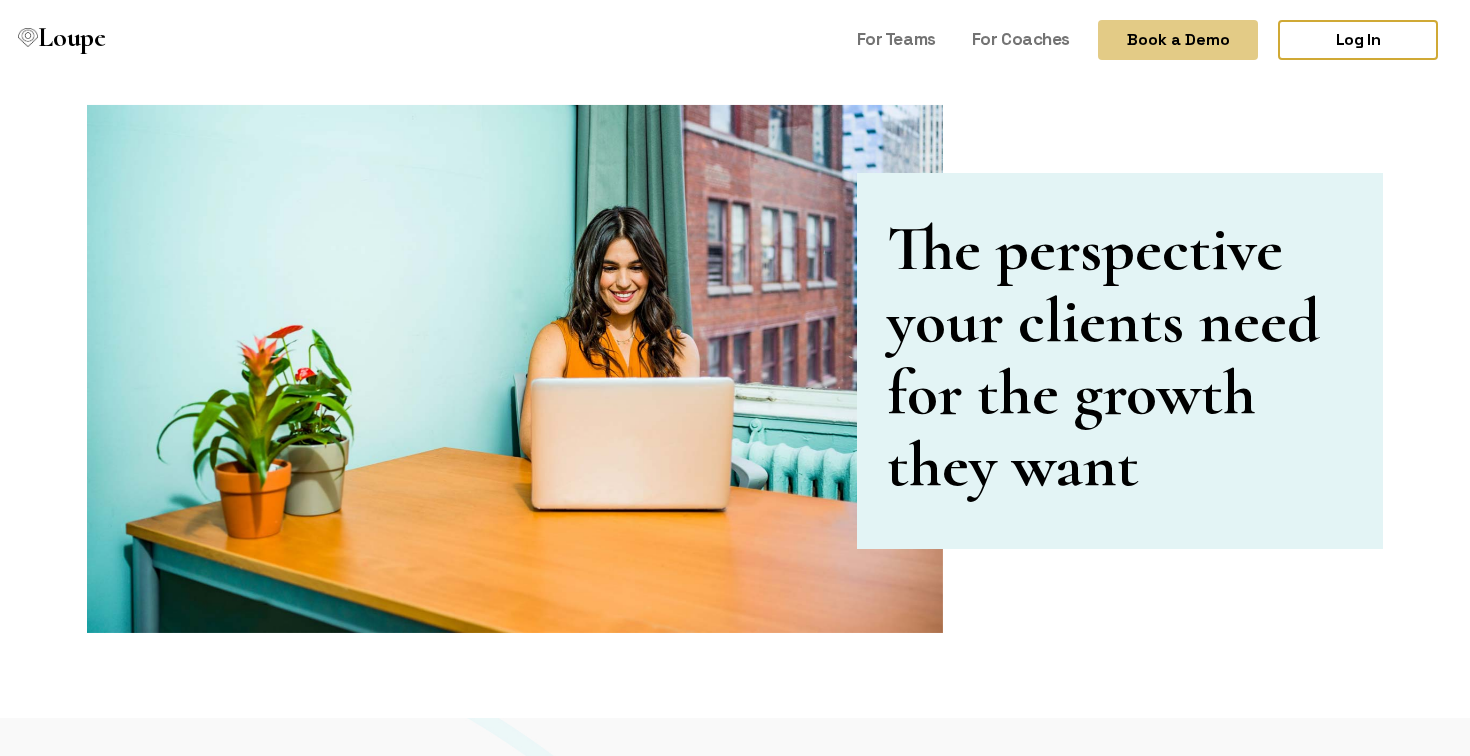 scroll, scrollTop: 0, scrollLeft: 0, axis: both 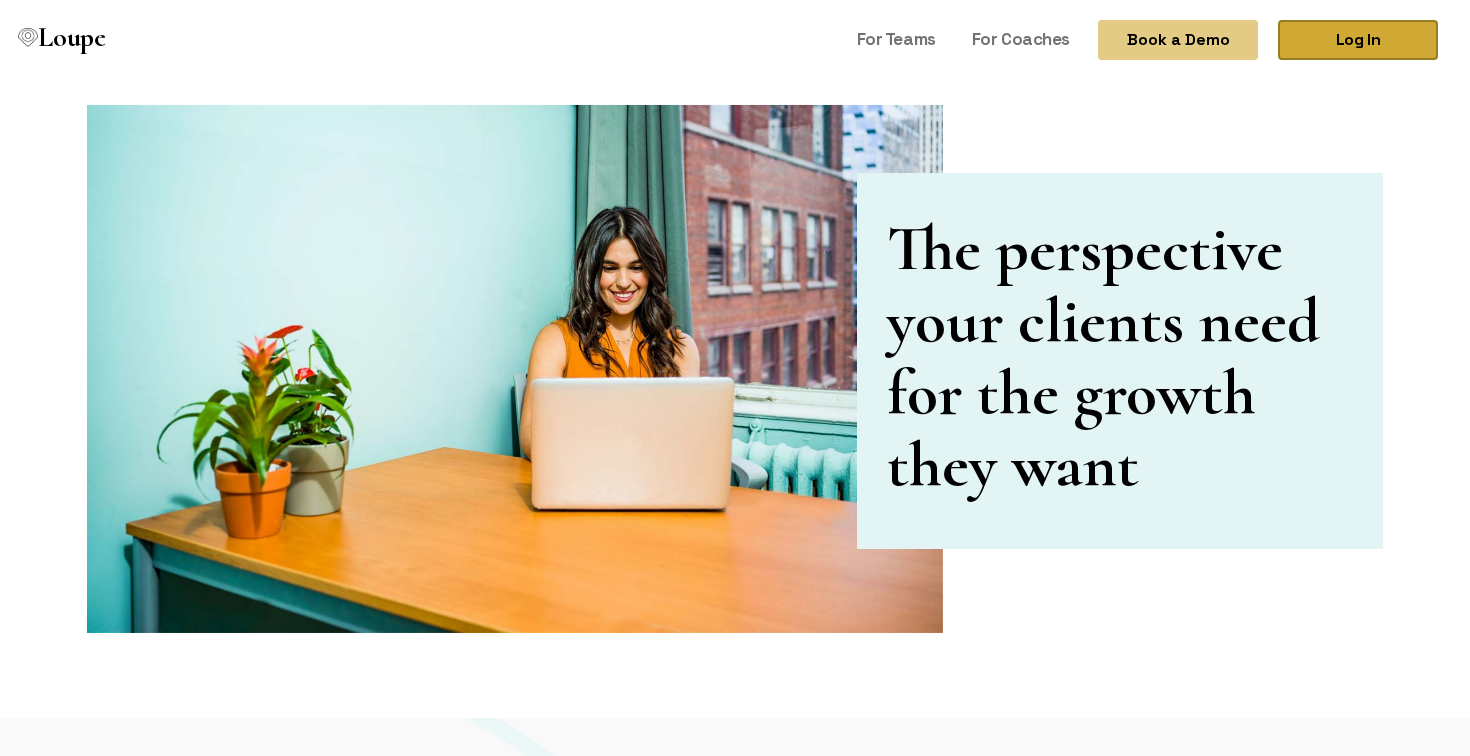 click on "Log In" at bounding box center [1358, 40] 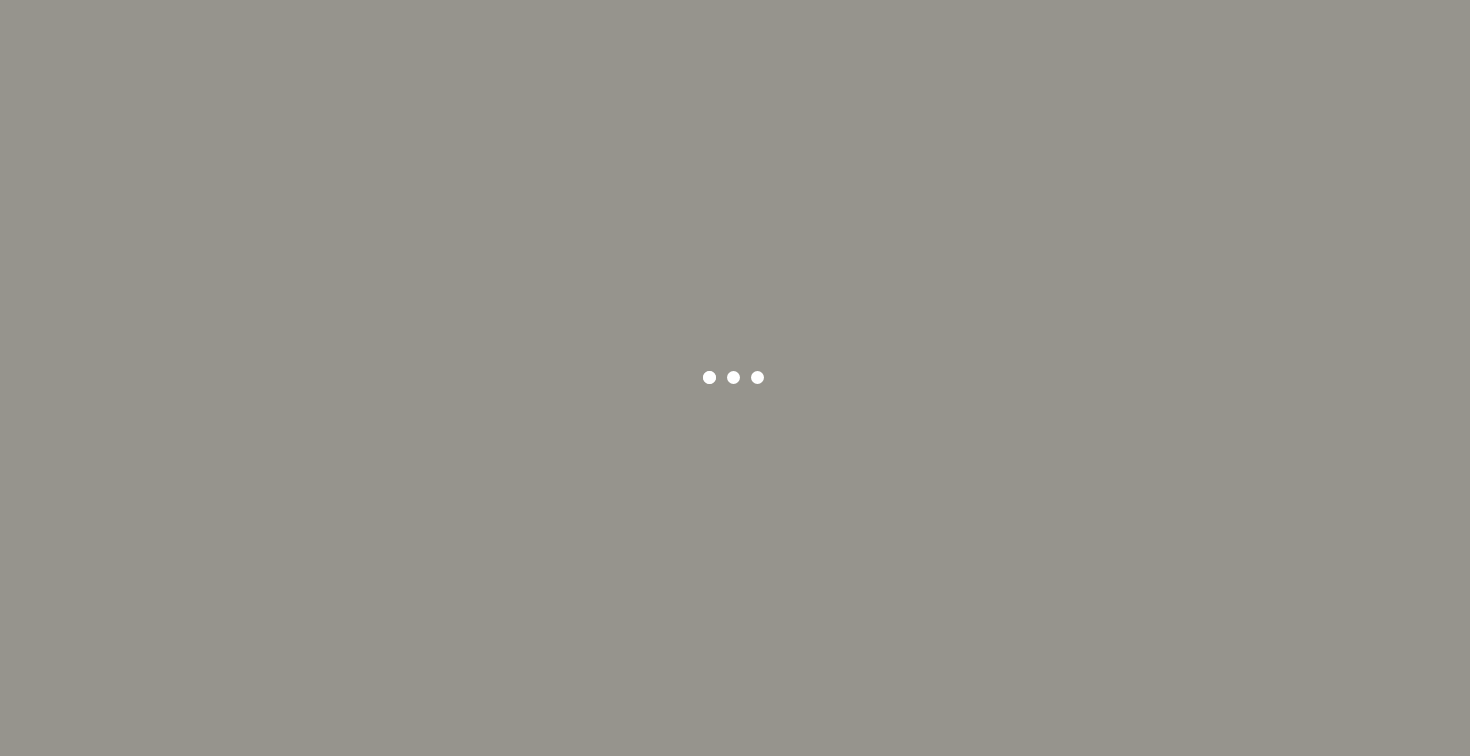 scroll, scrollTop: 0, scrollLeft: 0, axis: both 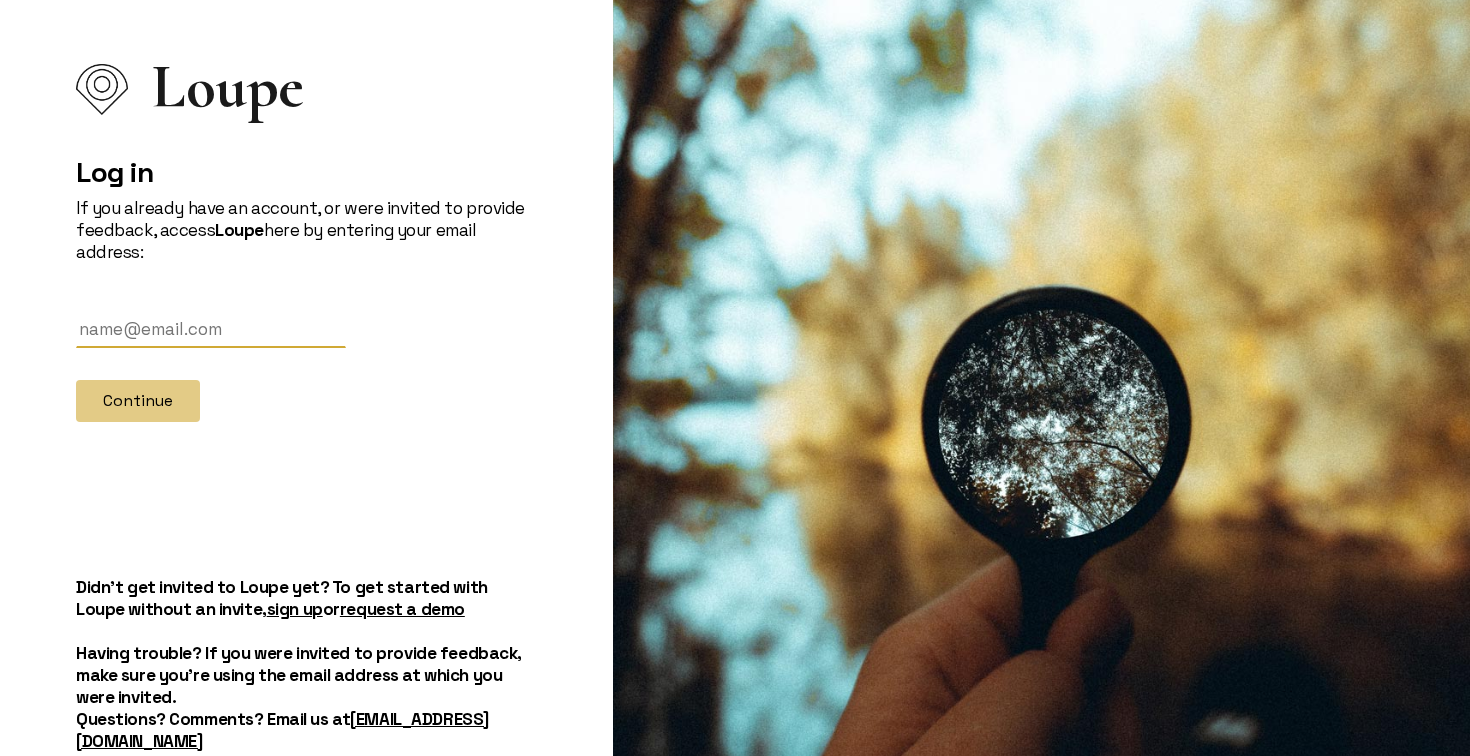 click at bounding box center (211, 329) 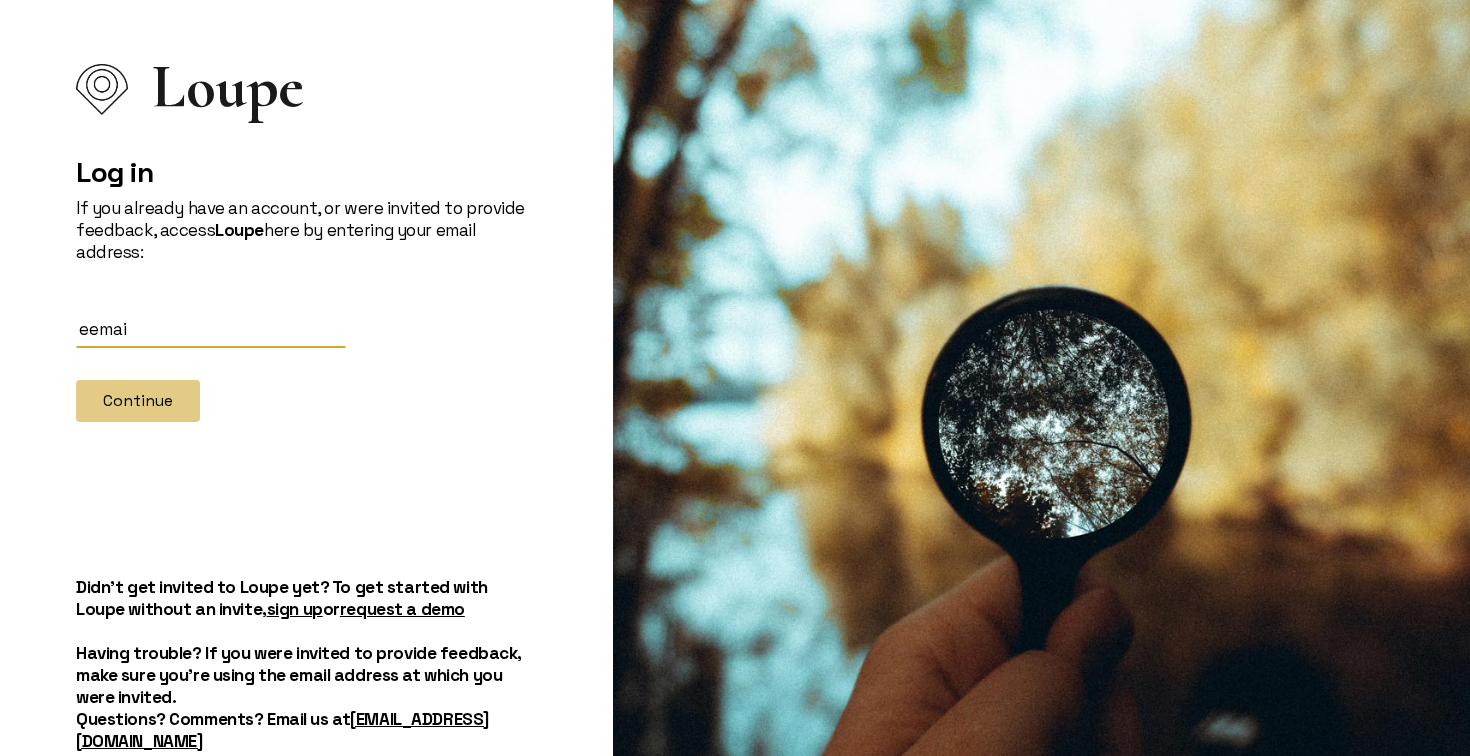 paste on "[PERSON_NAME][EMAIL_ADDRESS][DOMAIN_NAME]" 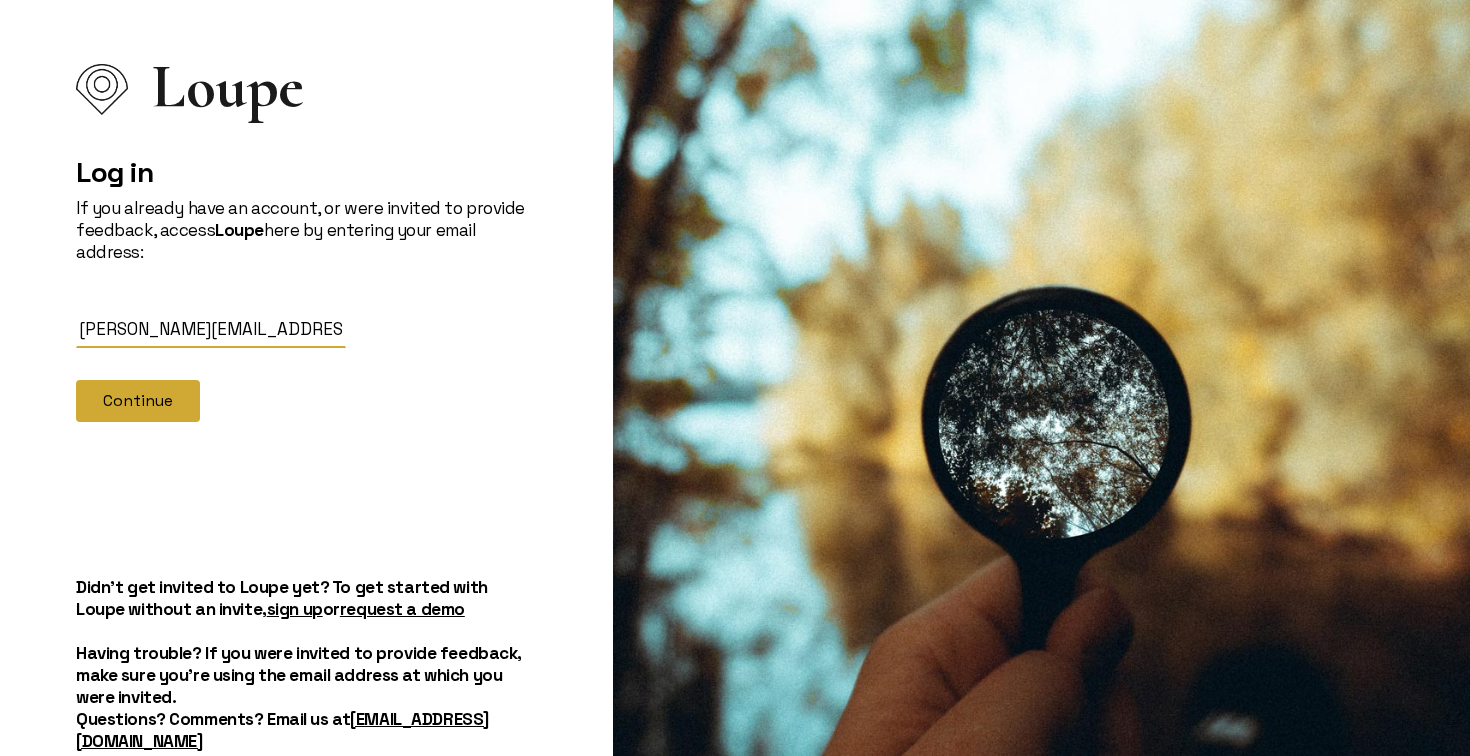 type on "jonathan@fluxify.net" 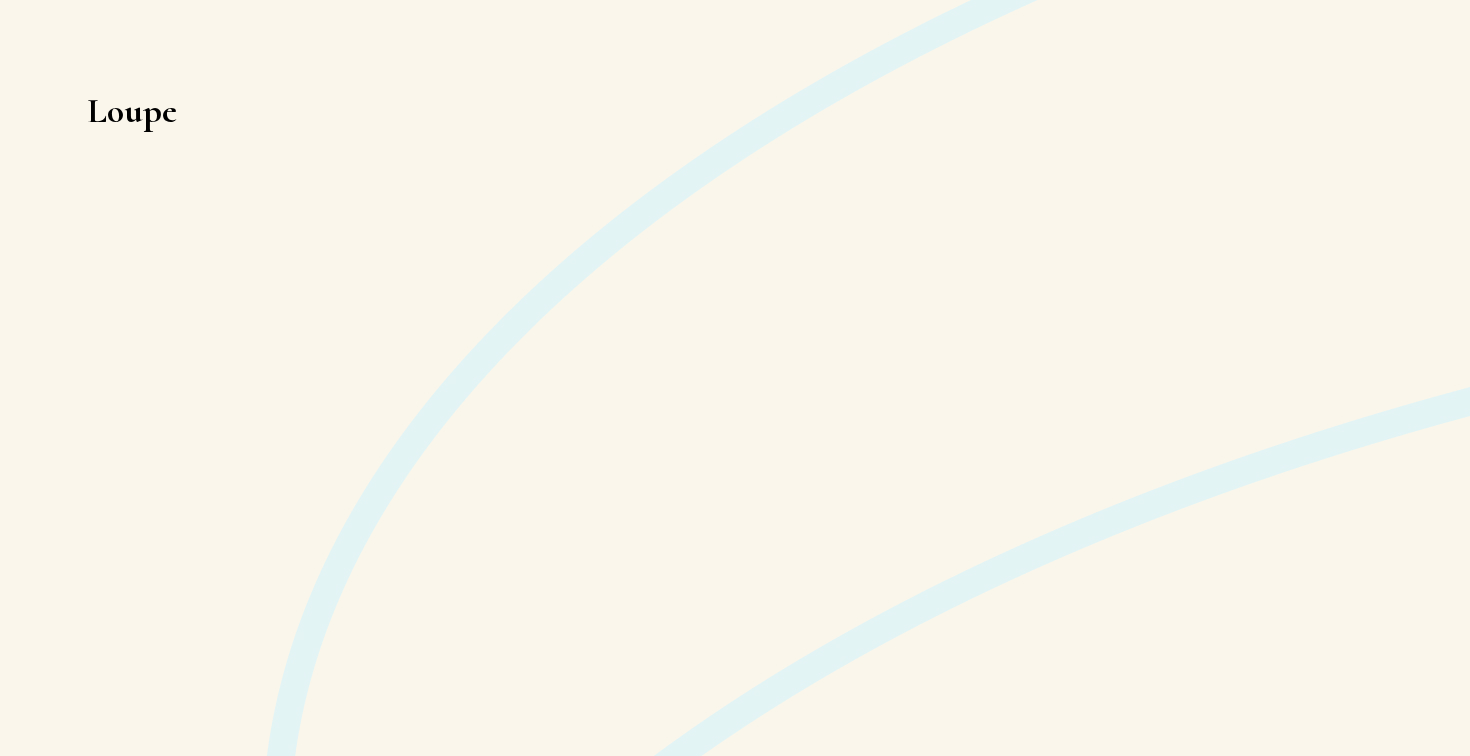 scroll, scrollTop: 0, scrollLeft: 0, axis: both 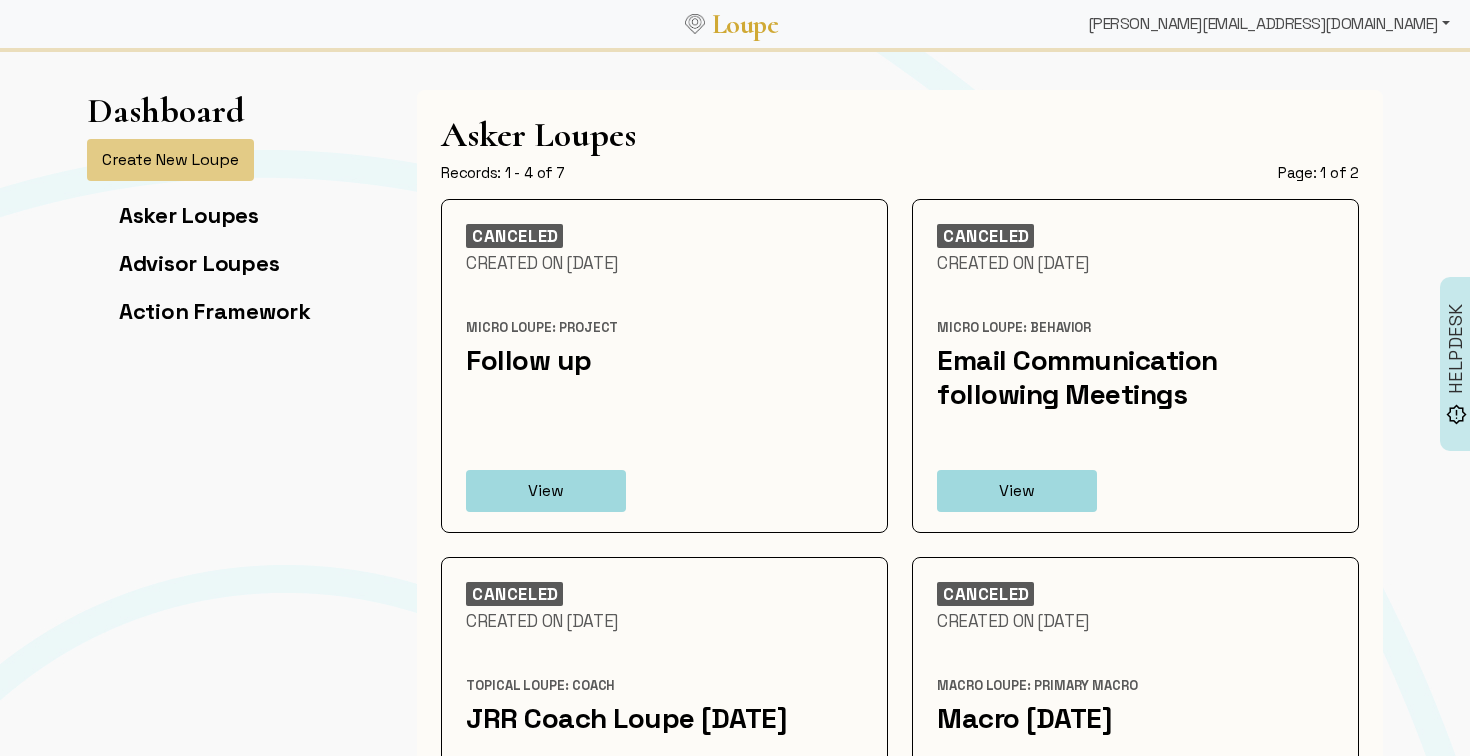 click on "[PERSON_NAME][EMAIL_ADDRESS][DOMAIN_NAME]" at bounding box center (1269, 24) 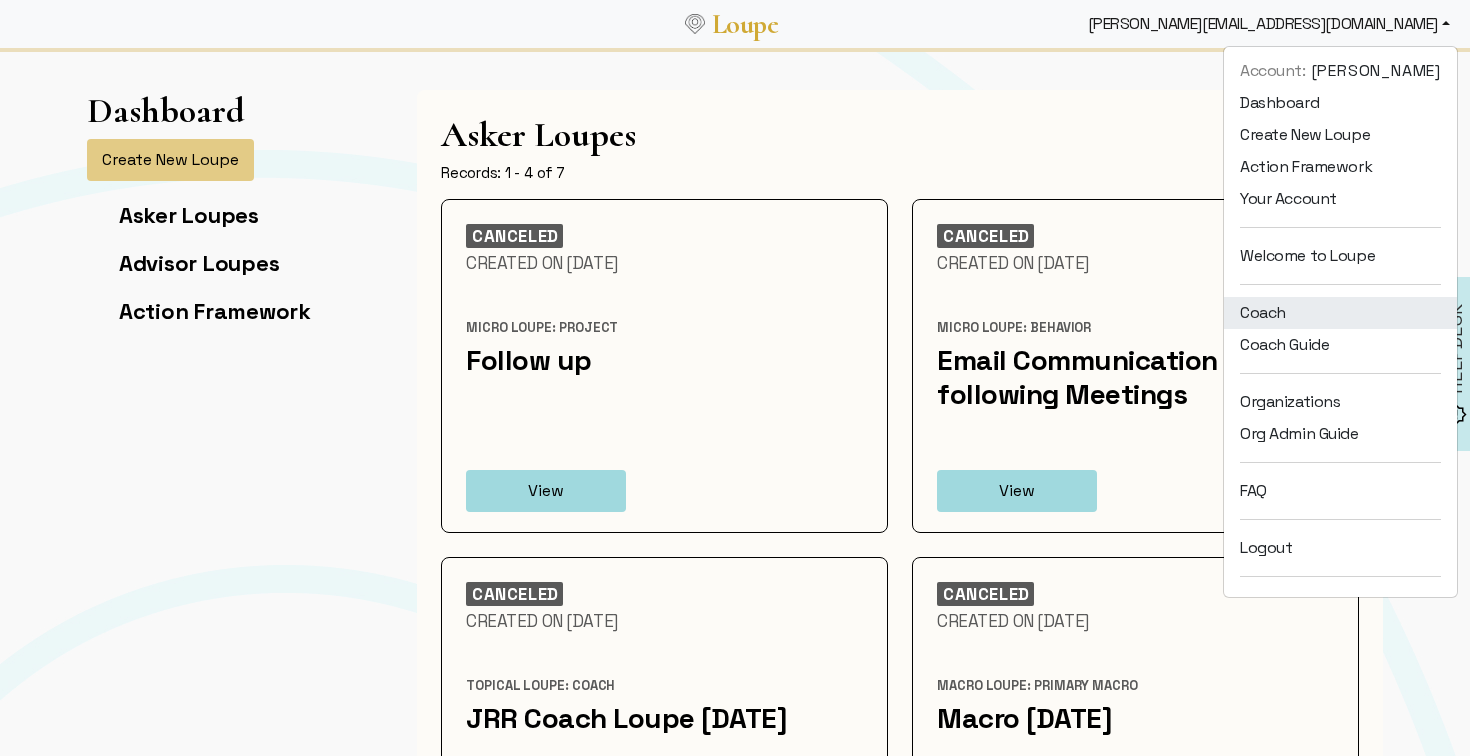 click on "Coach" at bounding box center [1340, 313] 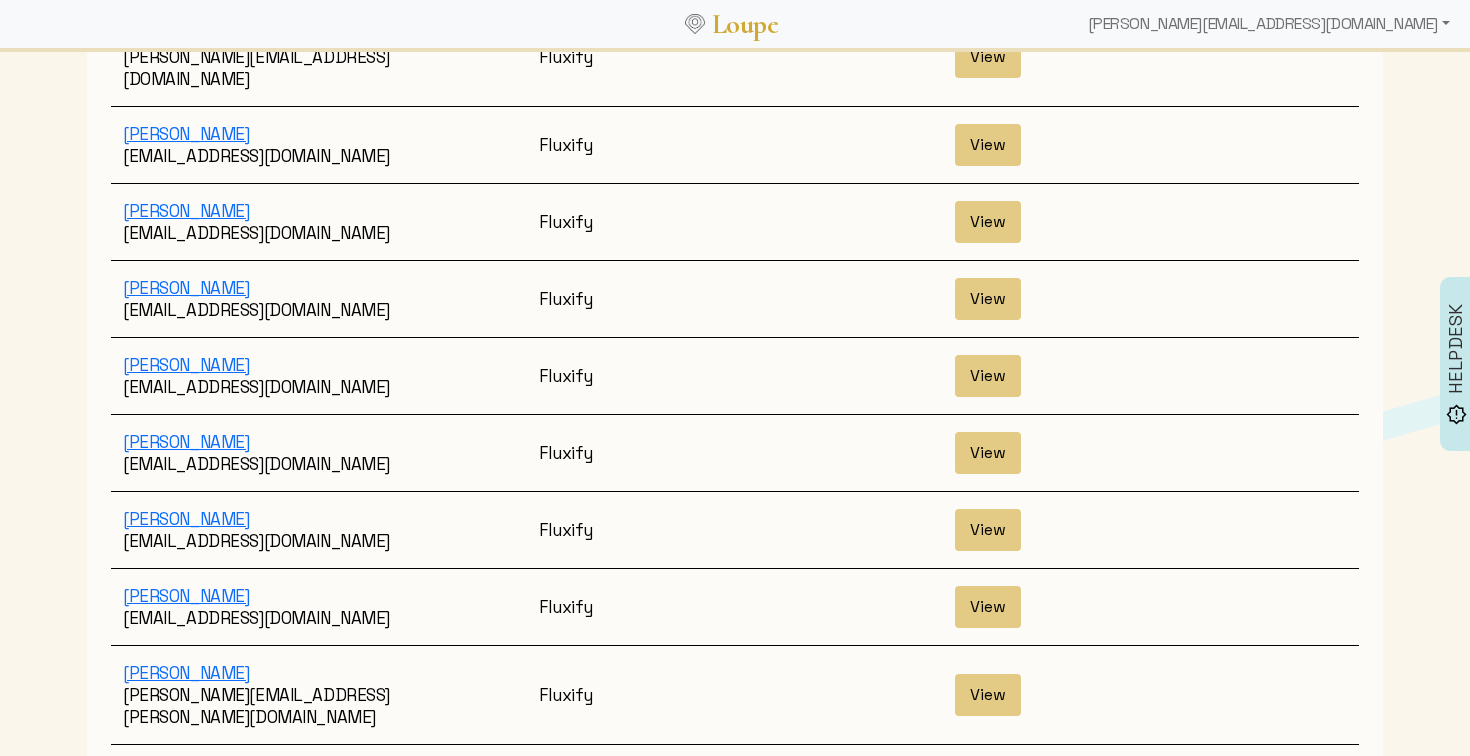 scroll, scrollTop: 2920, scrollLeft: 0, axis: vertical 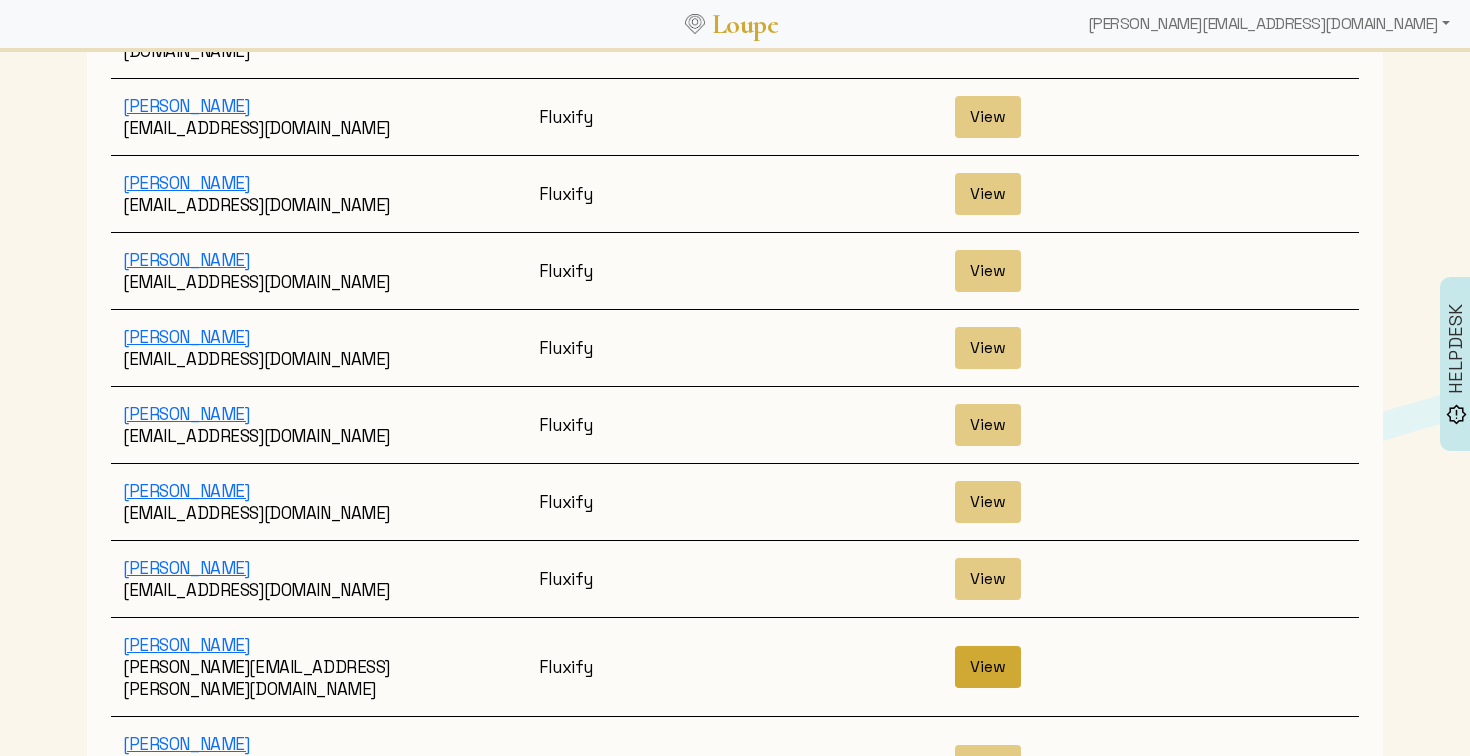 click on "View" 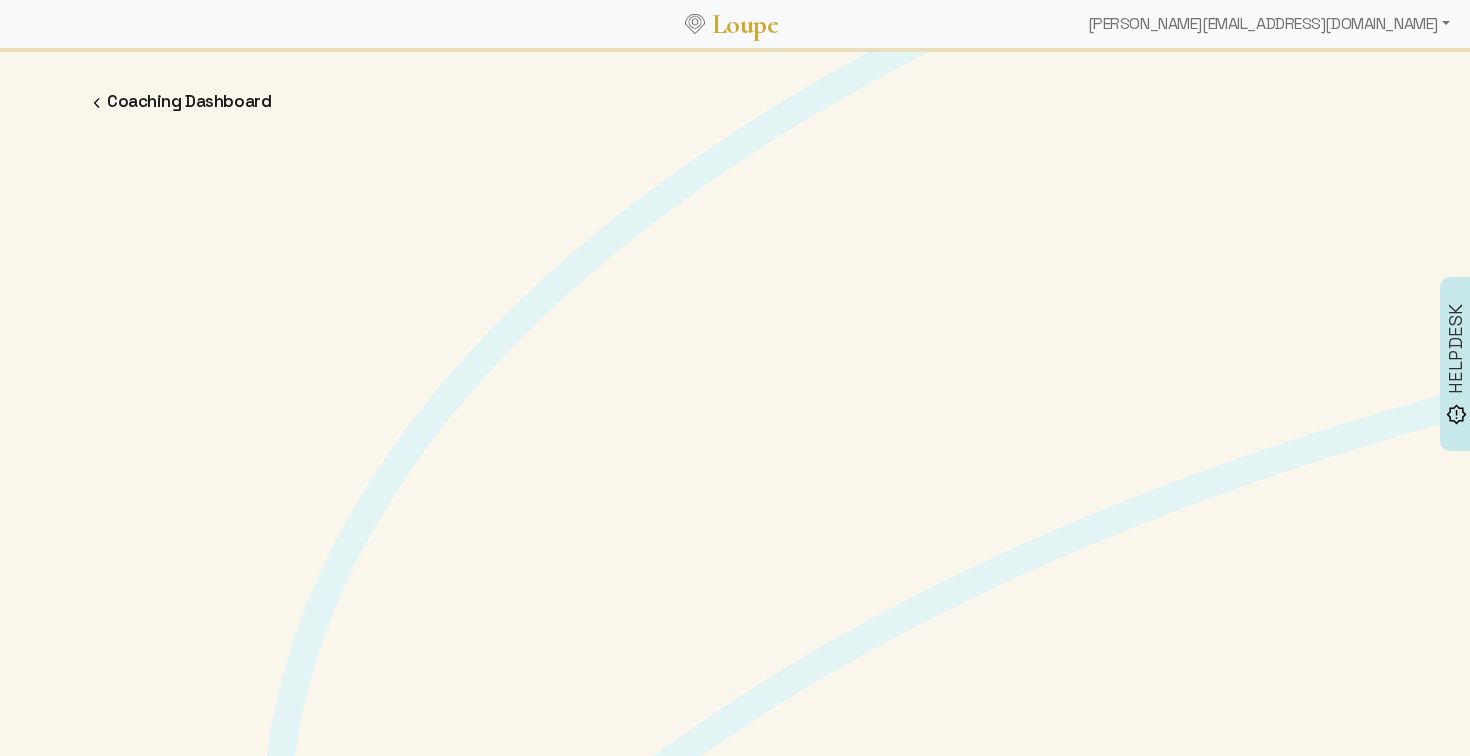 scroll, scrollTop: 0, scrollLeft: 0, axis: both 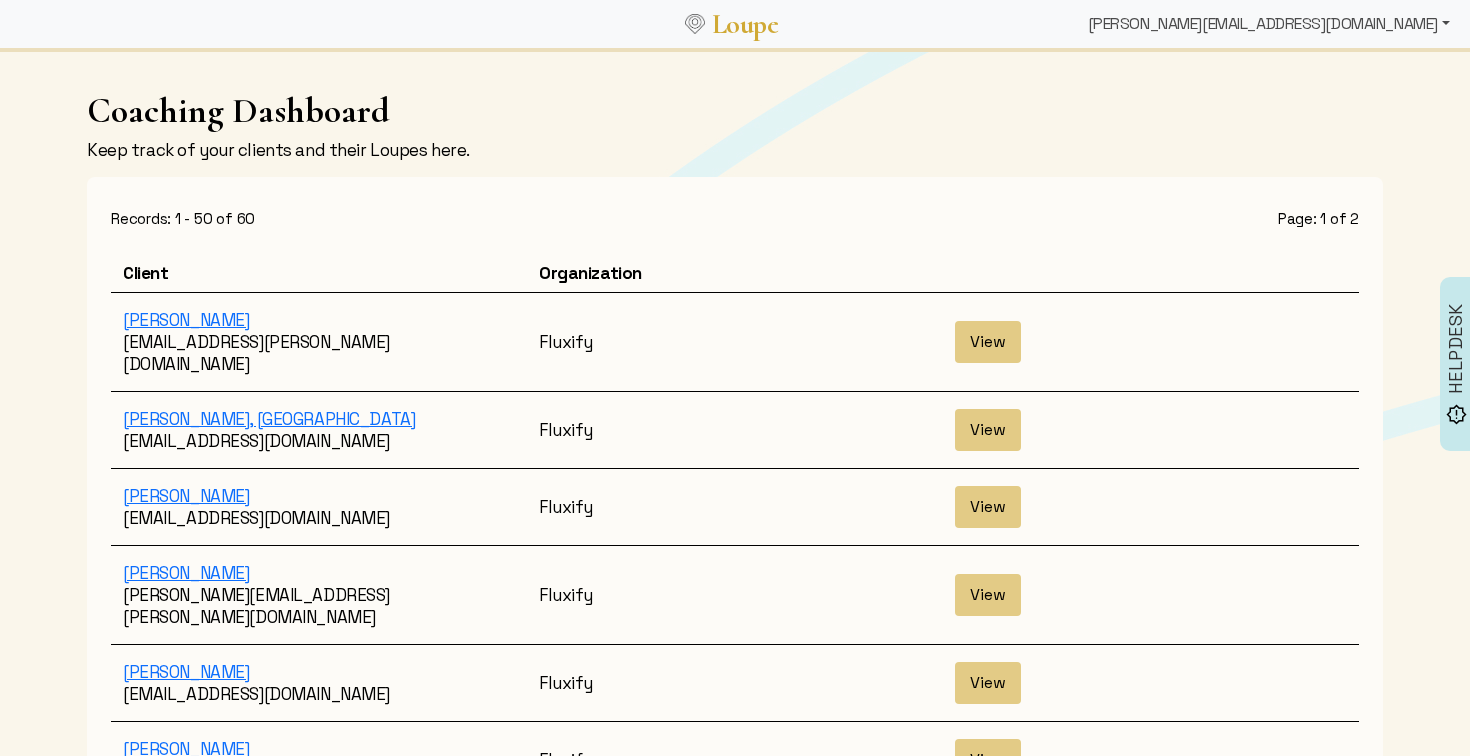 click on "jonathan@fluxify.net" at bounding box center [1269, 24] 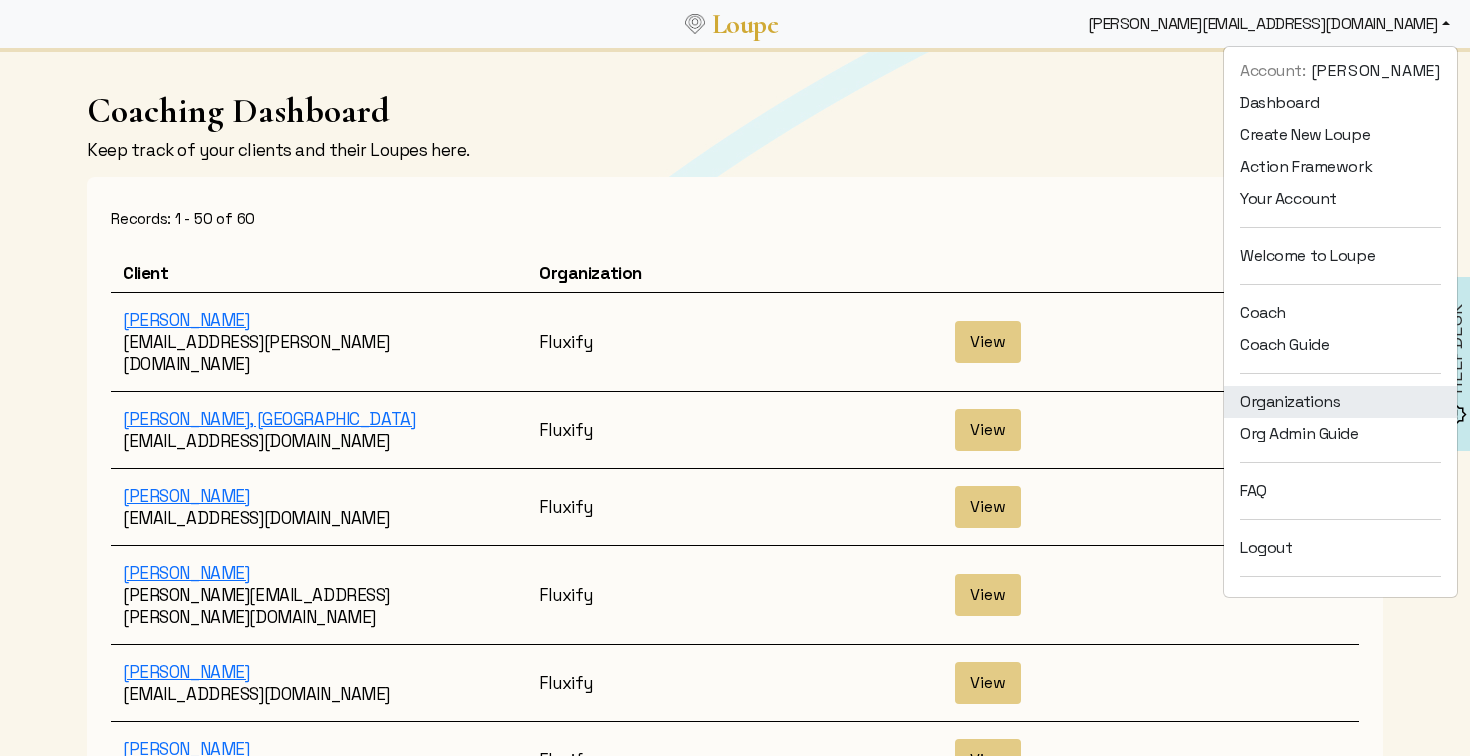 click on "Organizations" at bounding box center (1340, 402) 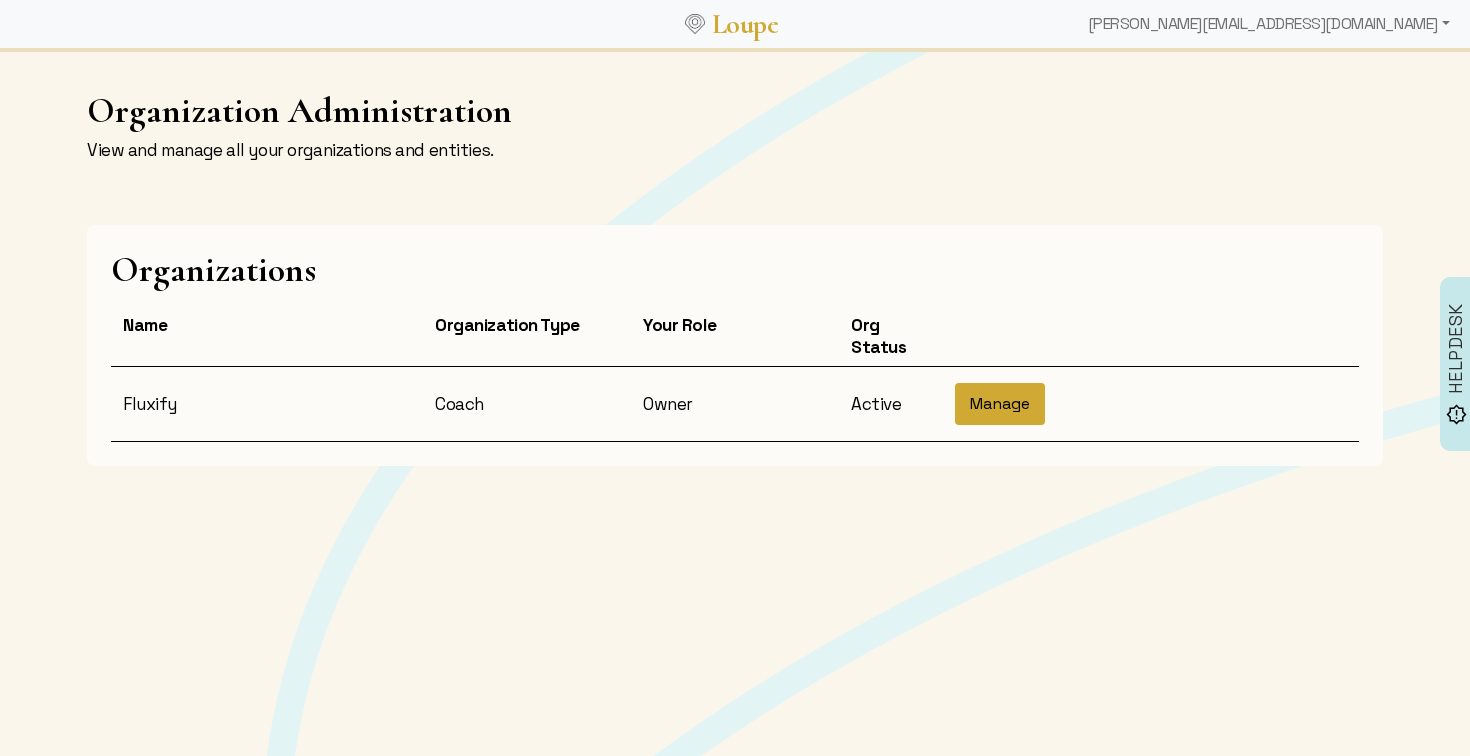 click on "Manage" 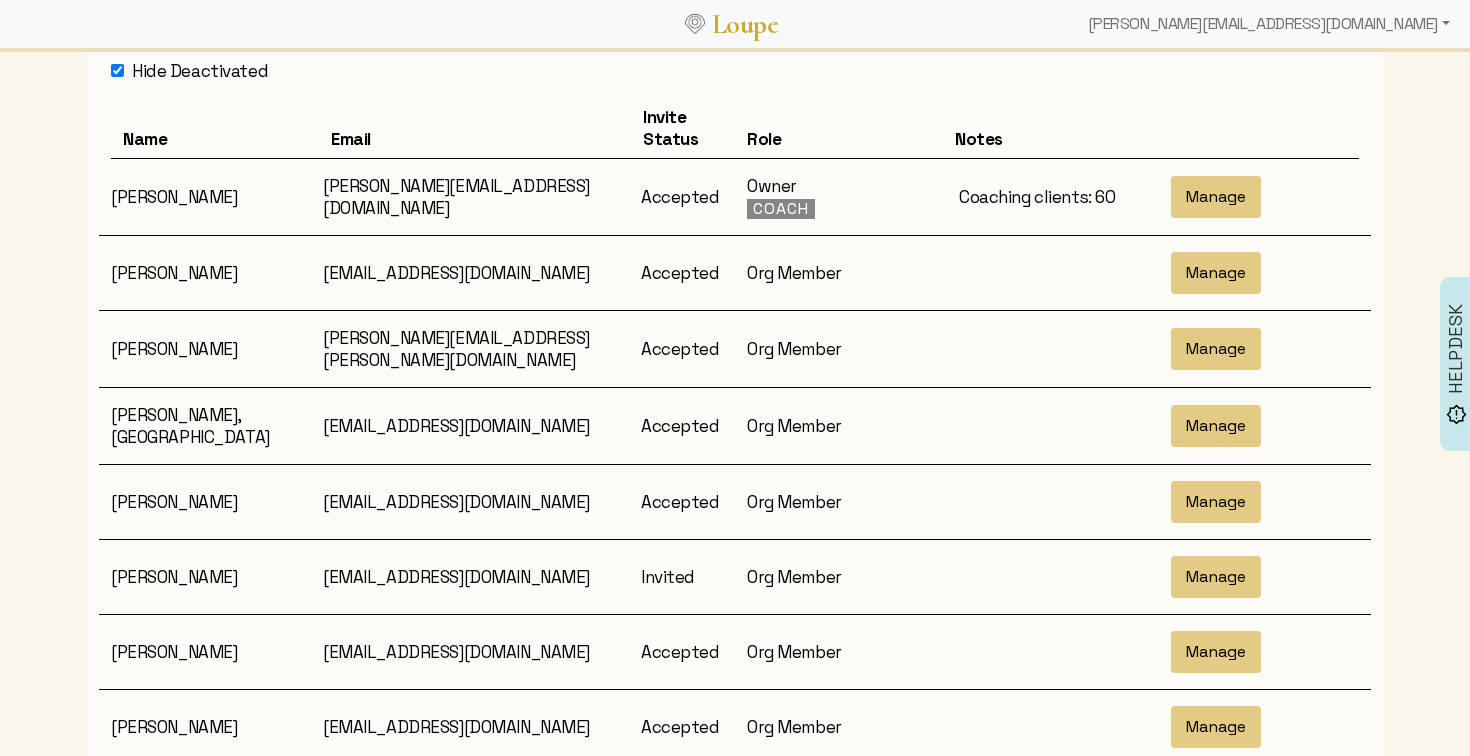 scroll, scrollTop: 811, scrollLeft: 0, axis: vertical 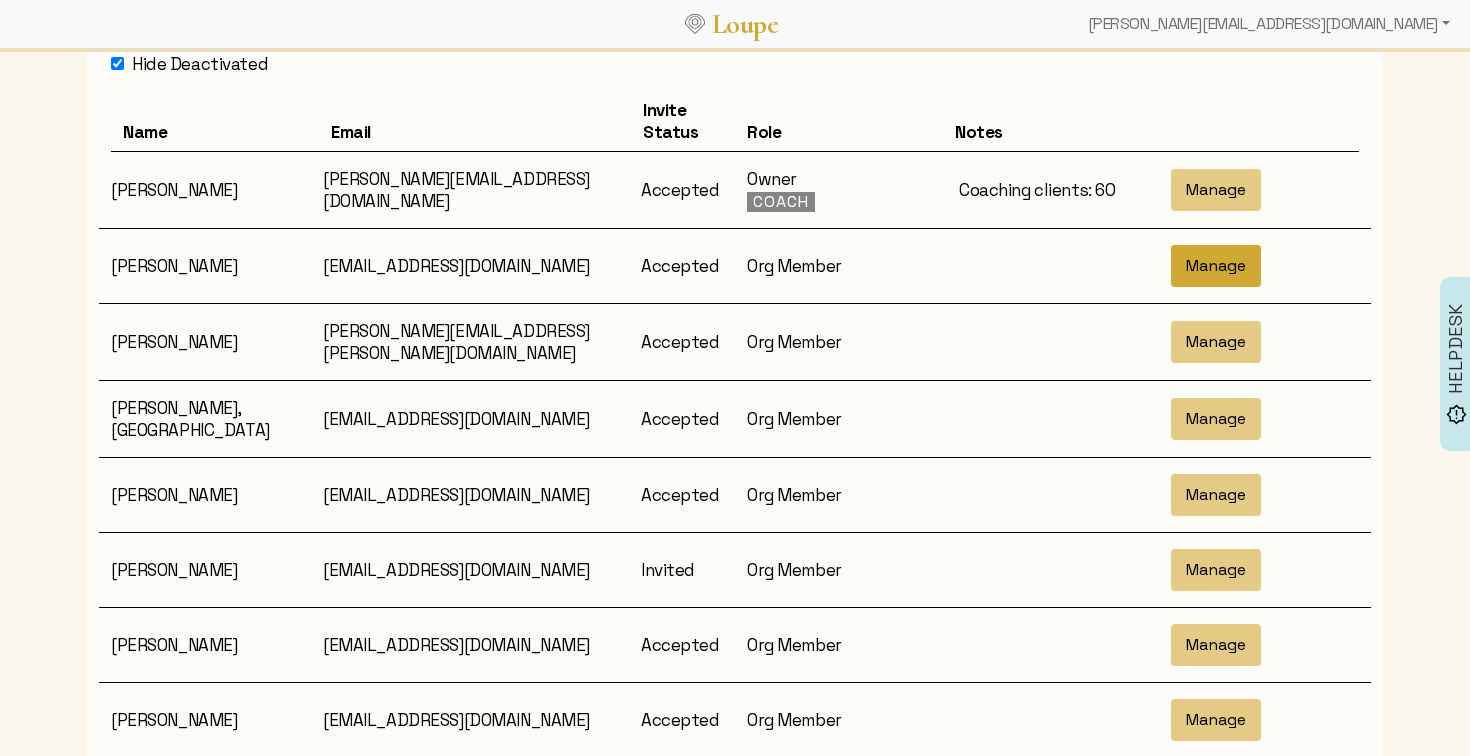 click on "Manage" 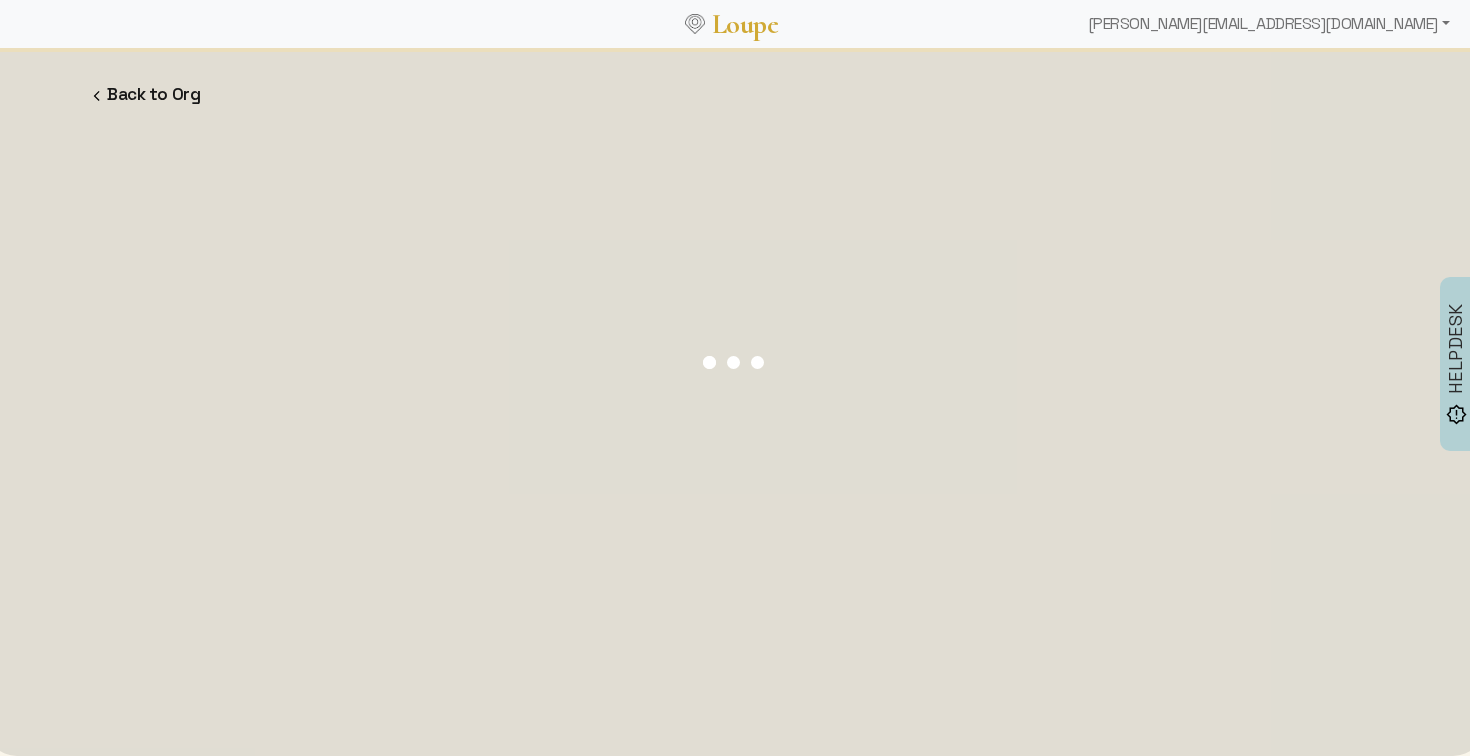 scroll, scrollTop: 0, scrollLeft: 0, axis: both 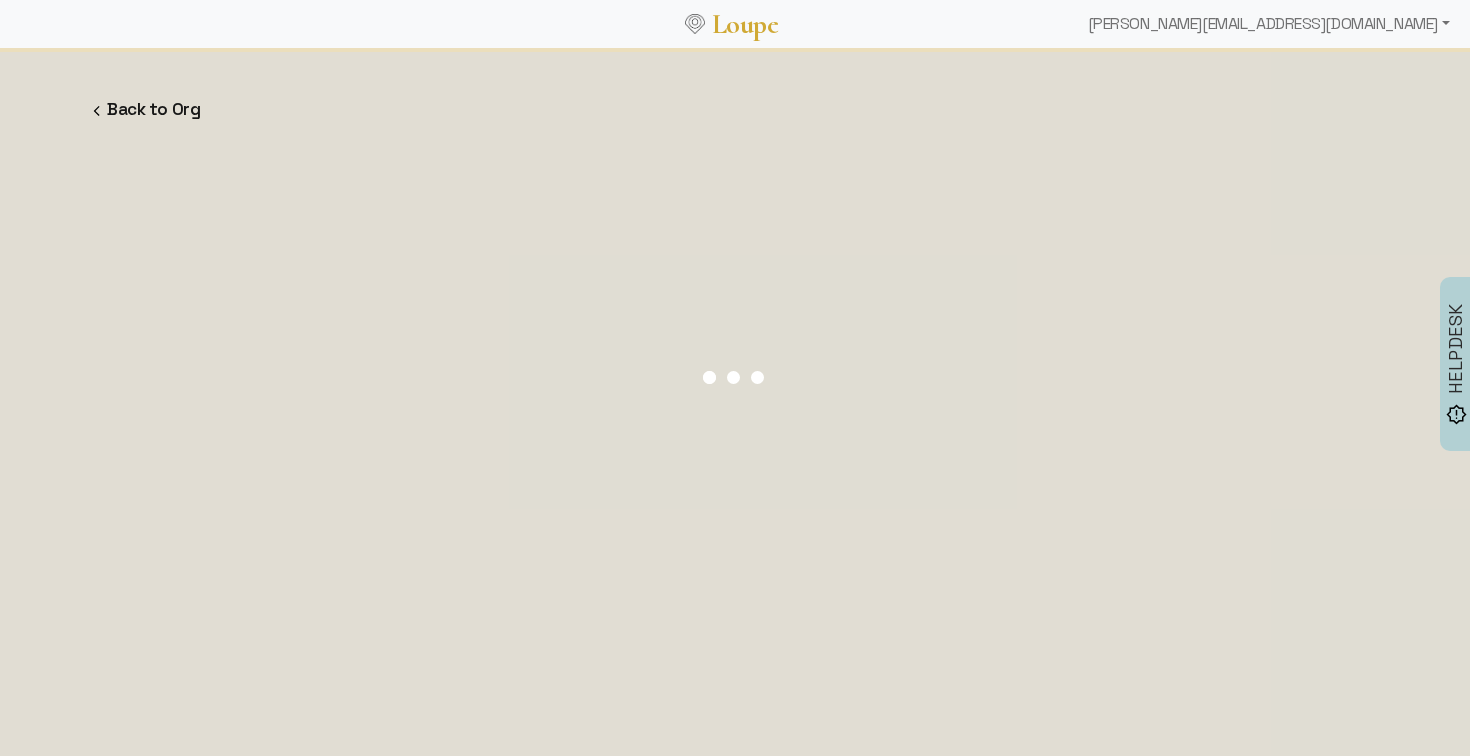 select on "20" 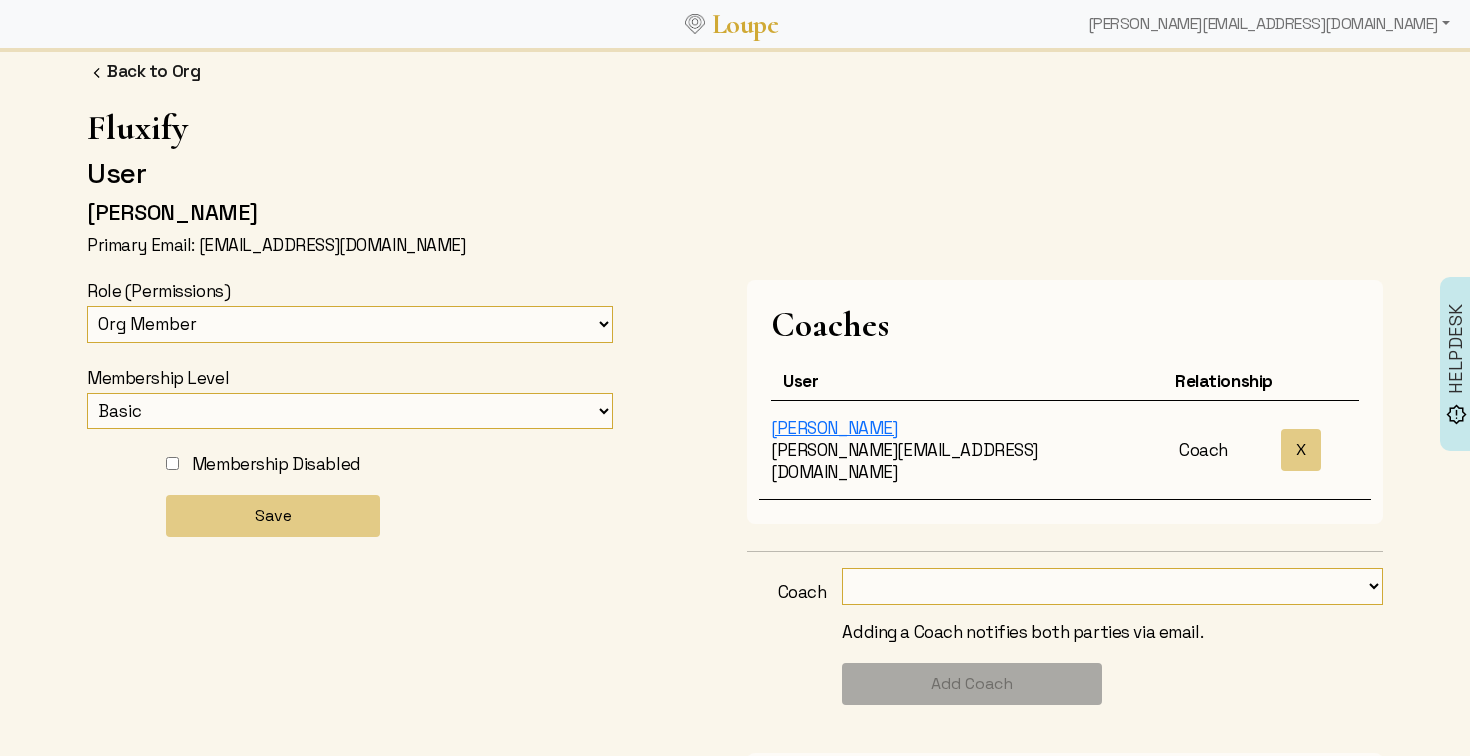 scroll, scrollTop: 33, scrollLeft: 0, axis: vertical 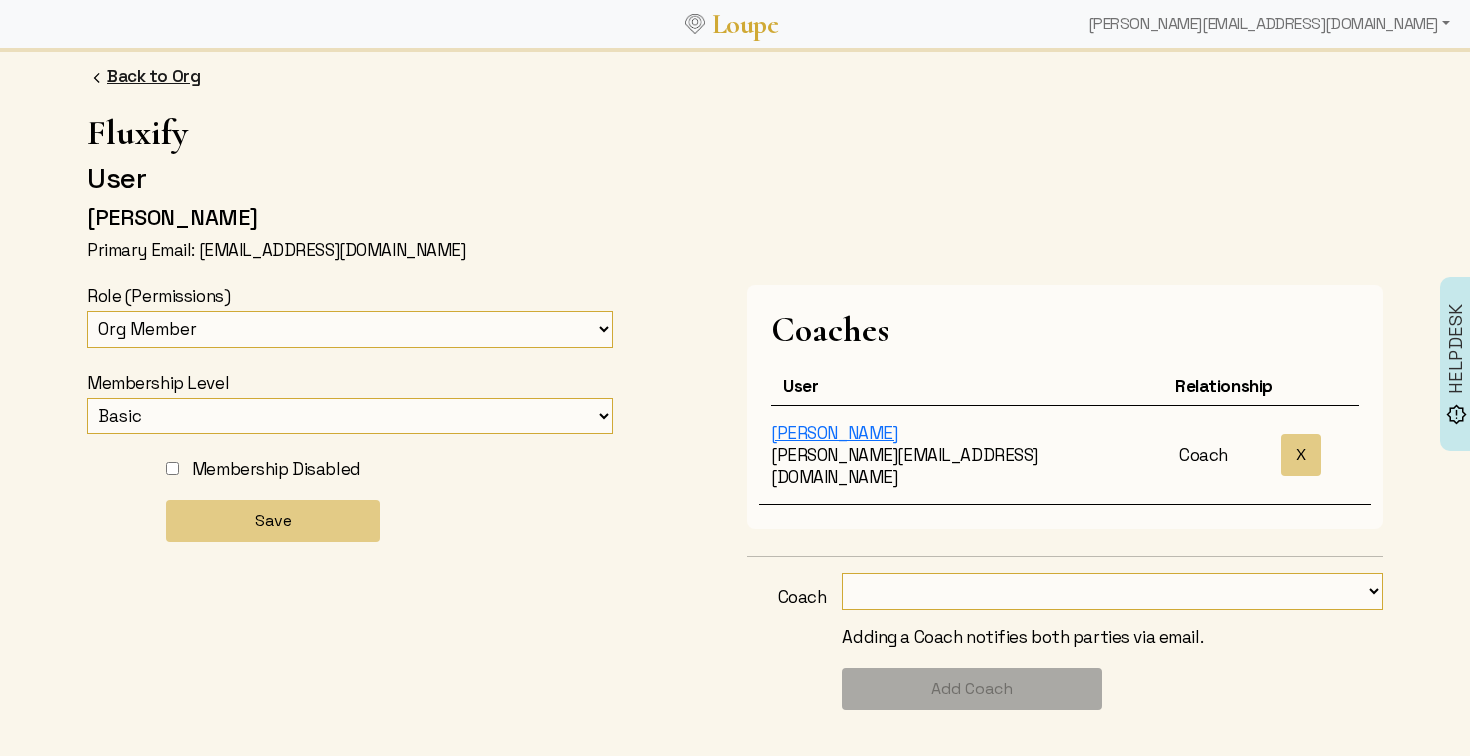click on "Back to Org" 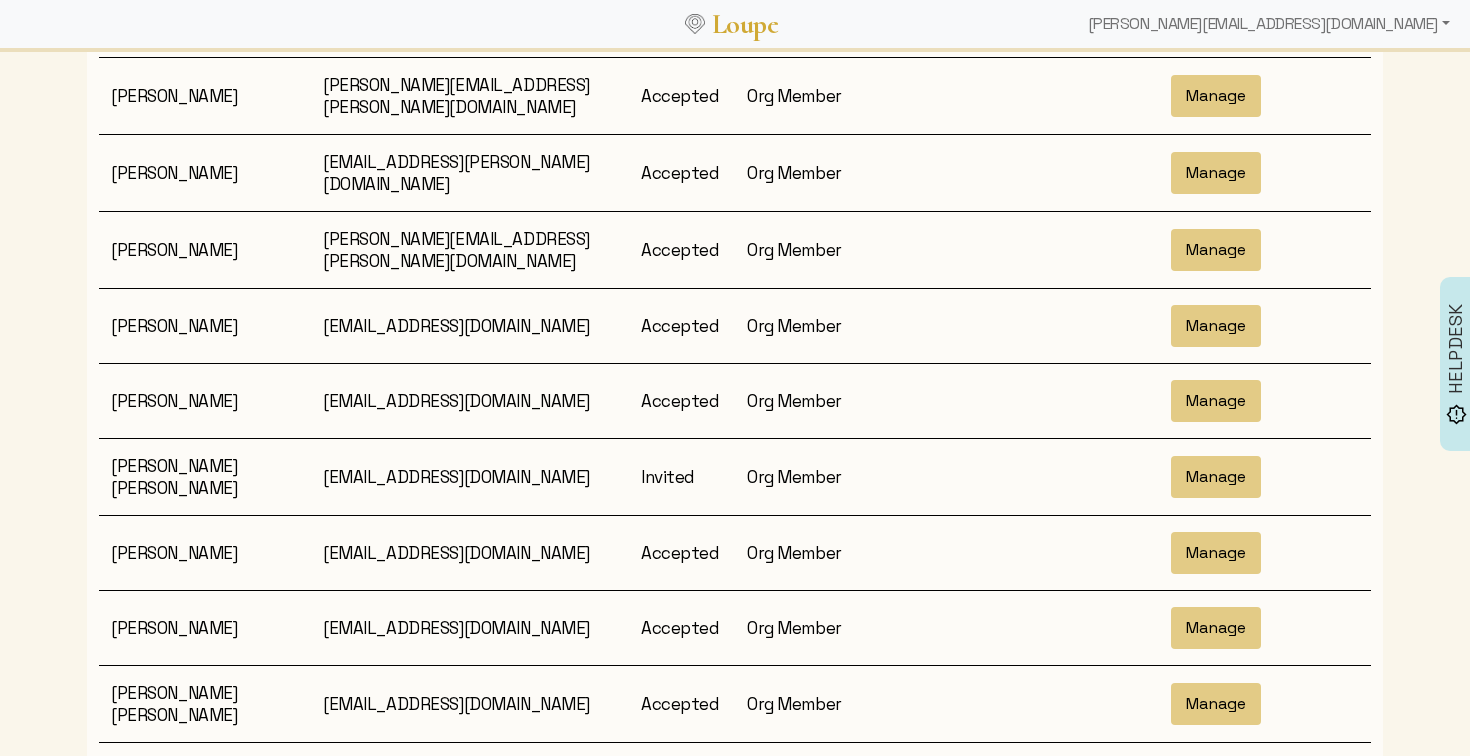 scroll, scrollTop: 2125, scrollLeft: 0, axis: vertical 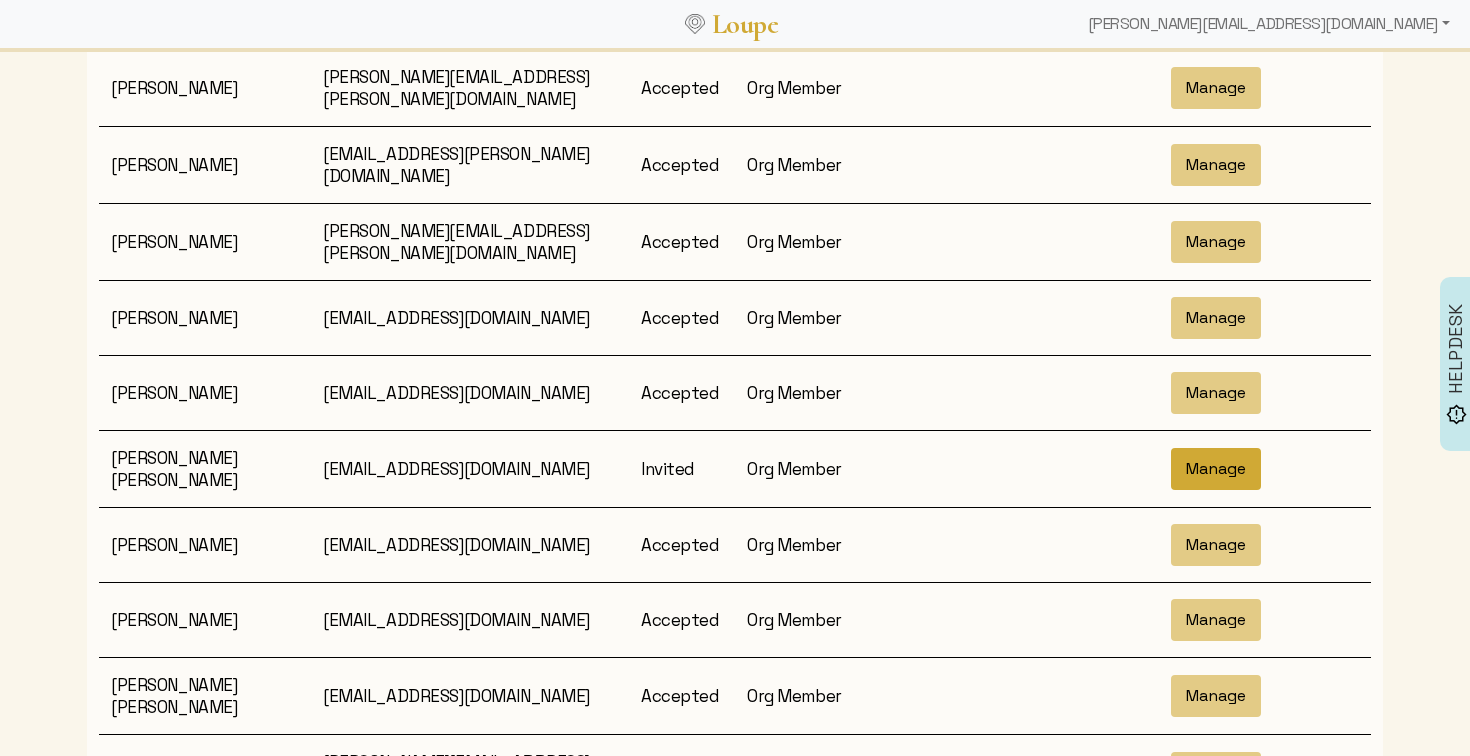 click on "Manage" 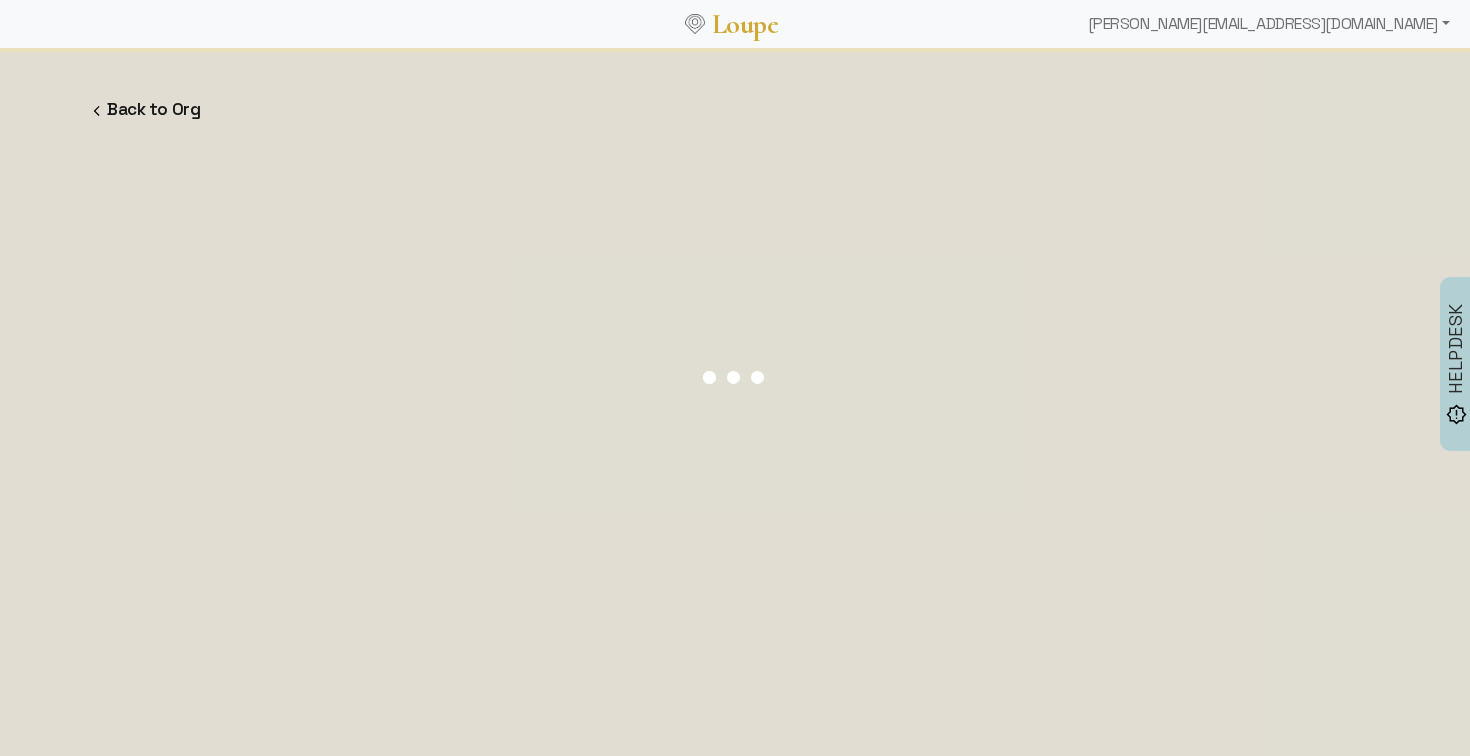 select 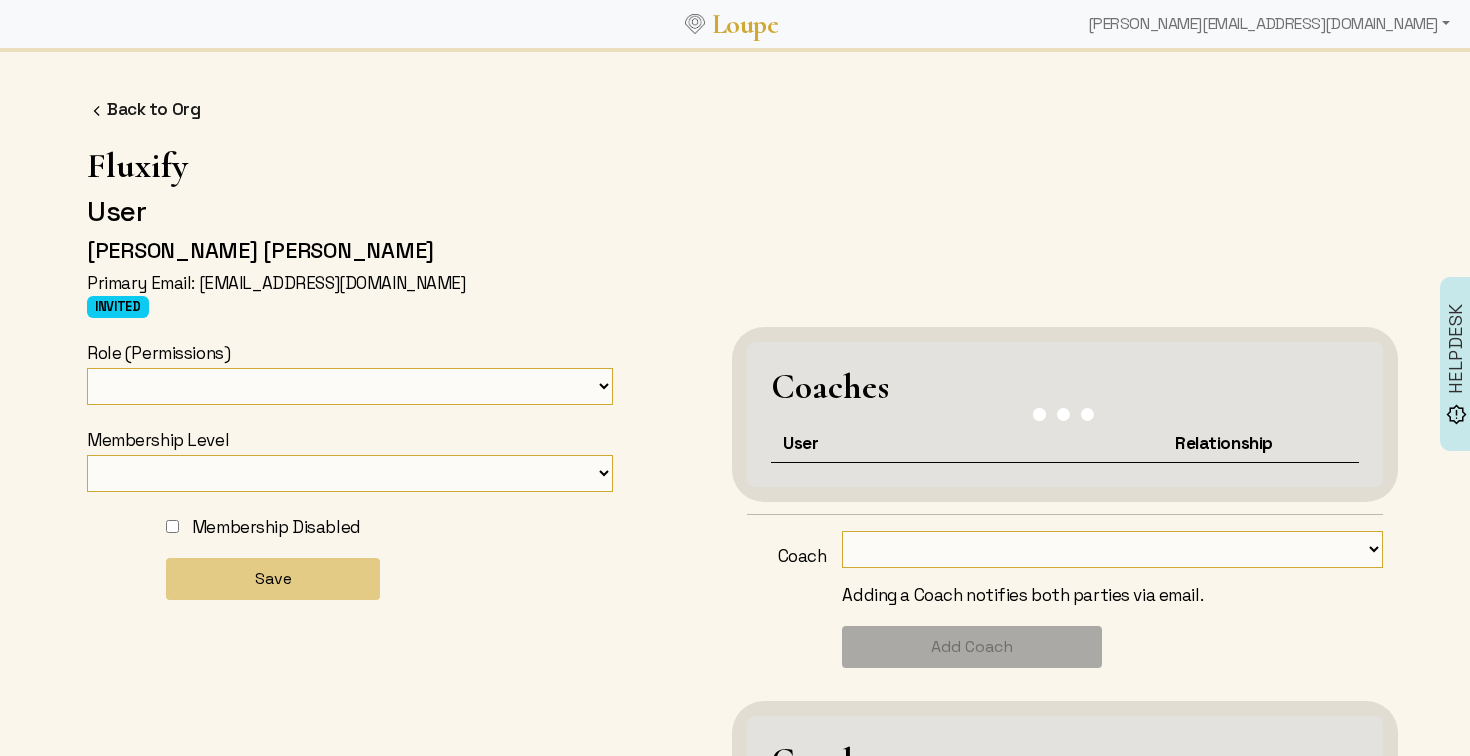 select on "32" 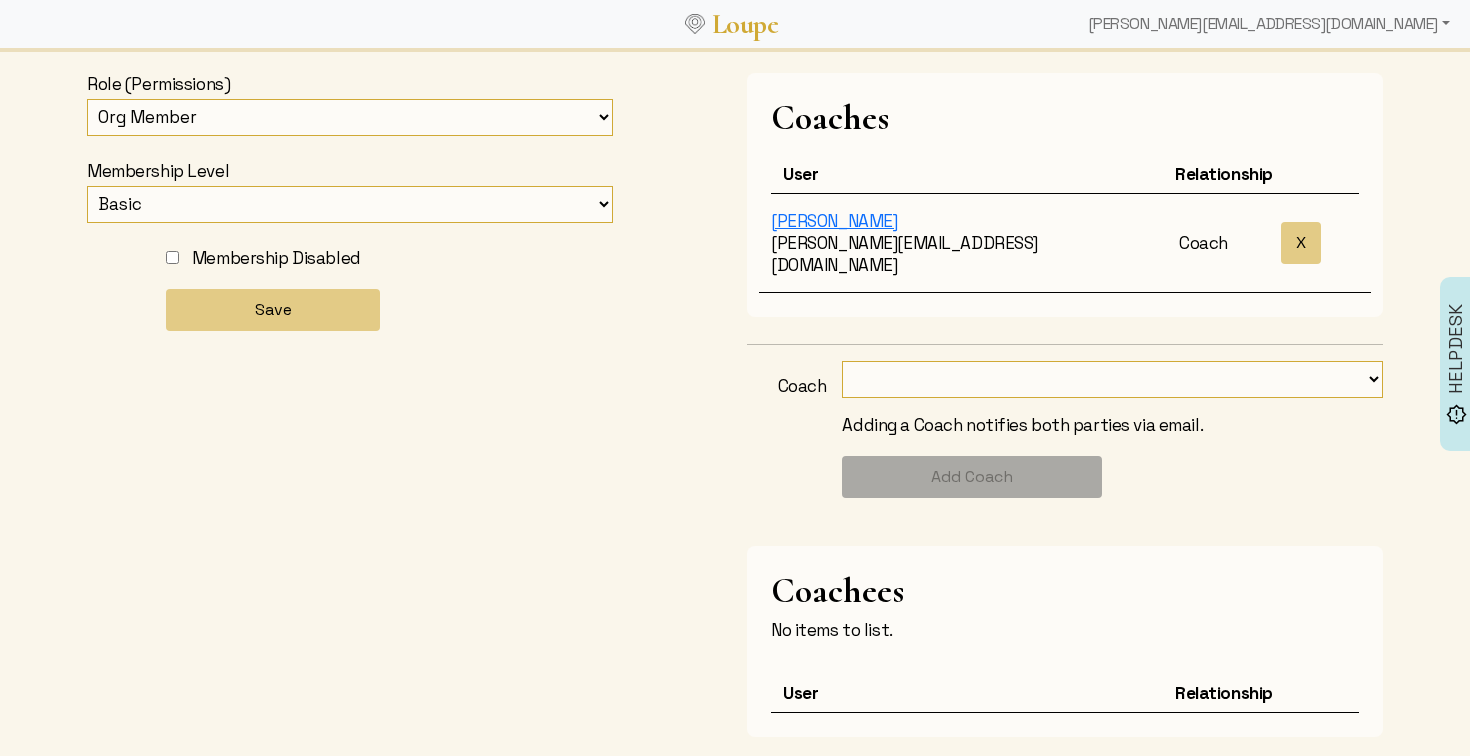 scroll, scrollTop: 301, scrollLeft: 0, axis: vertical 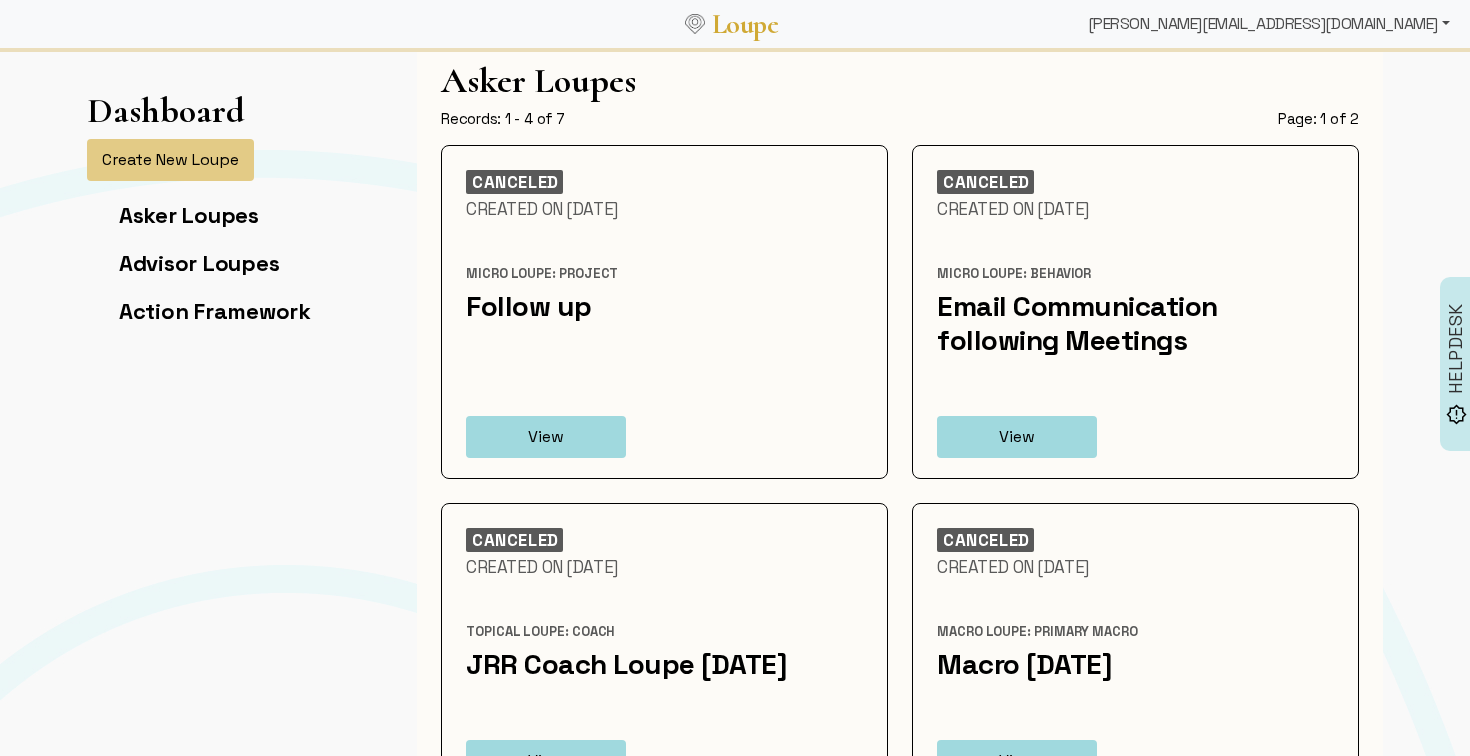 click on "jonathan@fluxify.net" at bounding box center [1269, 24] 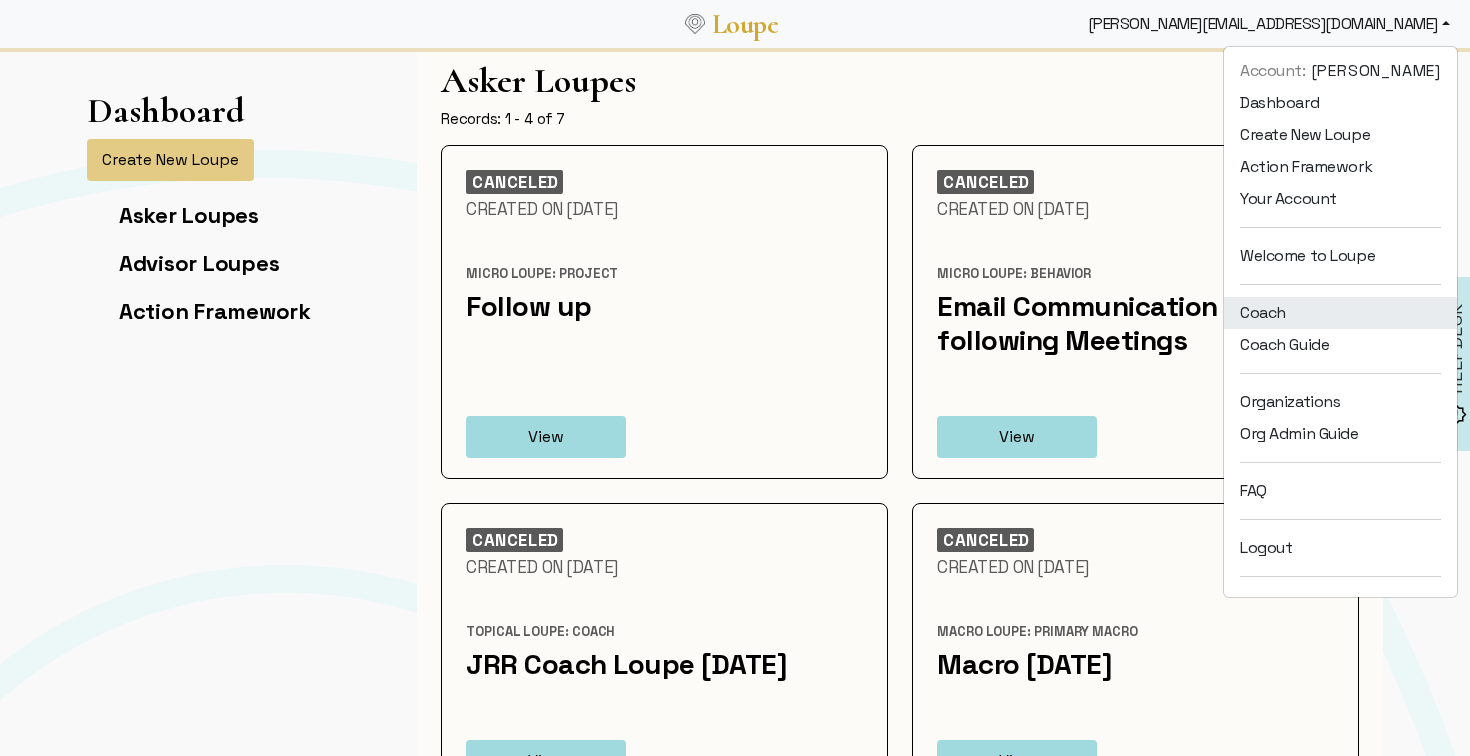 click on "Coach" at bounding box center (1340, 313) 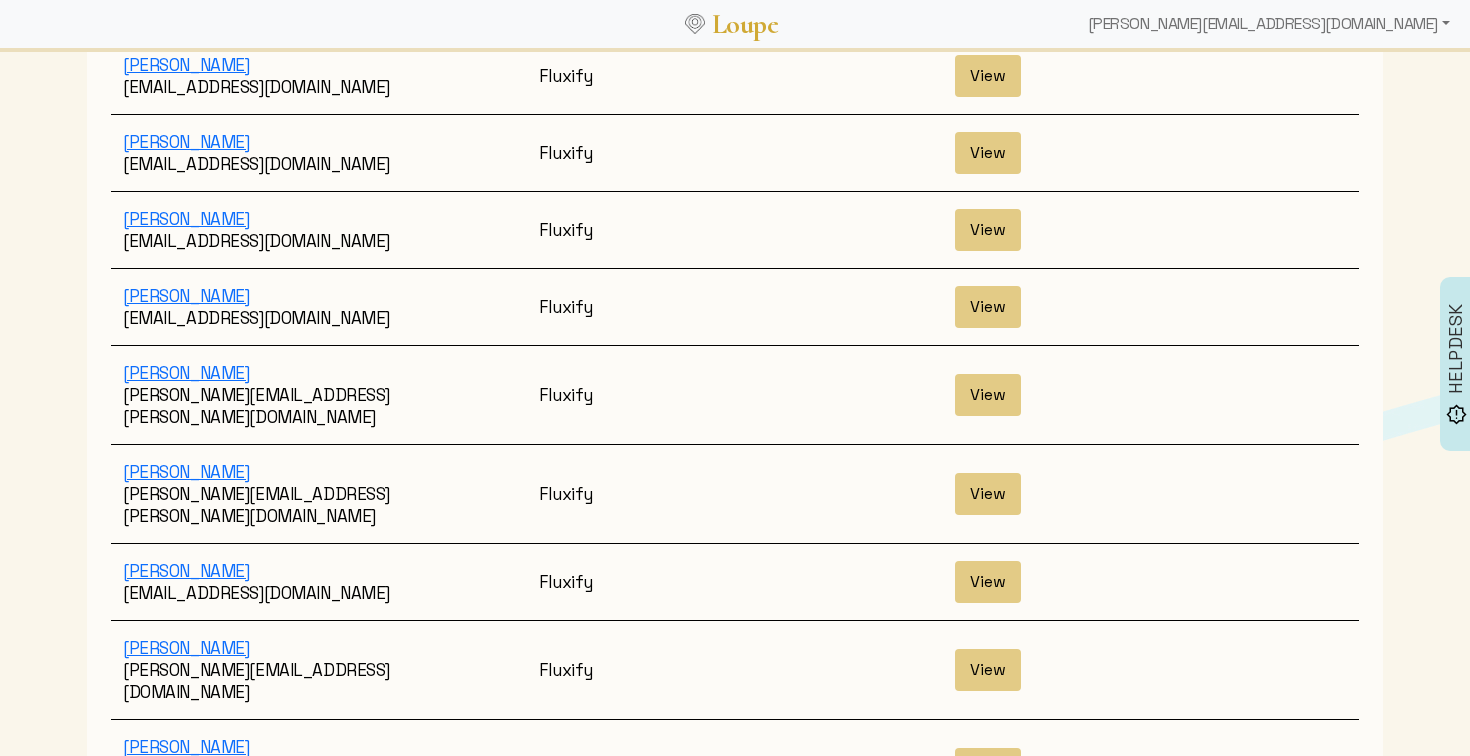 scroll, scrollTop: 3193, scrollLeft: 0, axis: vertical 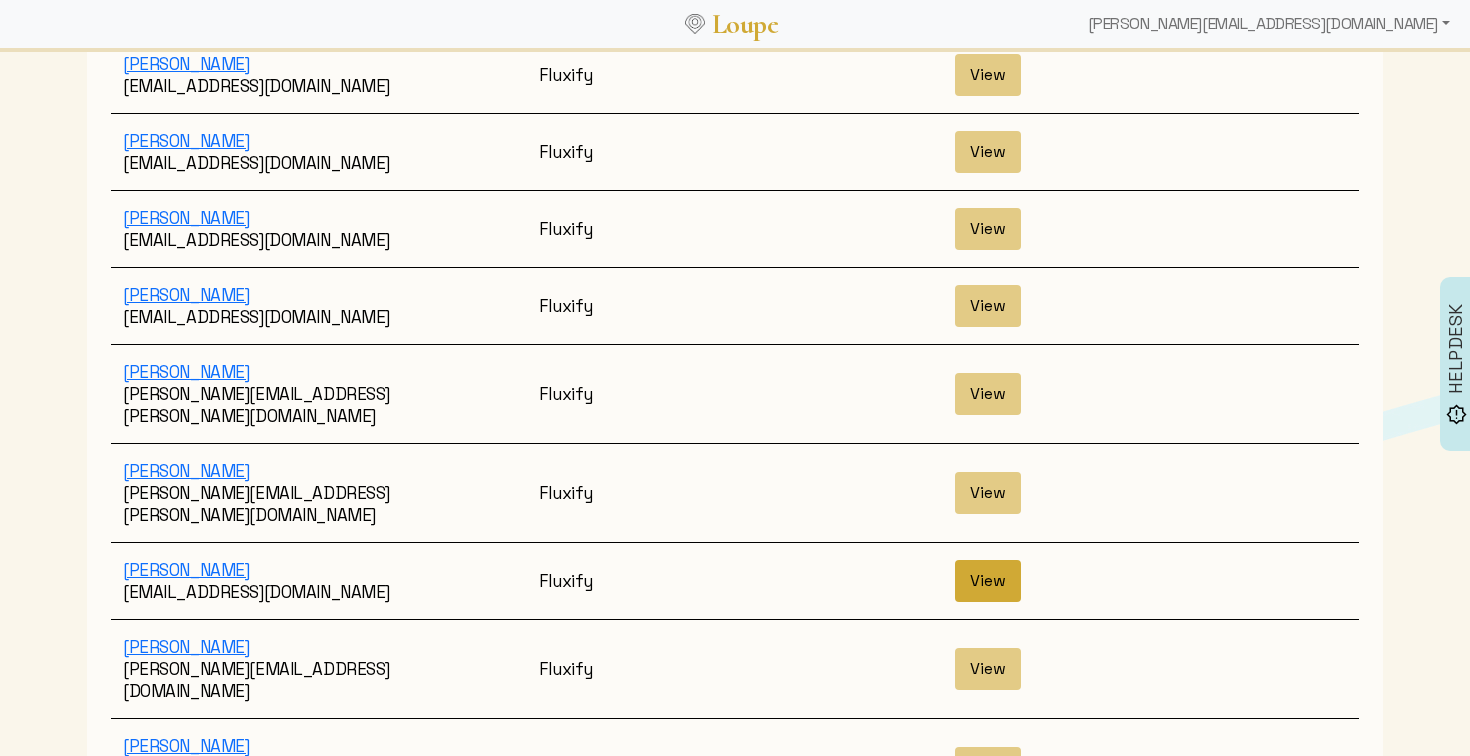 click on "View" 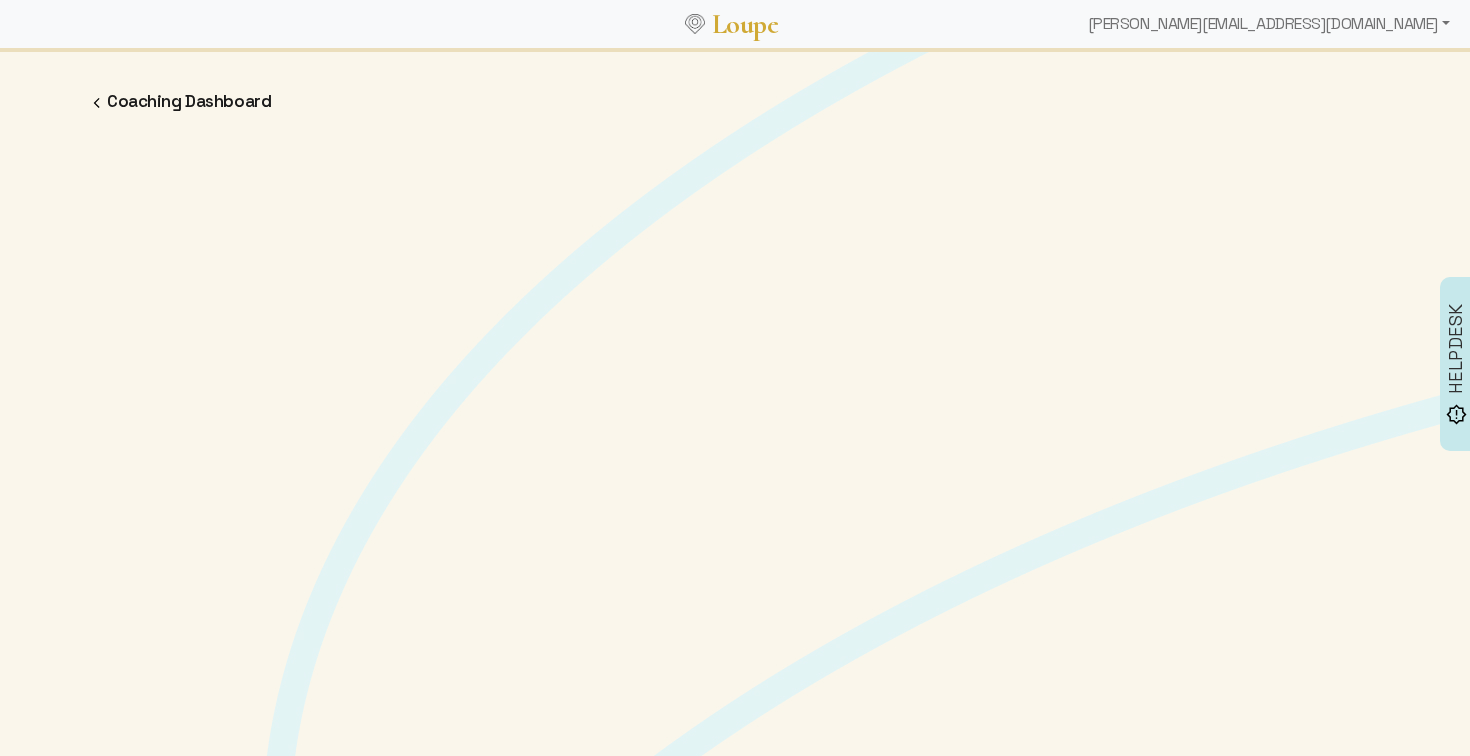 scroll, scrollTop: 0, scrollLeft: 0, axis: both 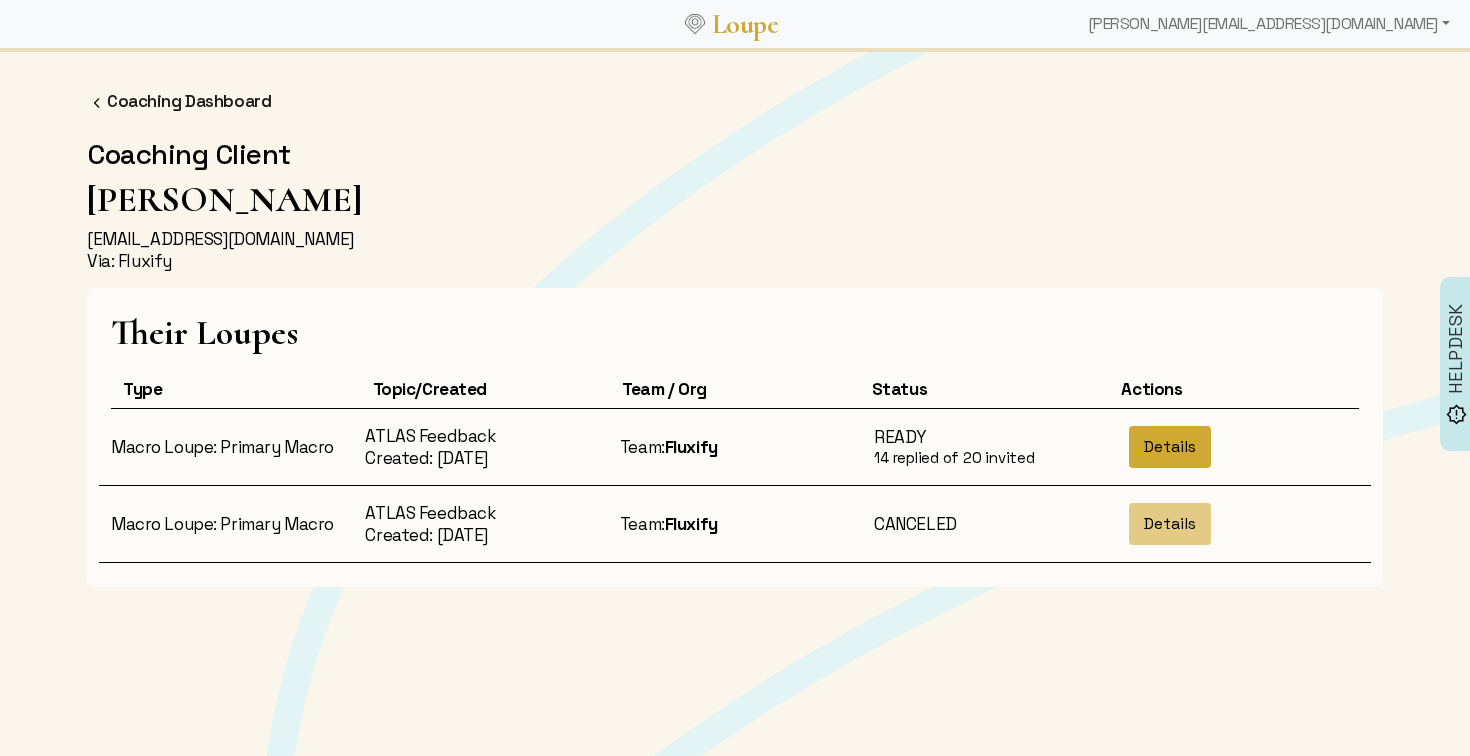 click on "Details" 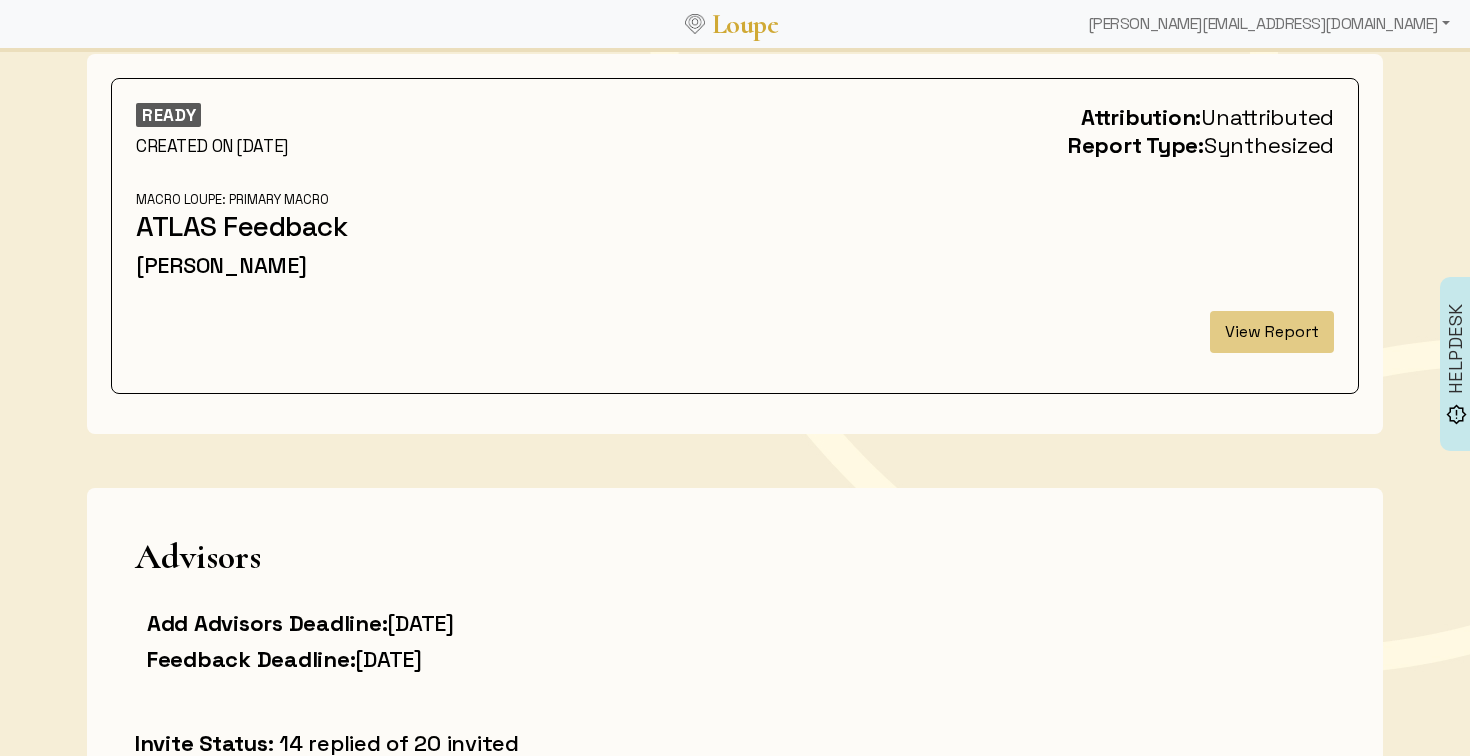 scroll, scrollTop: 106, scrollLeft: 0, axis: vertical 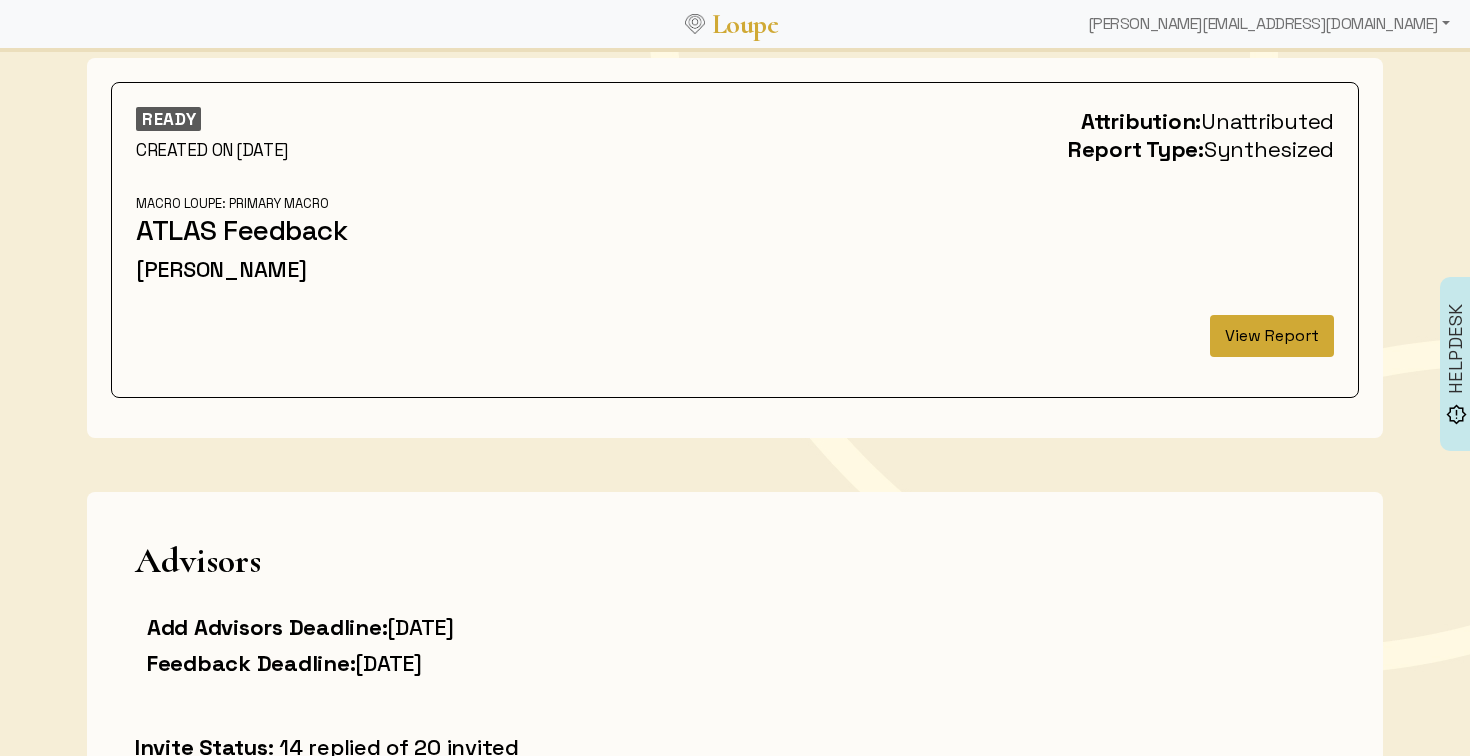 click on "View Report" 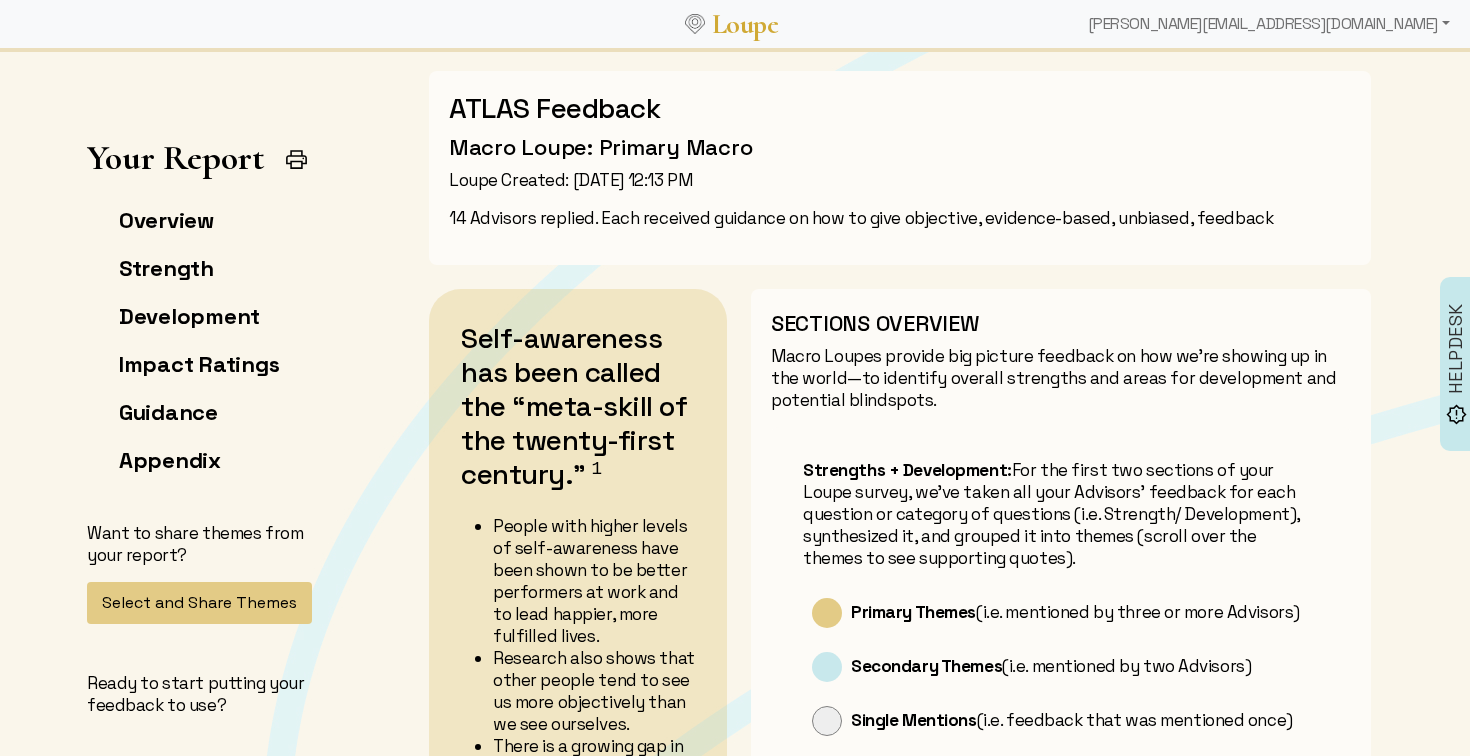 scroll, scrollTop: 0, scrollLeft: 0, axis: both 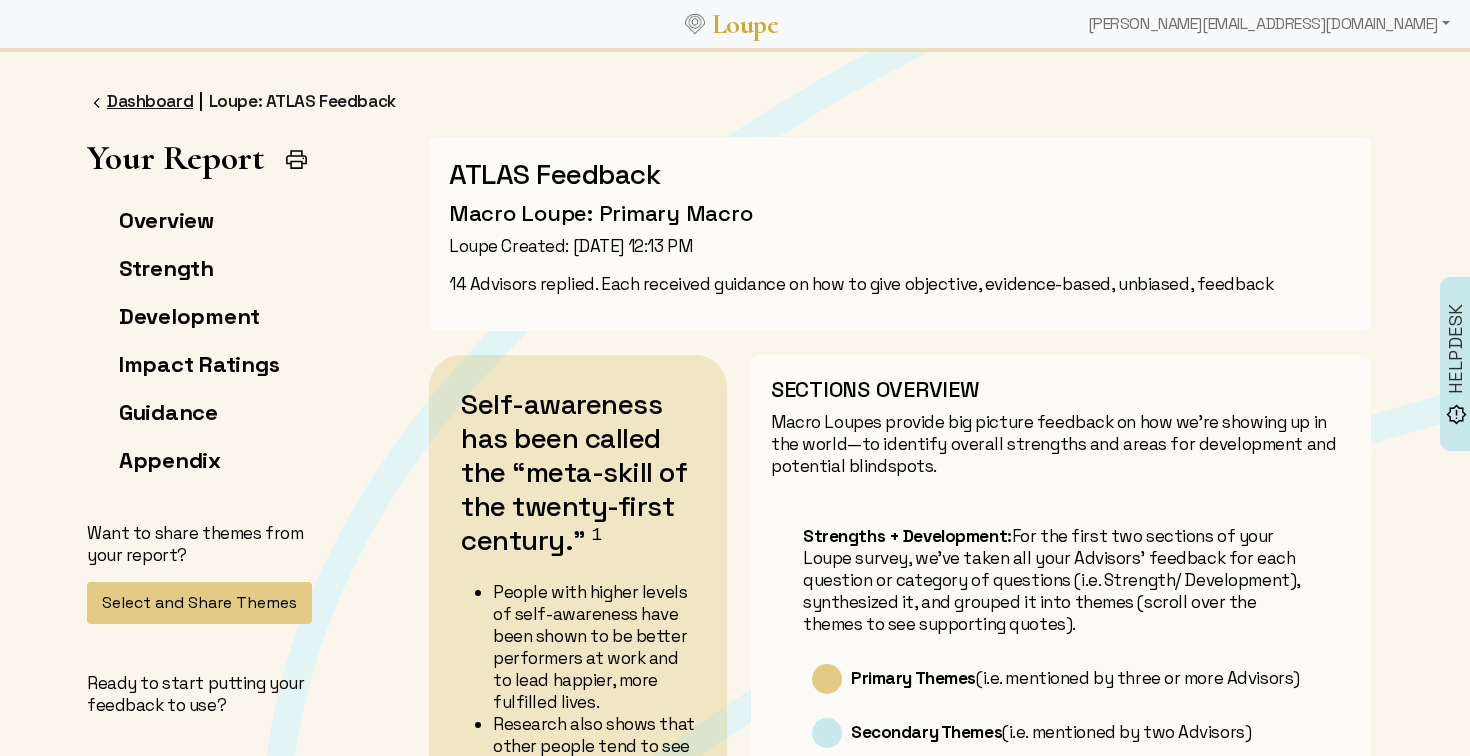 click on "Dashboard" 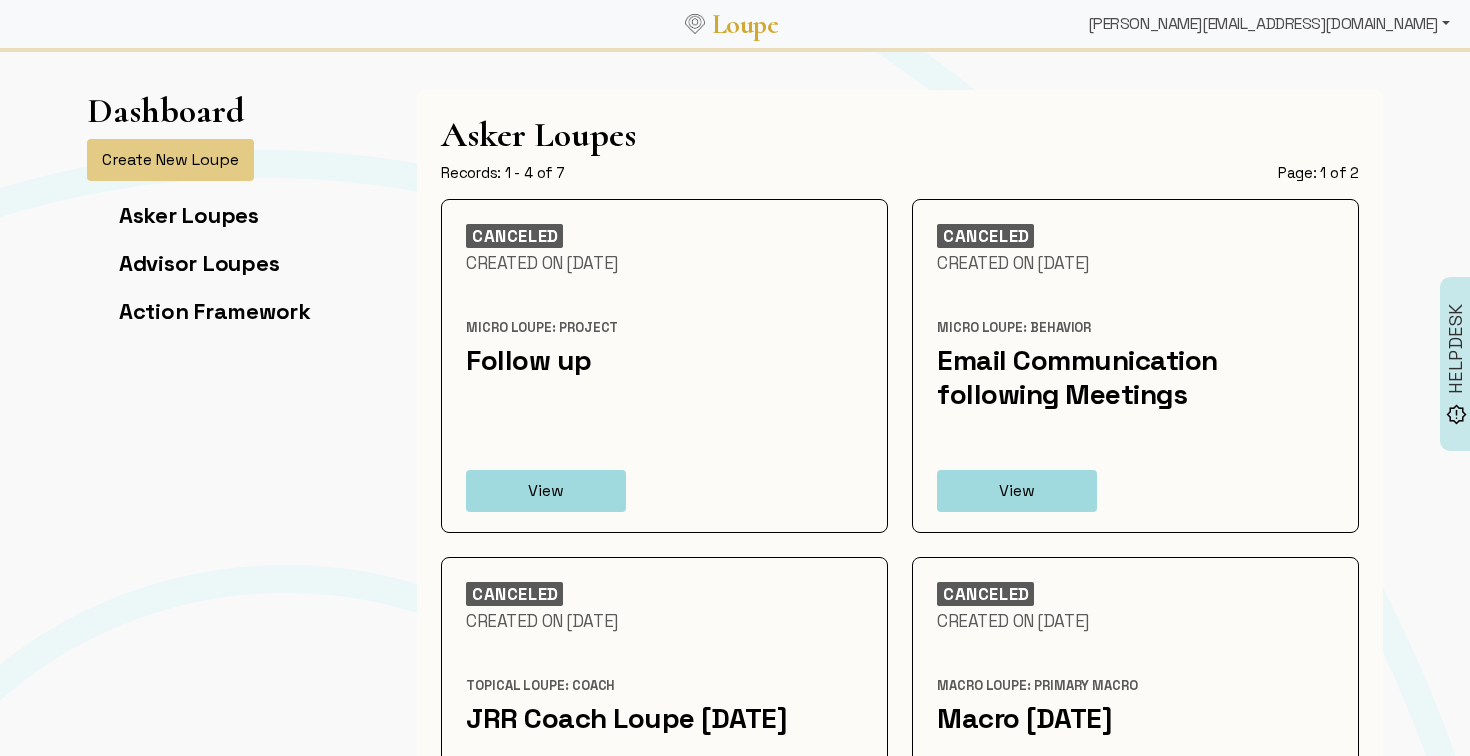 click on "jonathan@fluxify.net" at bounding box center [1269, 24] 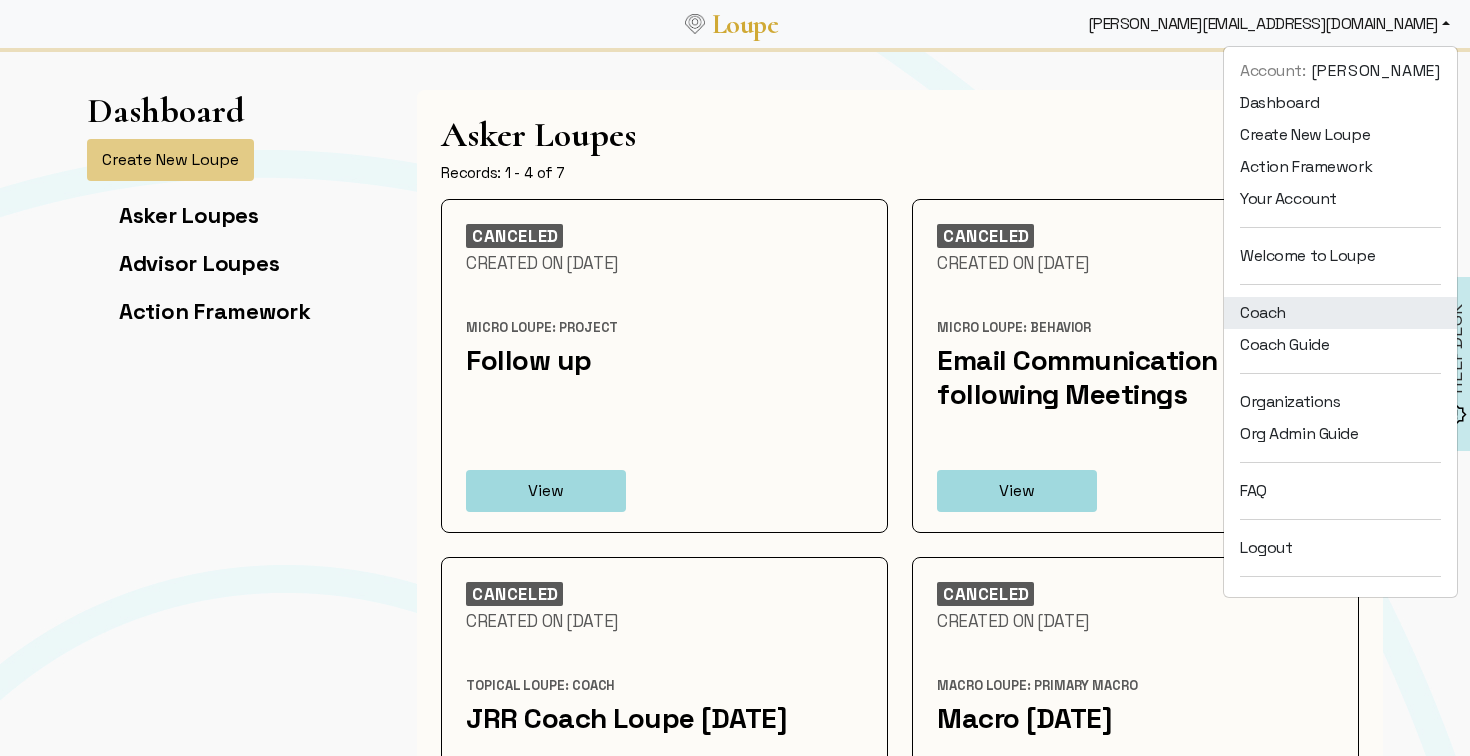 click on "Coach" at bounding box center (1340, 313) 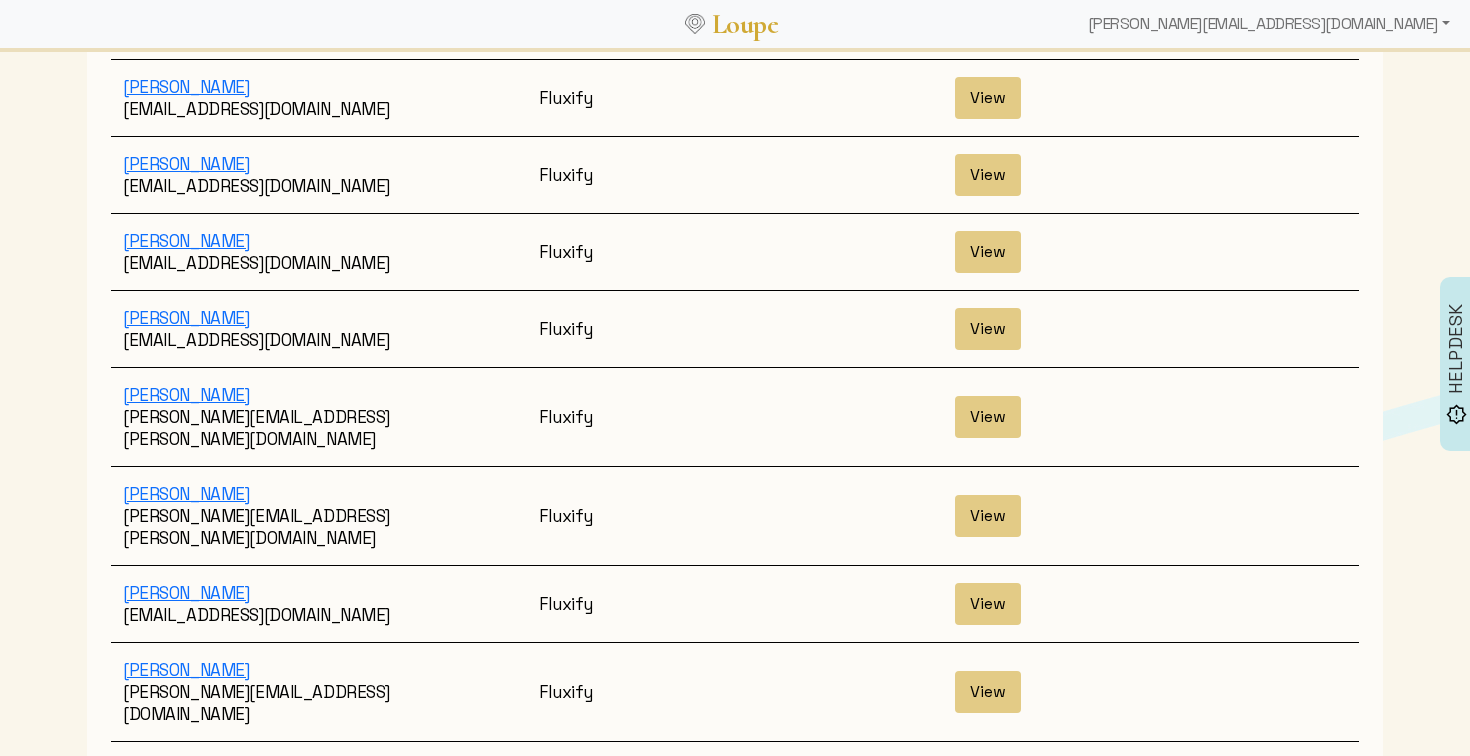 scroll, scrollTop: 3656, scrollLeft: 0, axis: vertical 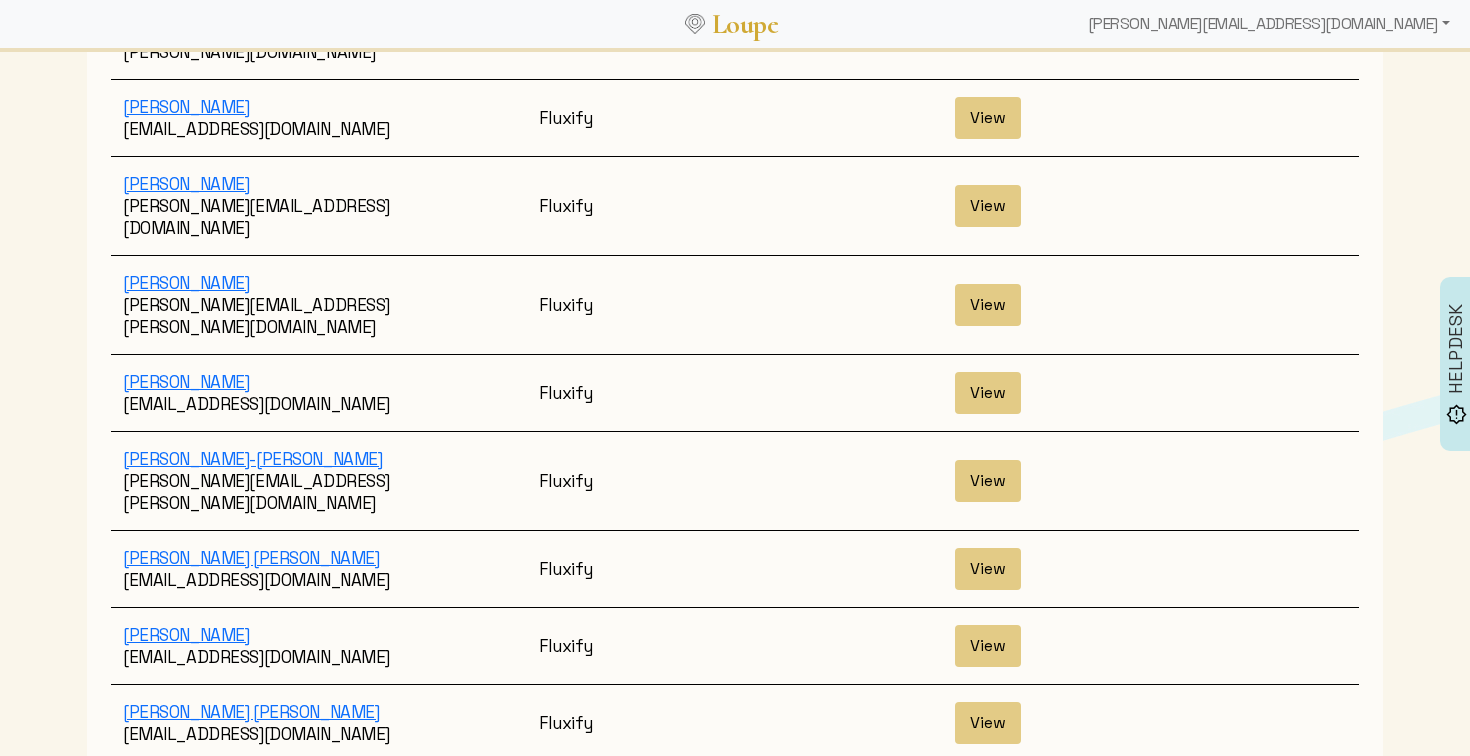 click on "2 (current)" 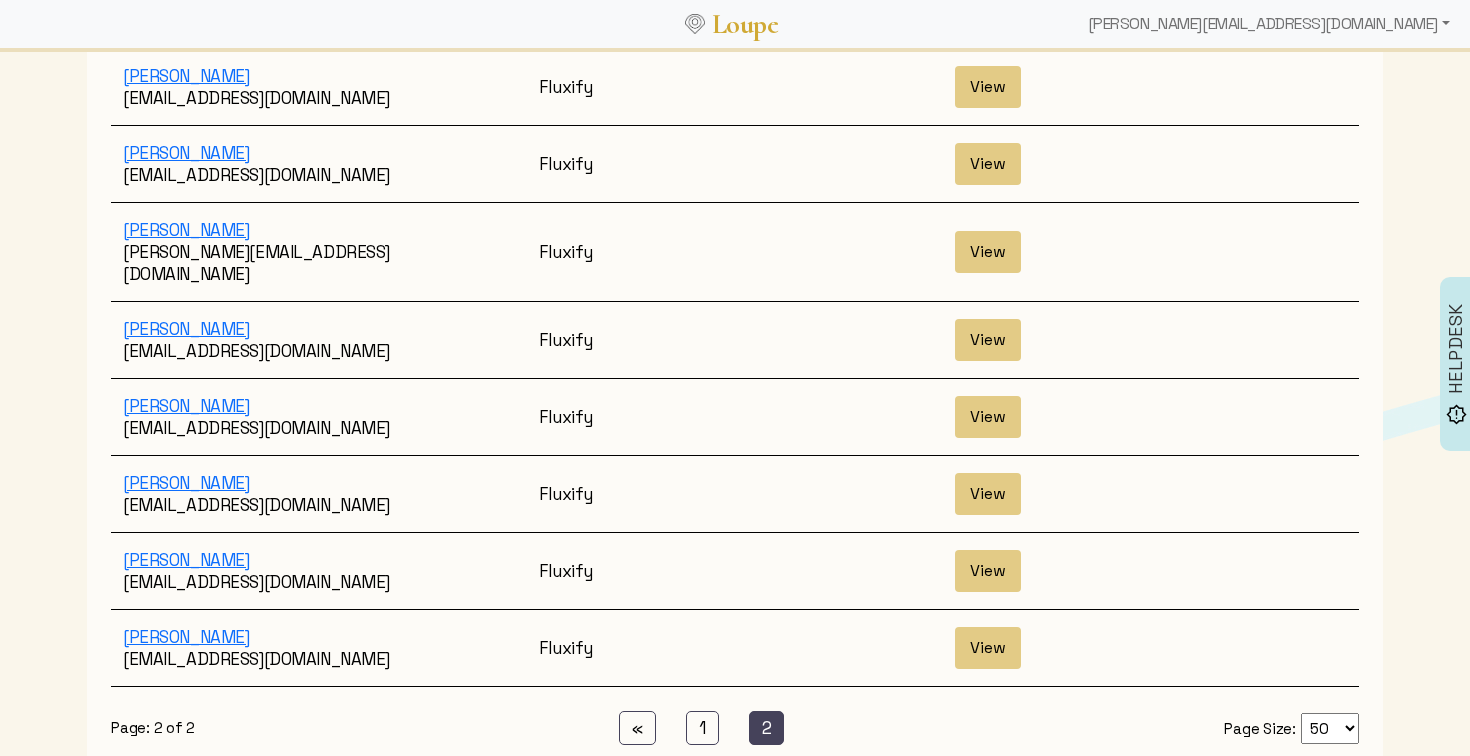 scroll, scrollTop: 424, scrollLeft: 0, axis: vertical 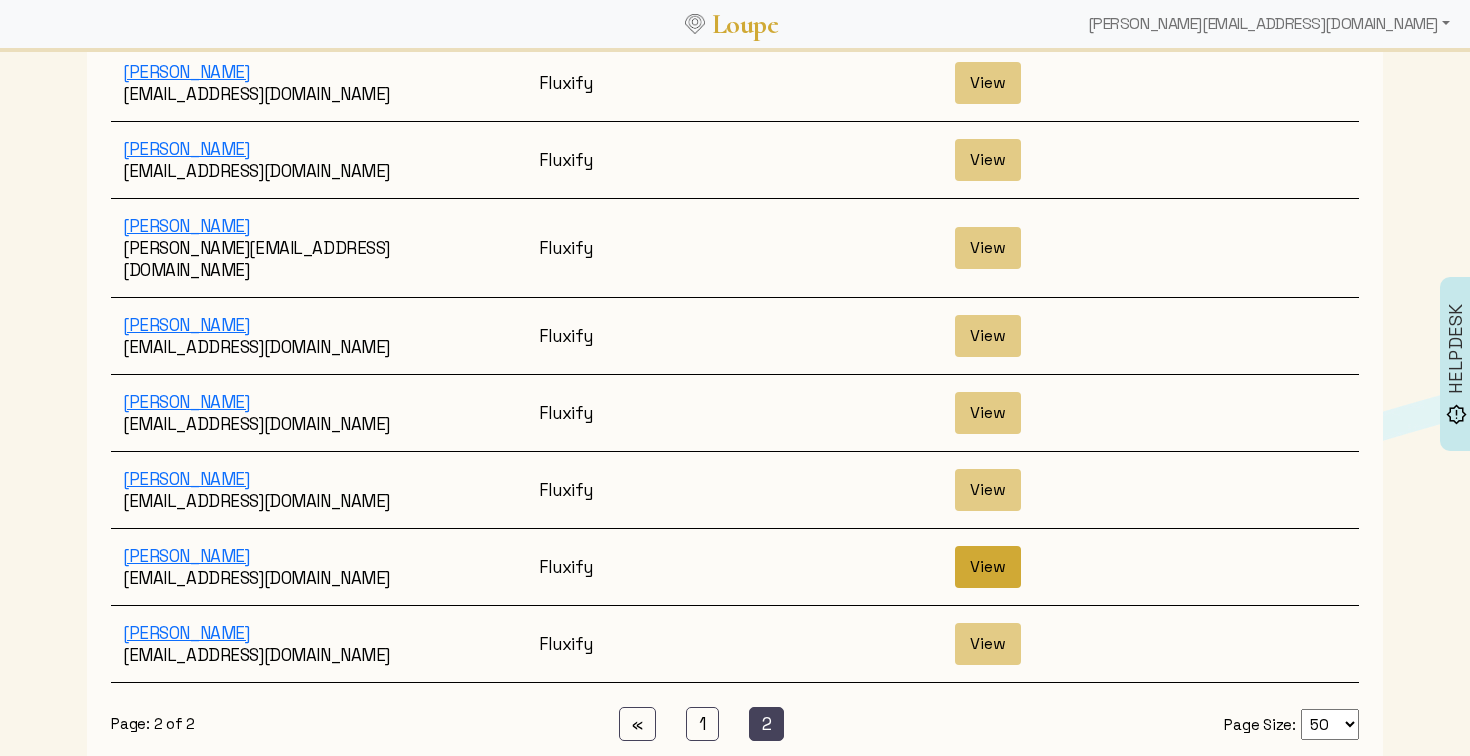 click on "View" 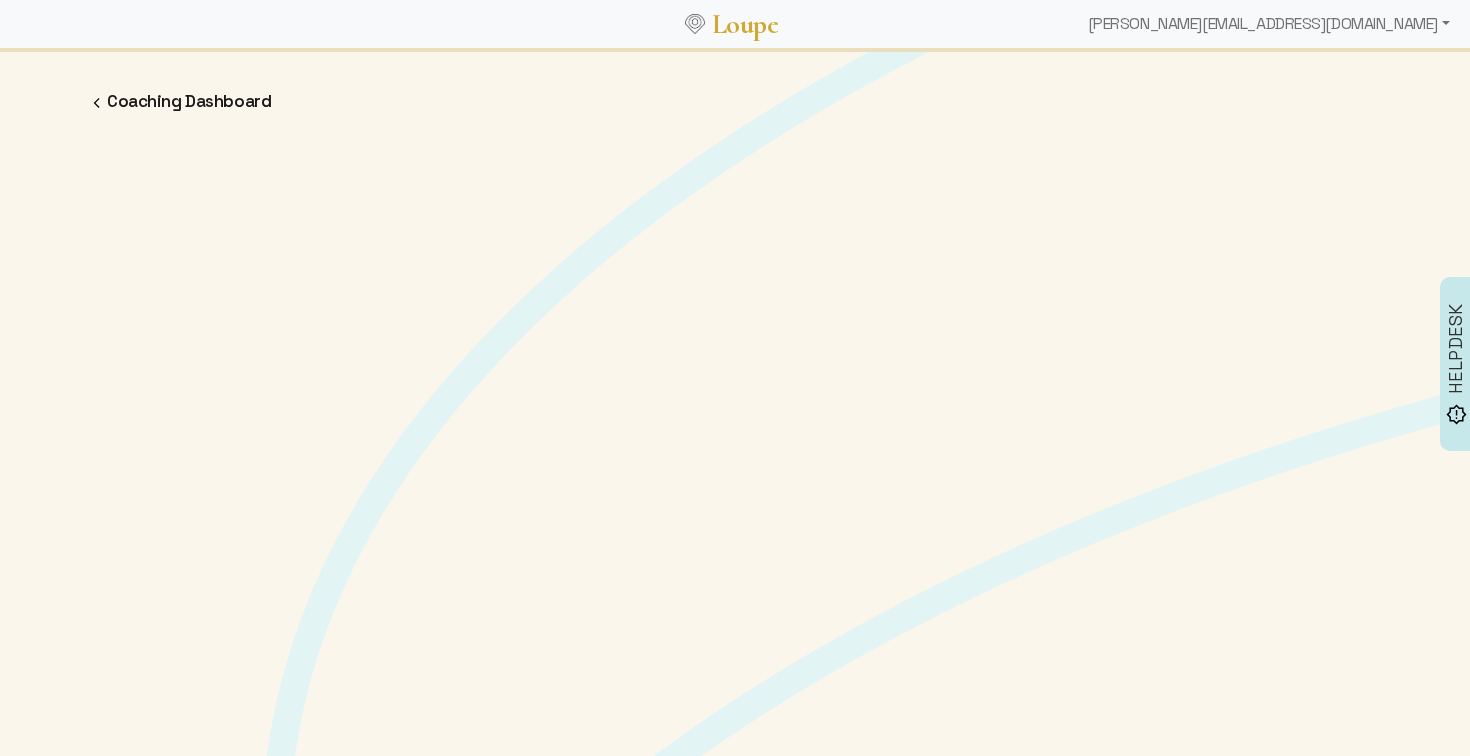 scroll, scrollTop: 0, scrollLeft: 0, axis: both 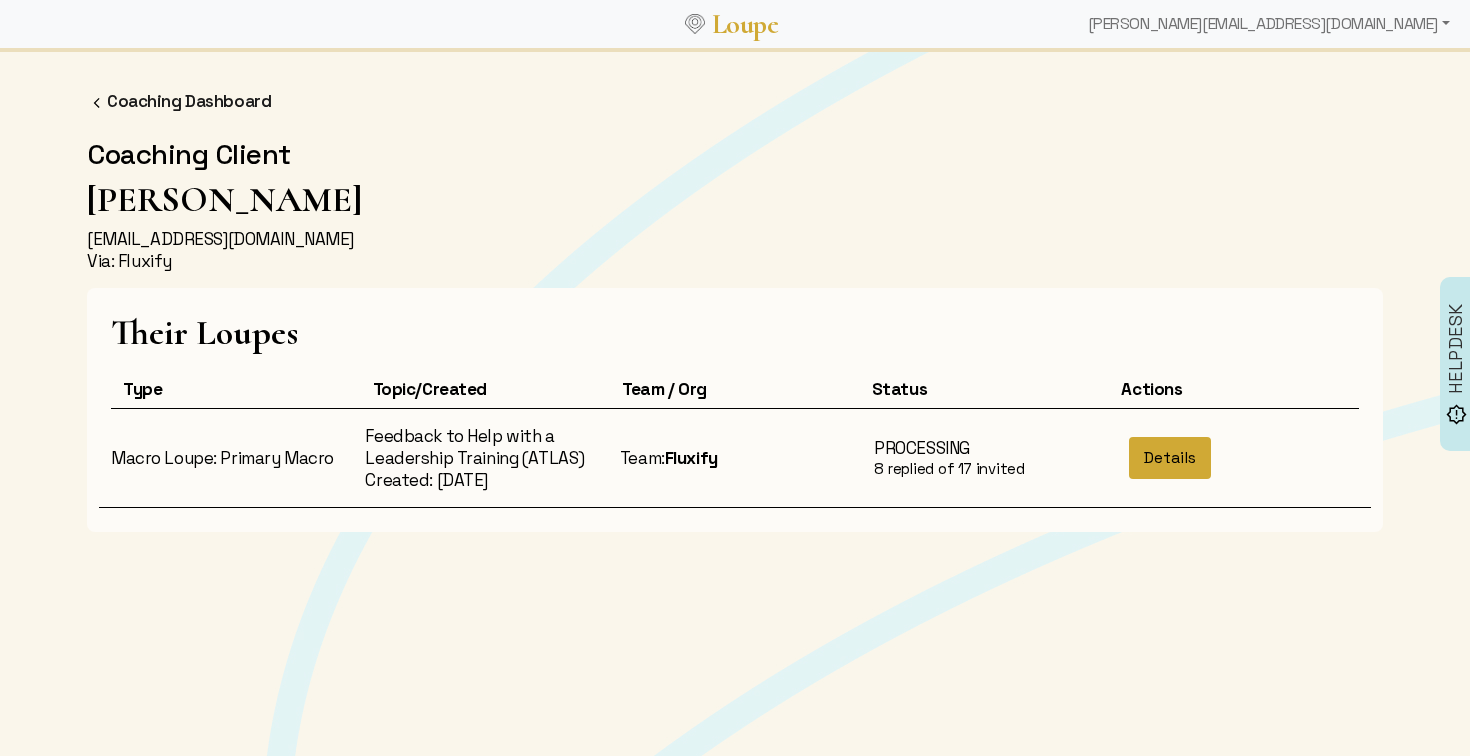 click on "Details" 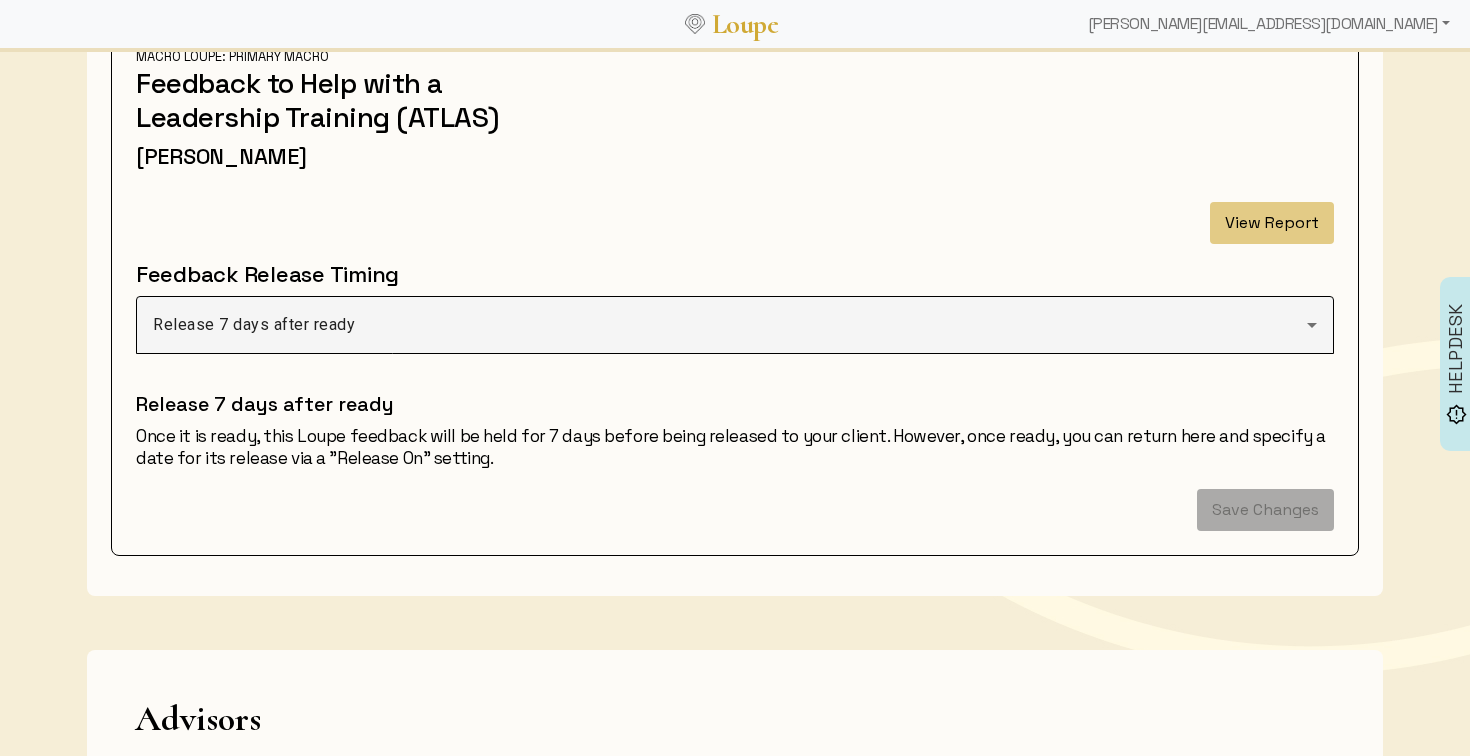 scroll, scrollTop: 290, scrollLeft: 0, axis: vertical 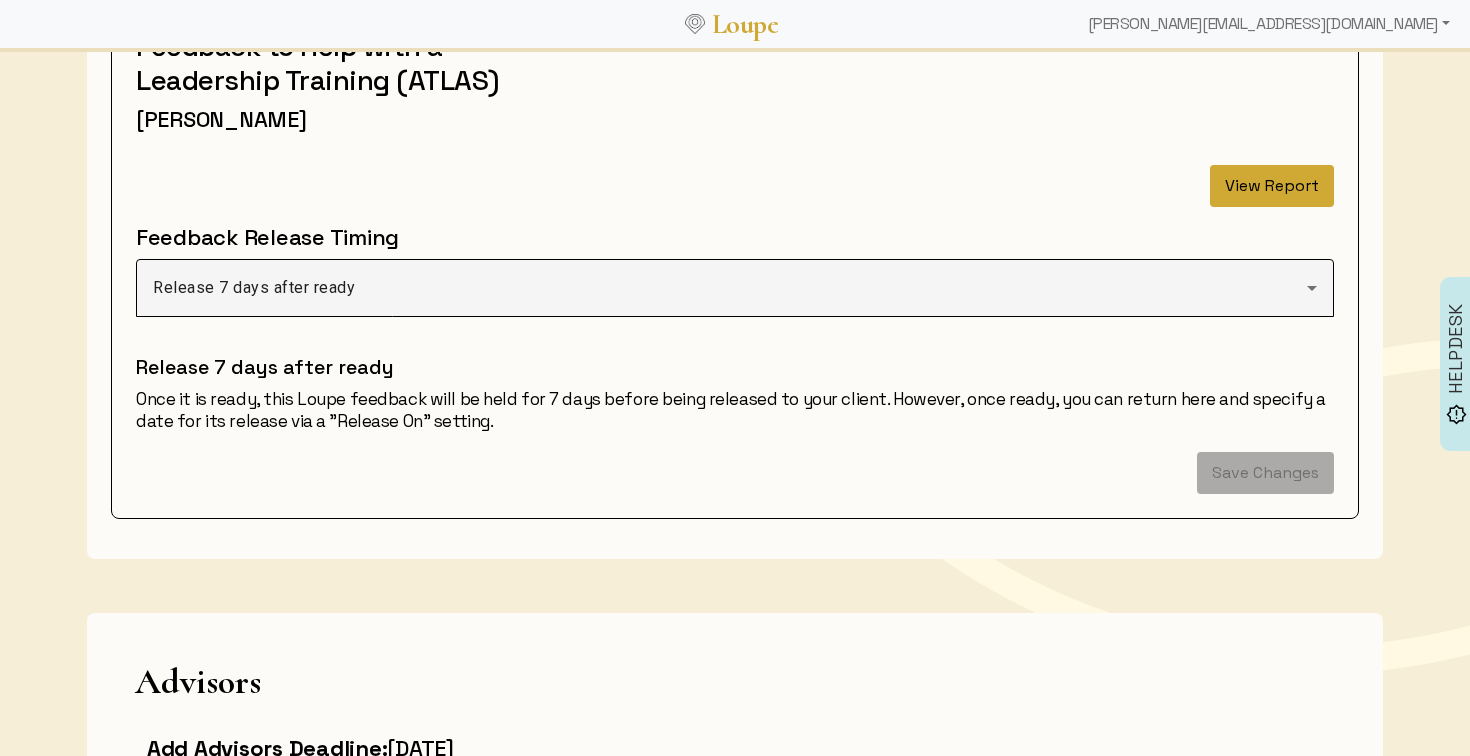 click on "View Report" 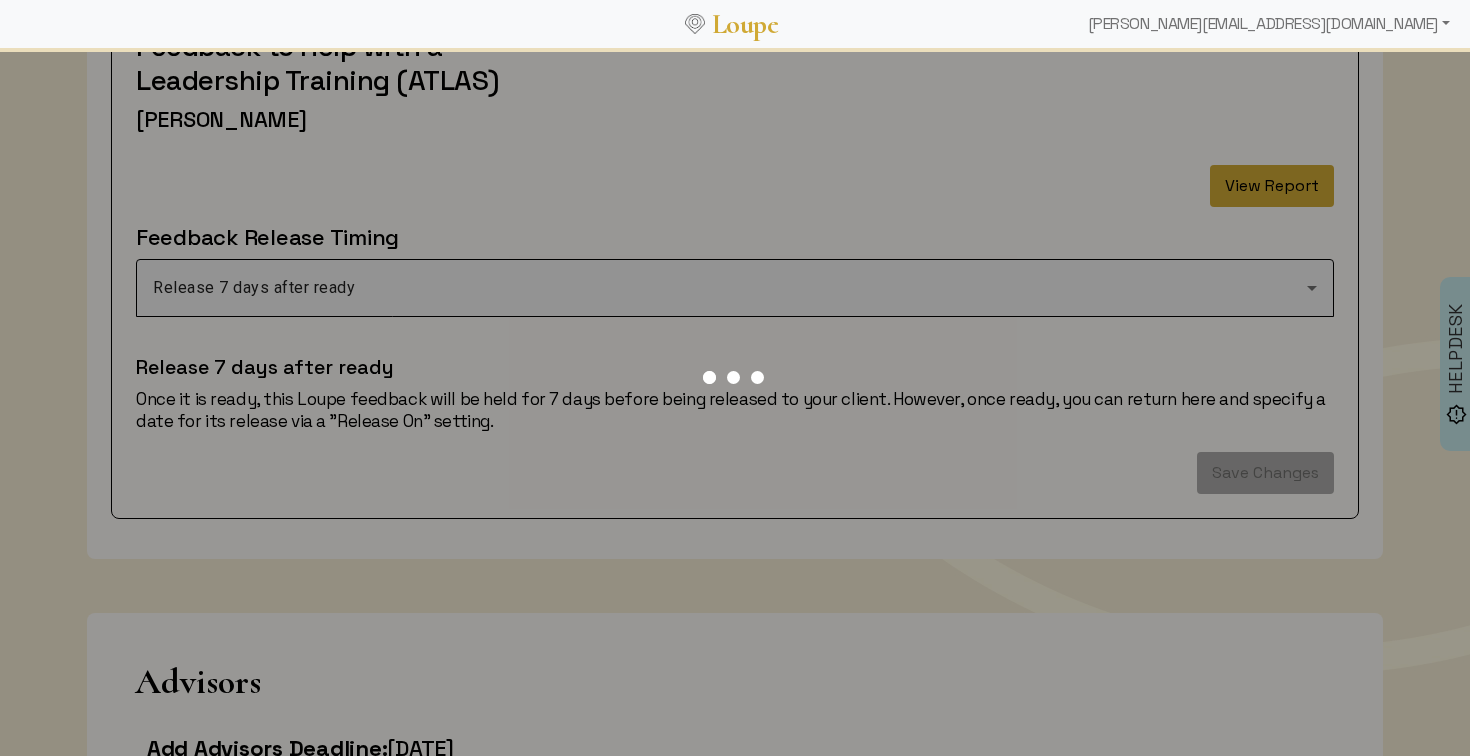 scroll, scrollTop: 0, scrollLeft: 0, axis: both 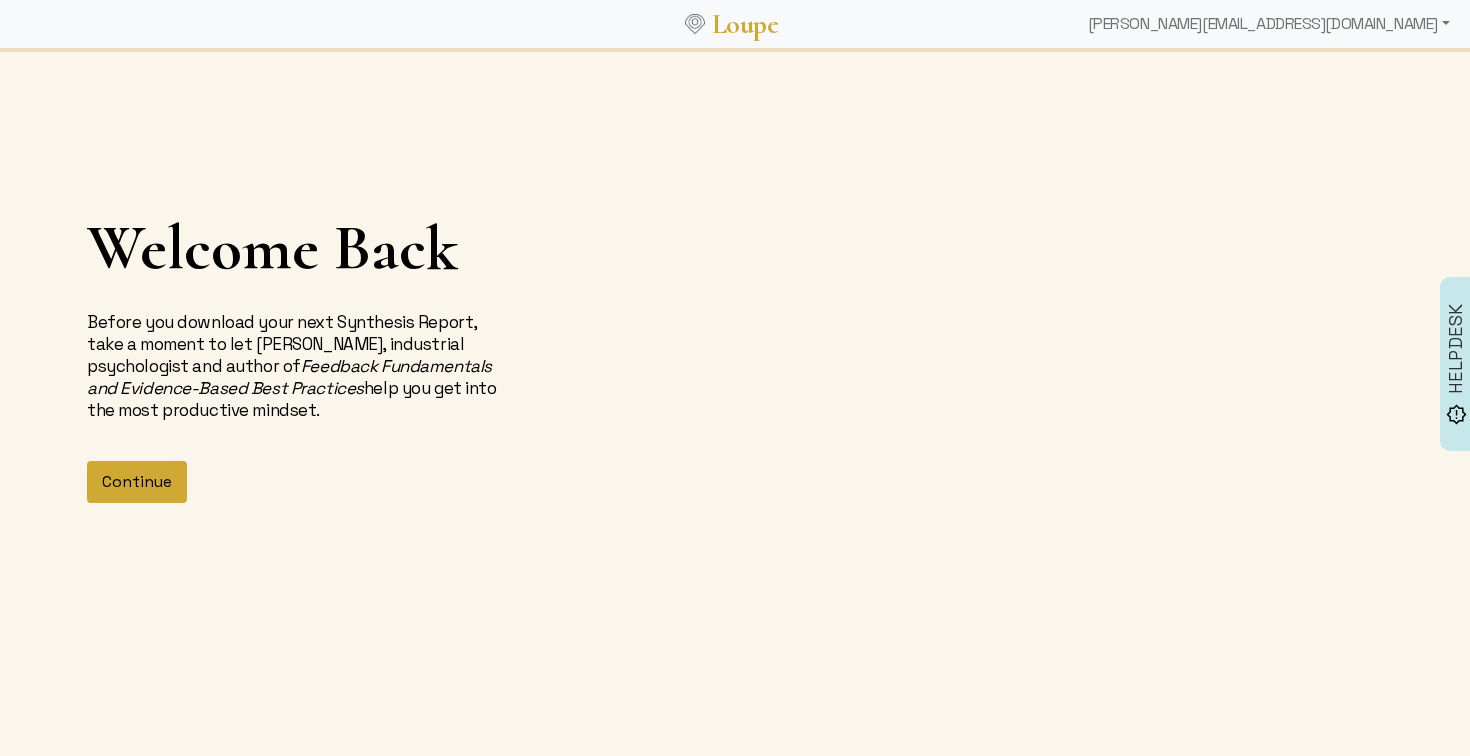click on "Continue" 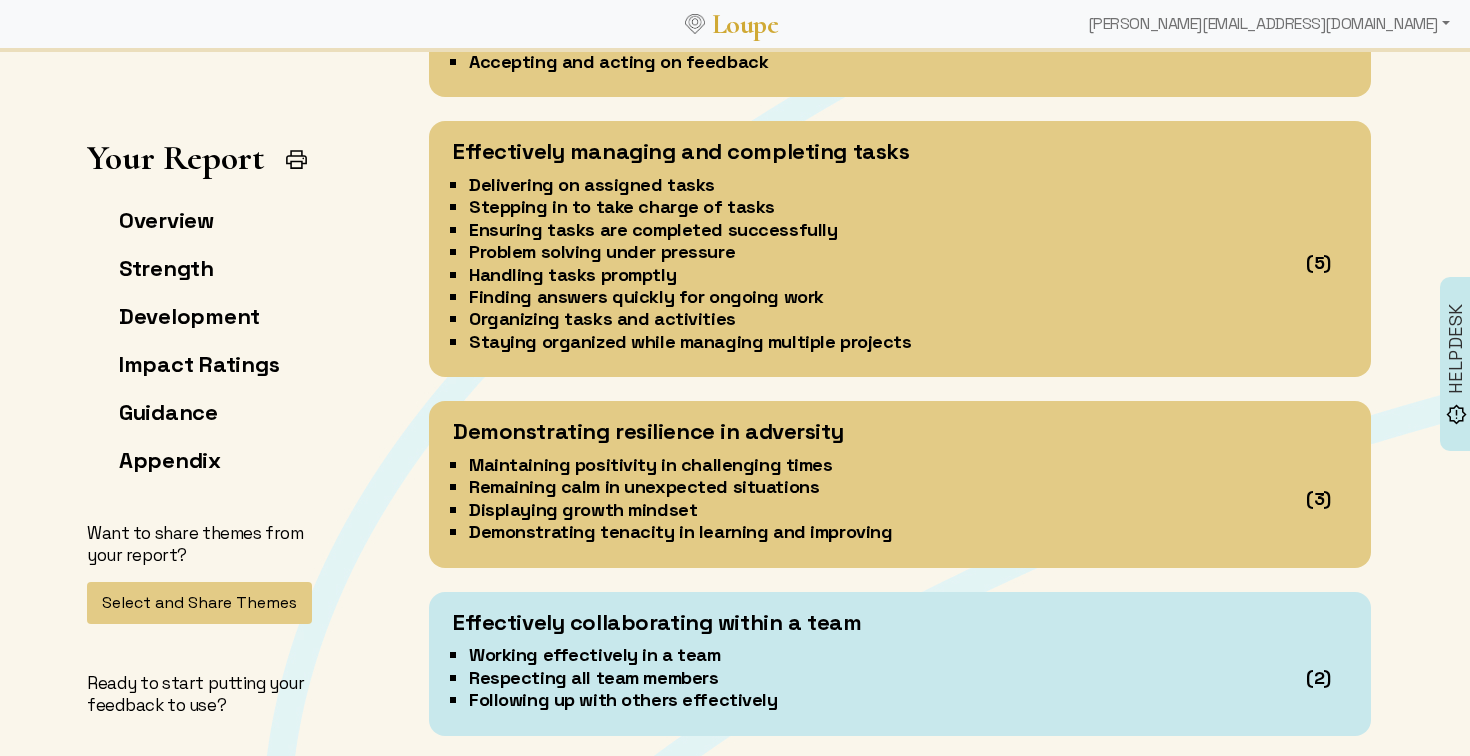 scroll, scrollTop: 2166, scrollLeft: 0, axis: vertical 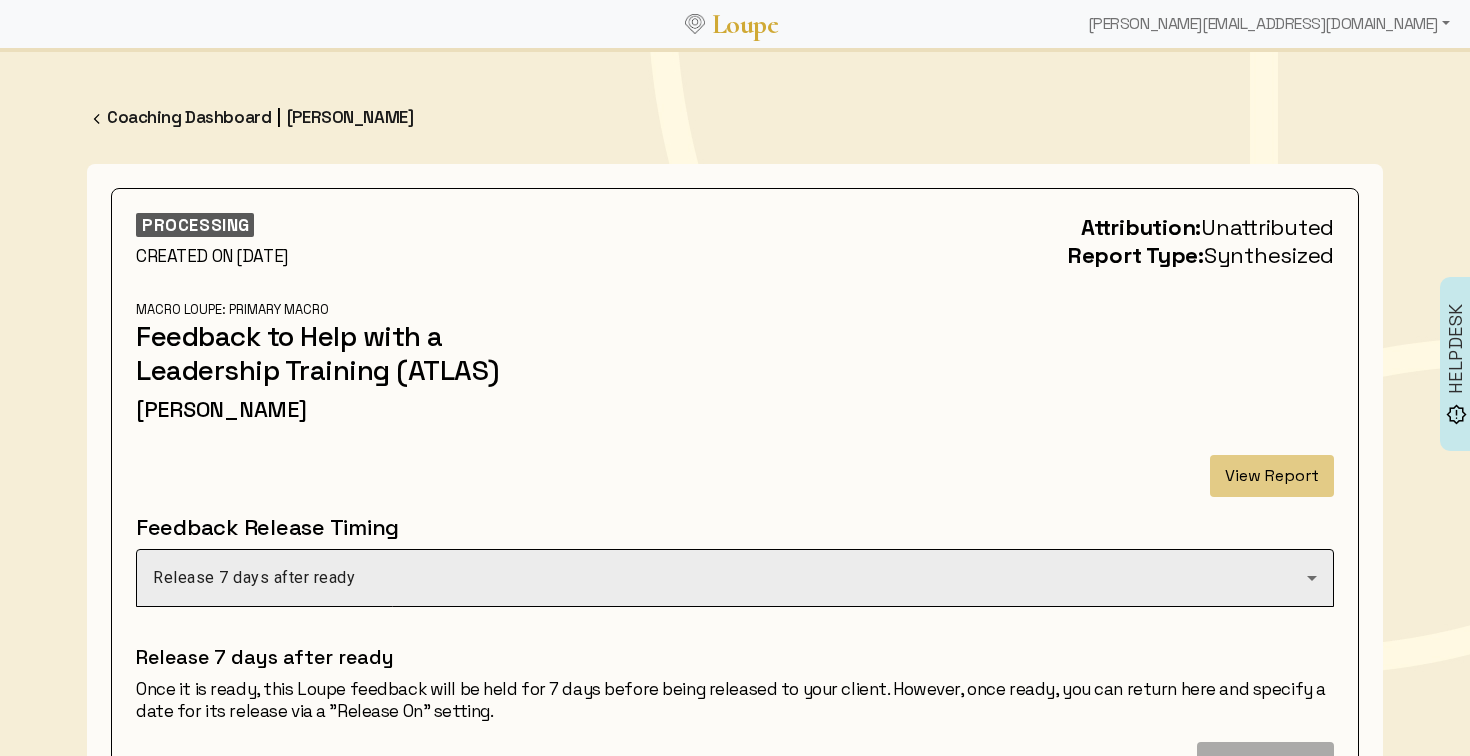 click on "Release 7 days after ready" 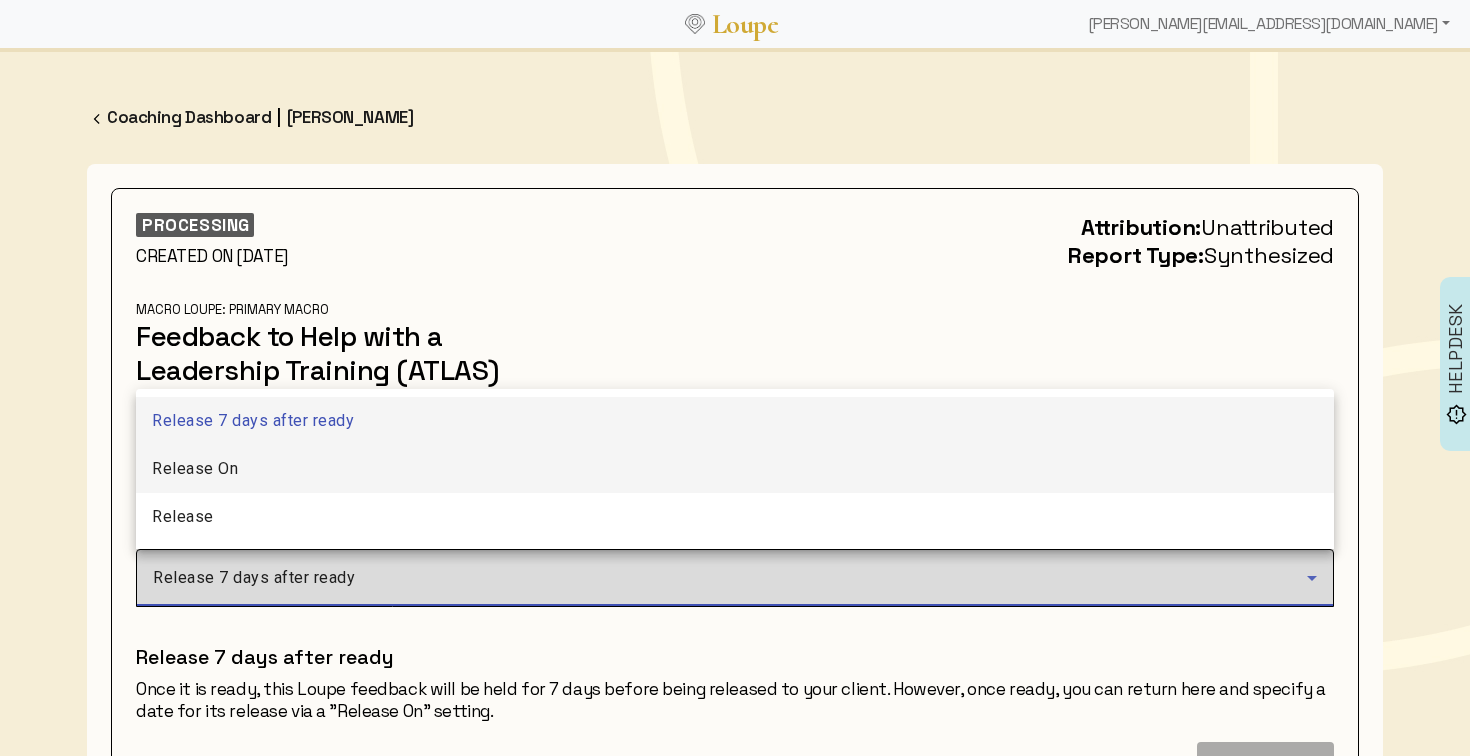 click on "Release On" at bounding box center (735, 469) 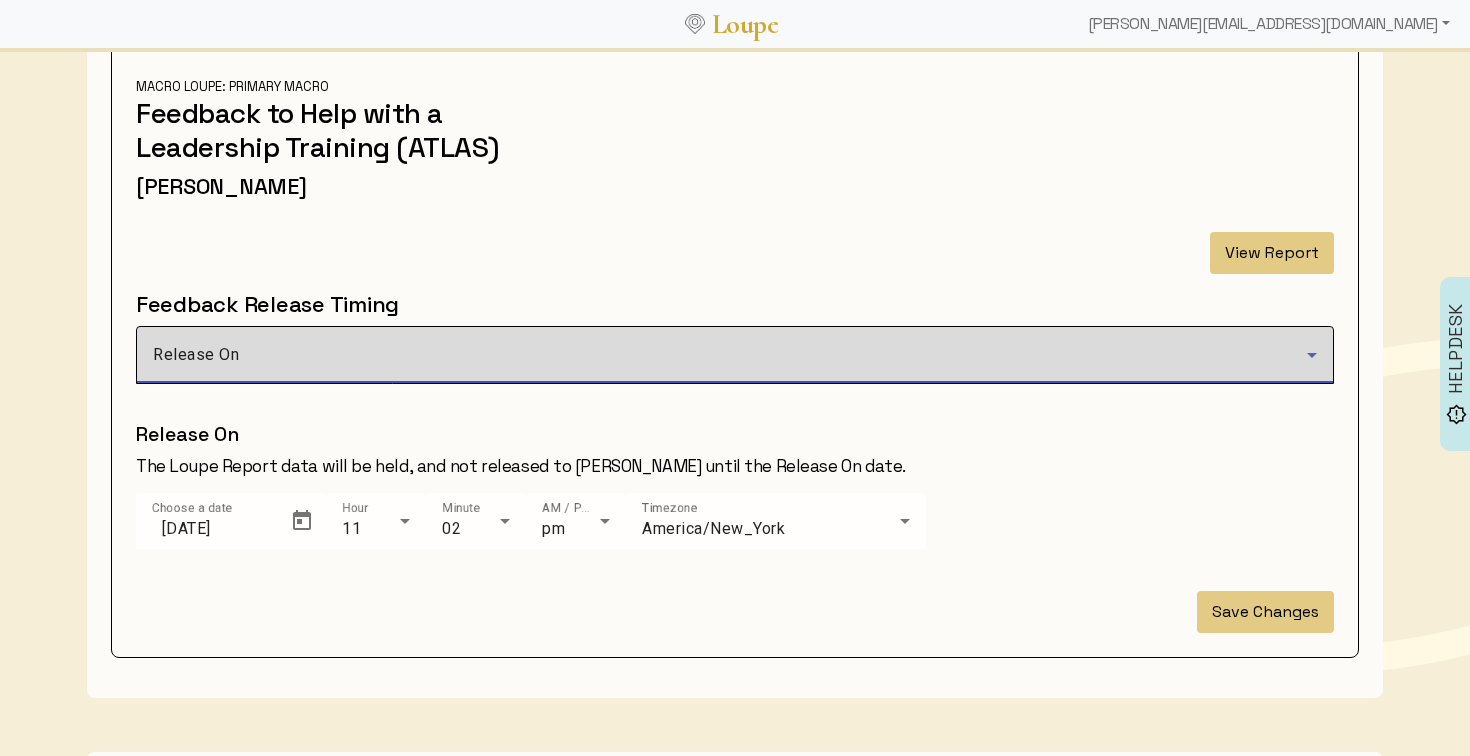 scroll, scrollTop: 248, scrollLeft: 0, axis: vertical 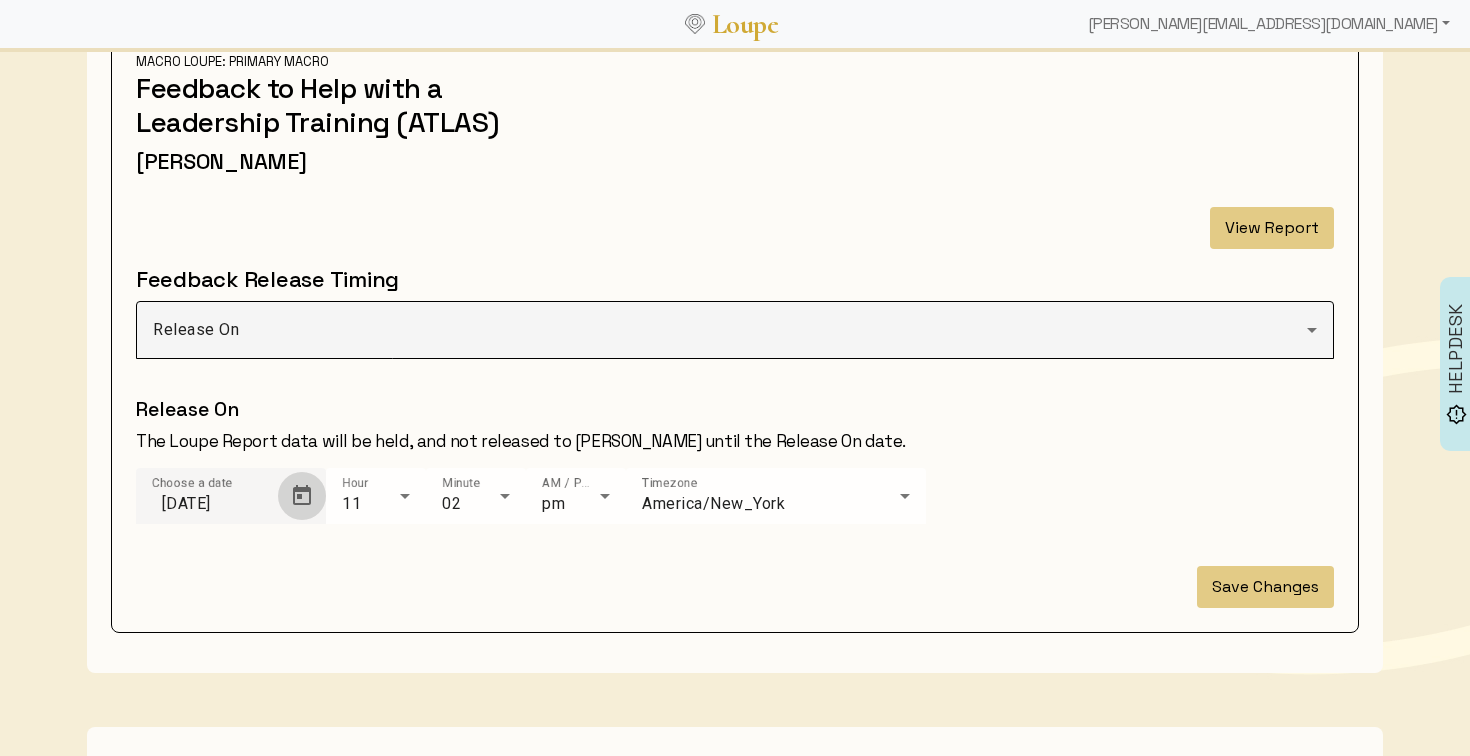click 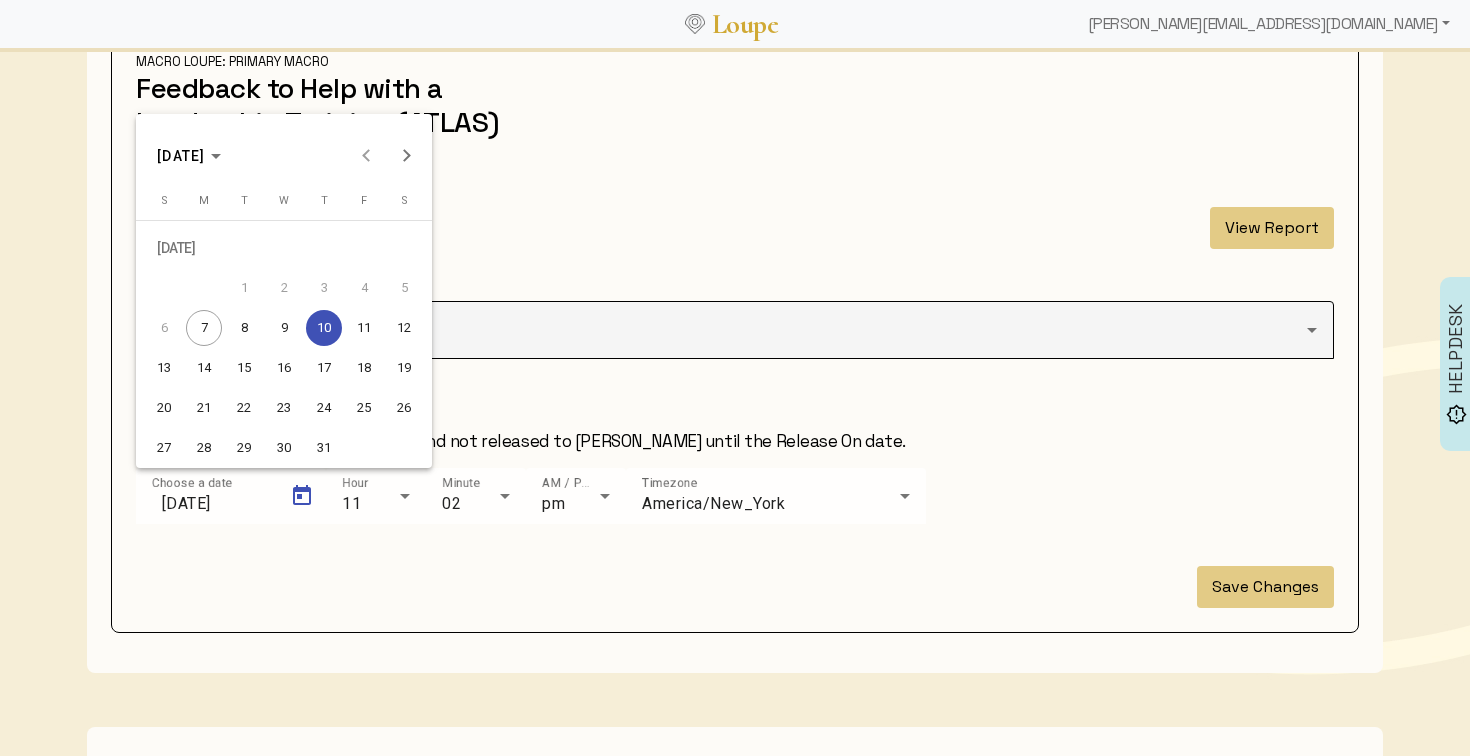 click on "9" at bounding box center (284, 328) 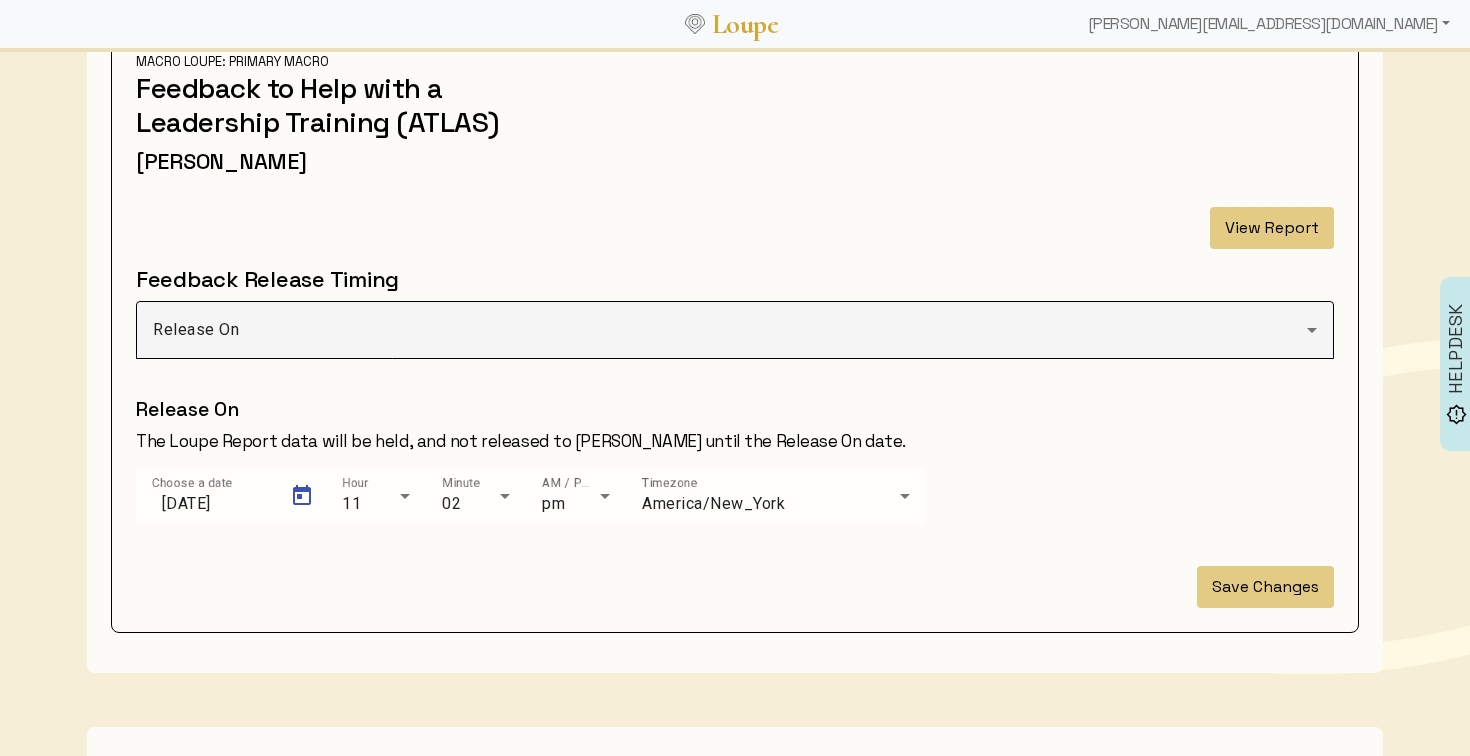 type on "7/9/2025" 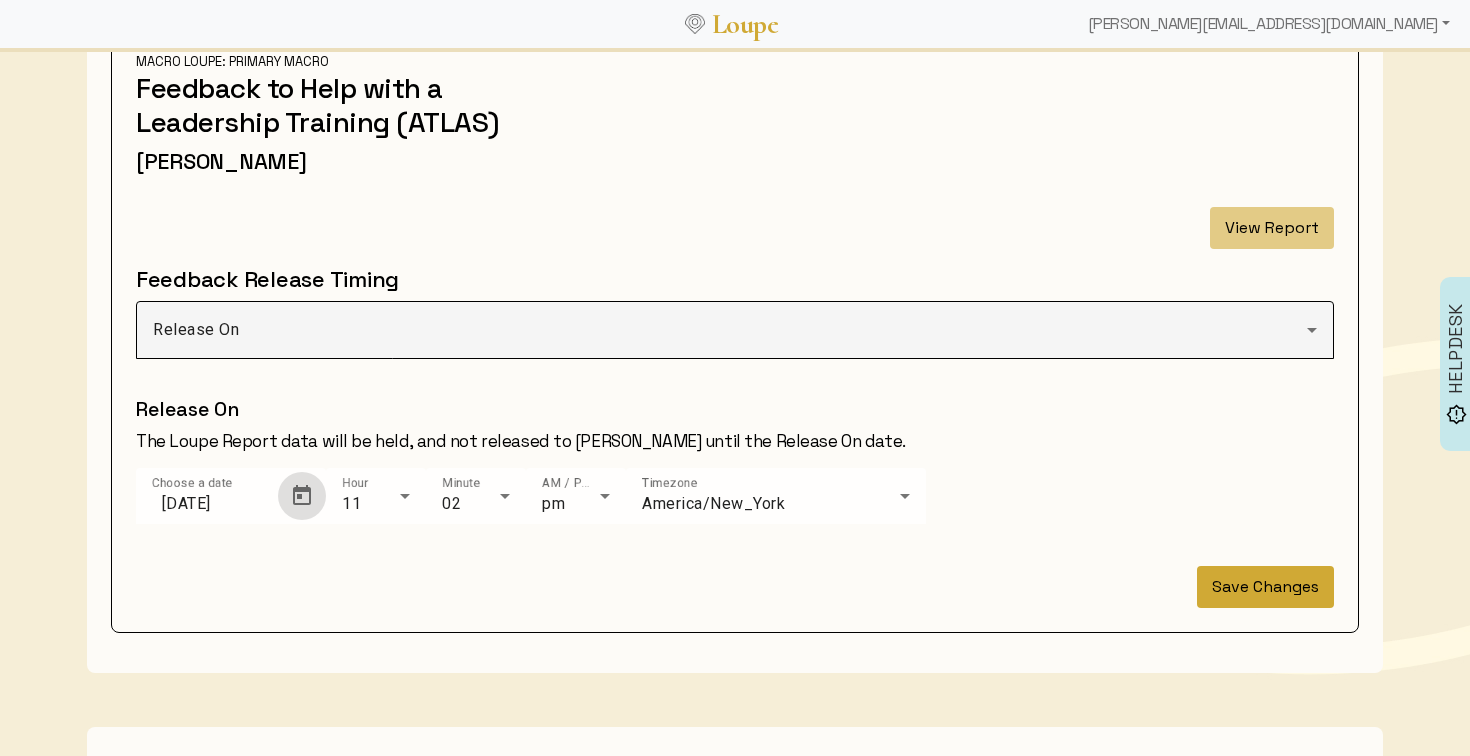 click on "Save Changes" 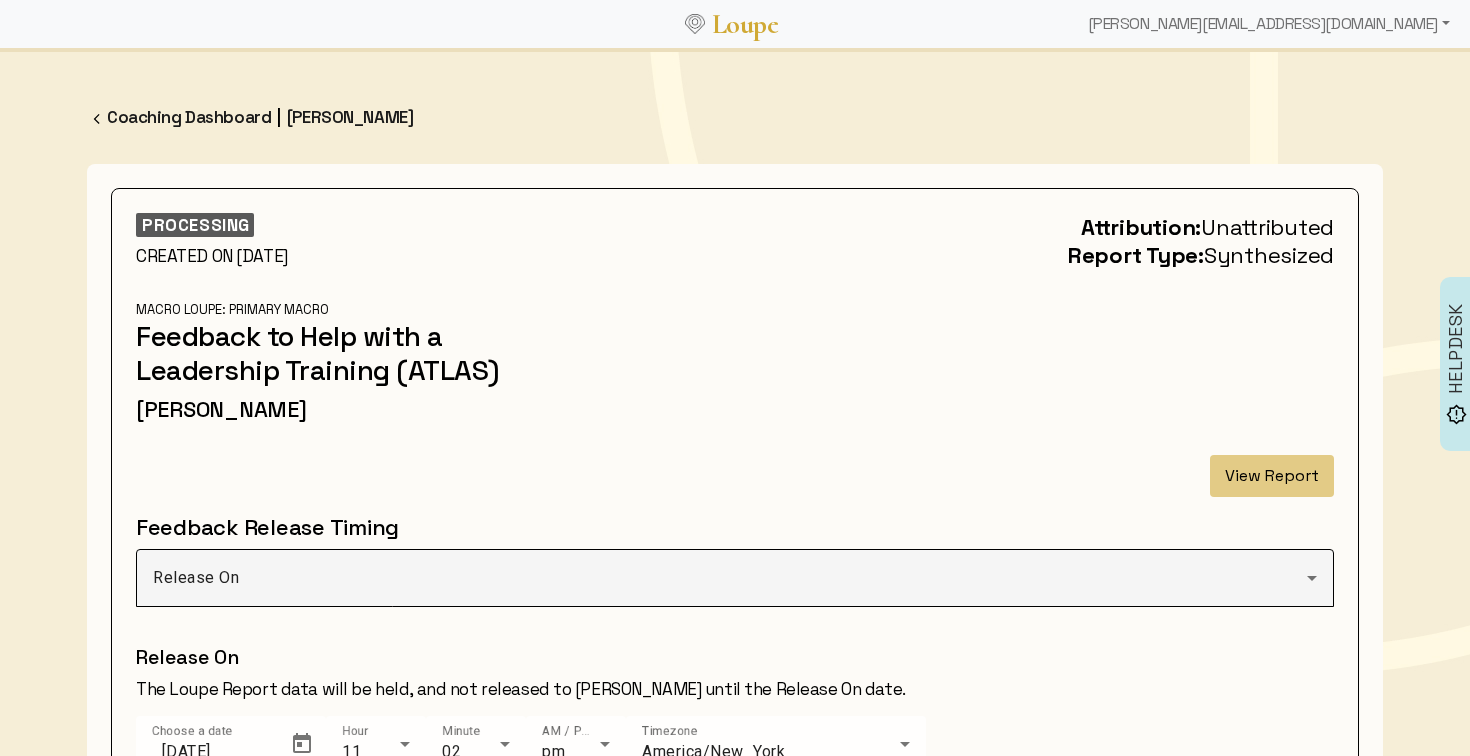 scroll, scrollTop: 2, scrollLeft: 0, axis: vertical 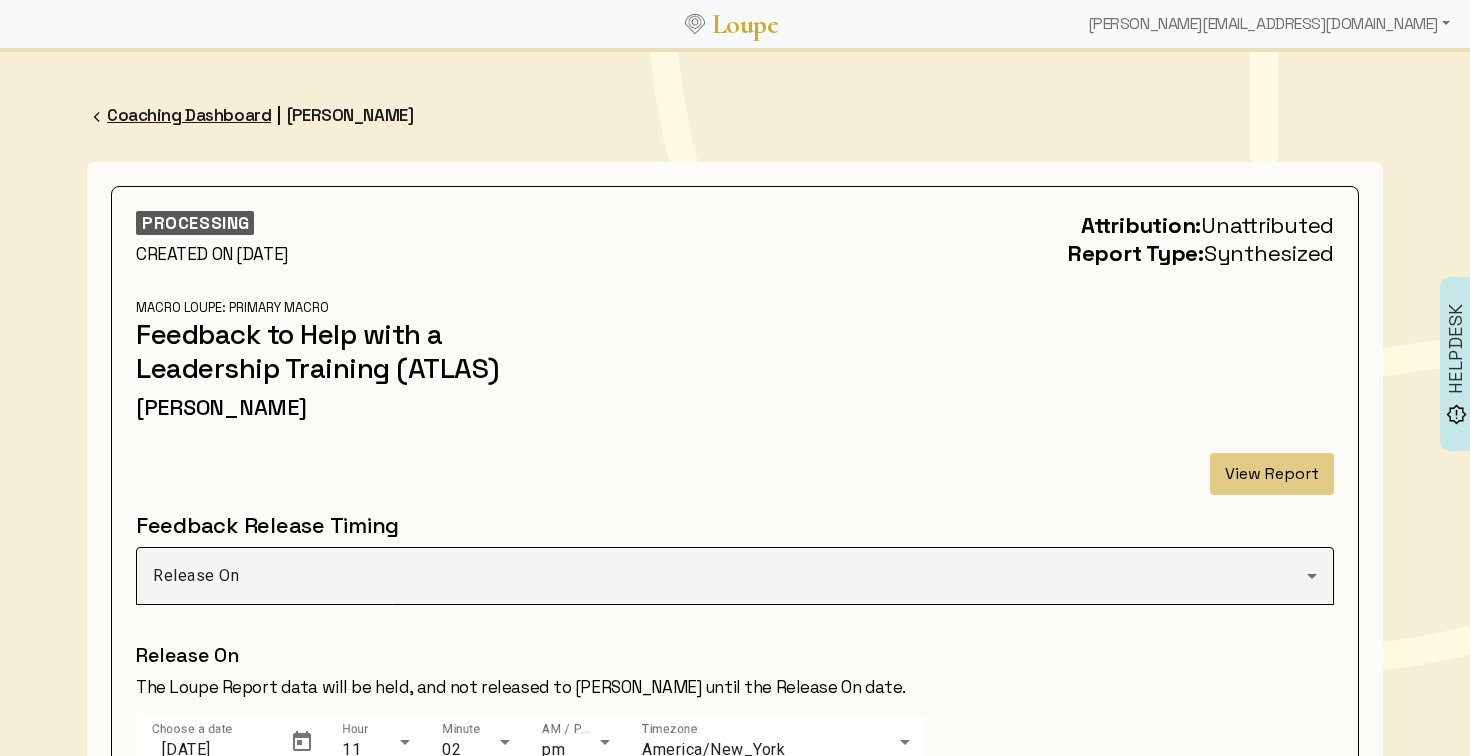 click on "Coaching Dashboard" 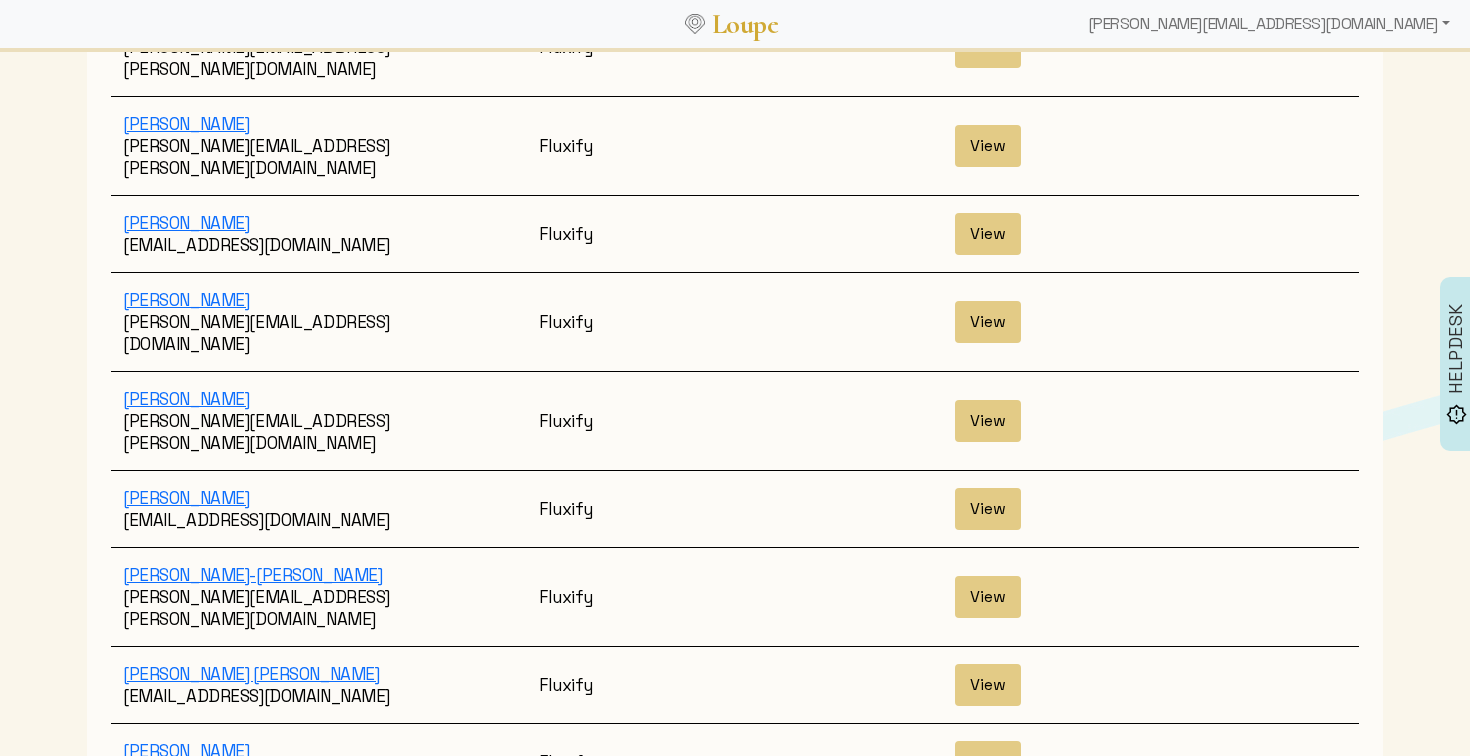 scroll, scrollTop: 3656, scrollLeft: 0, axis: vertical 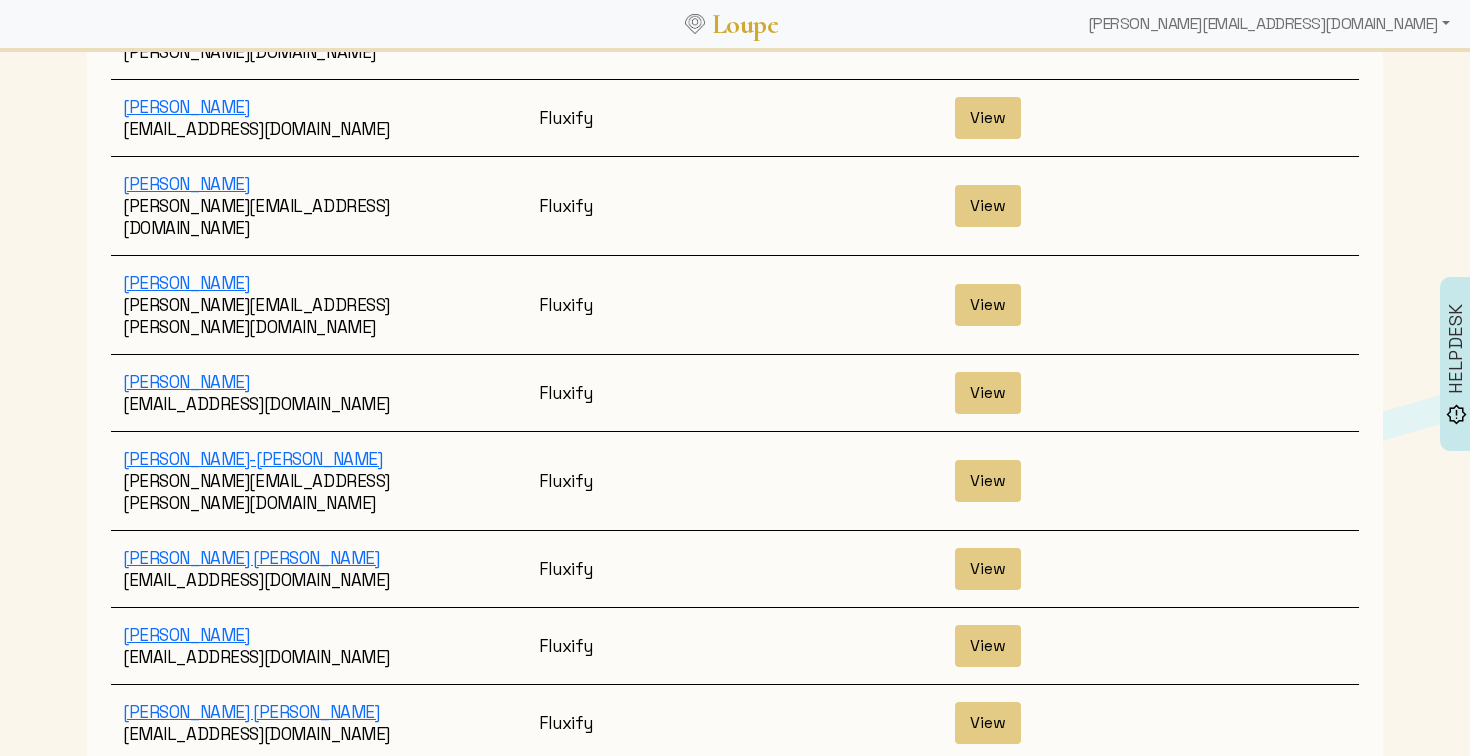 click on "2 (current)" 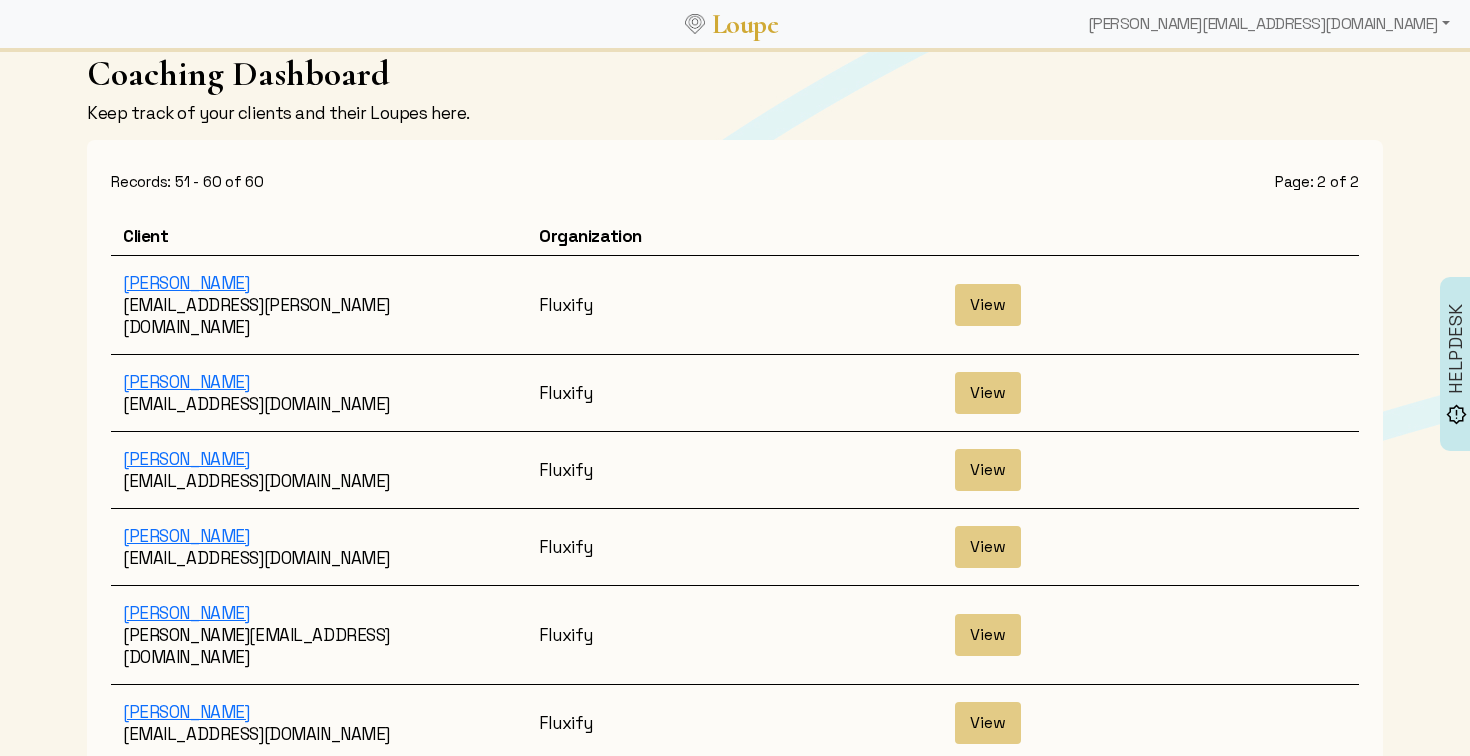 scroll, scrollTop: 26, scrollLeft: 0, axis: vertical 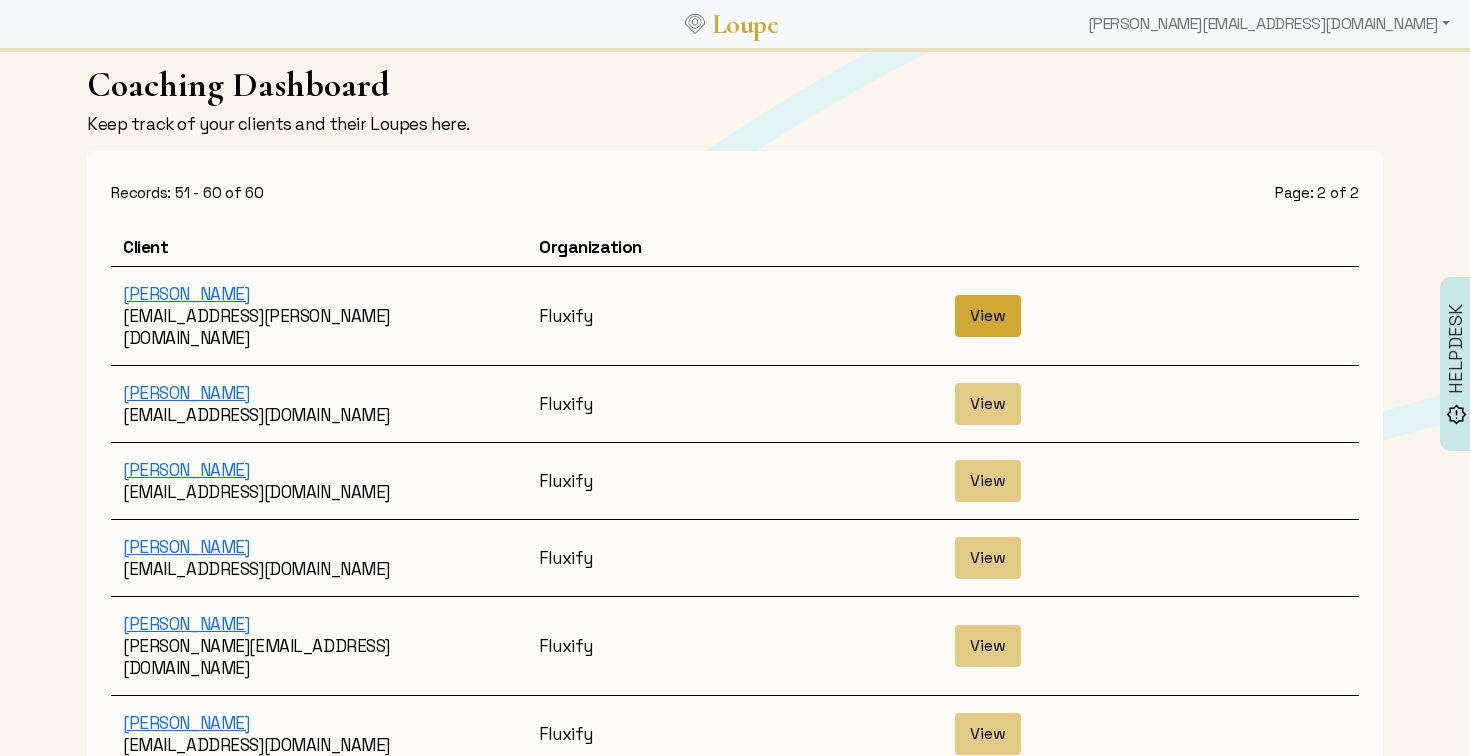 click on "View" 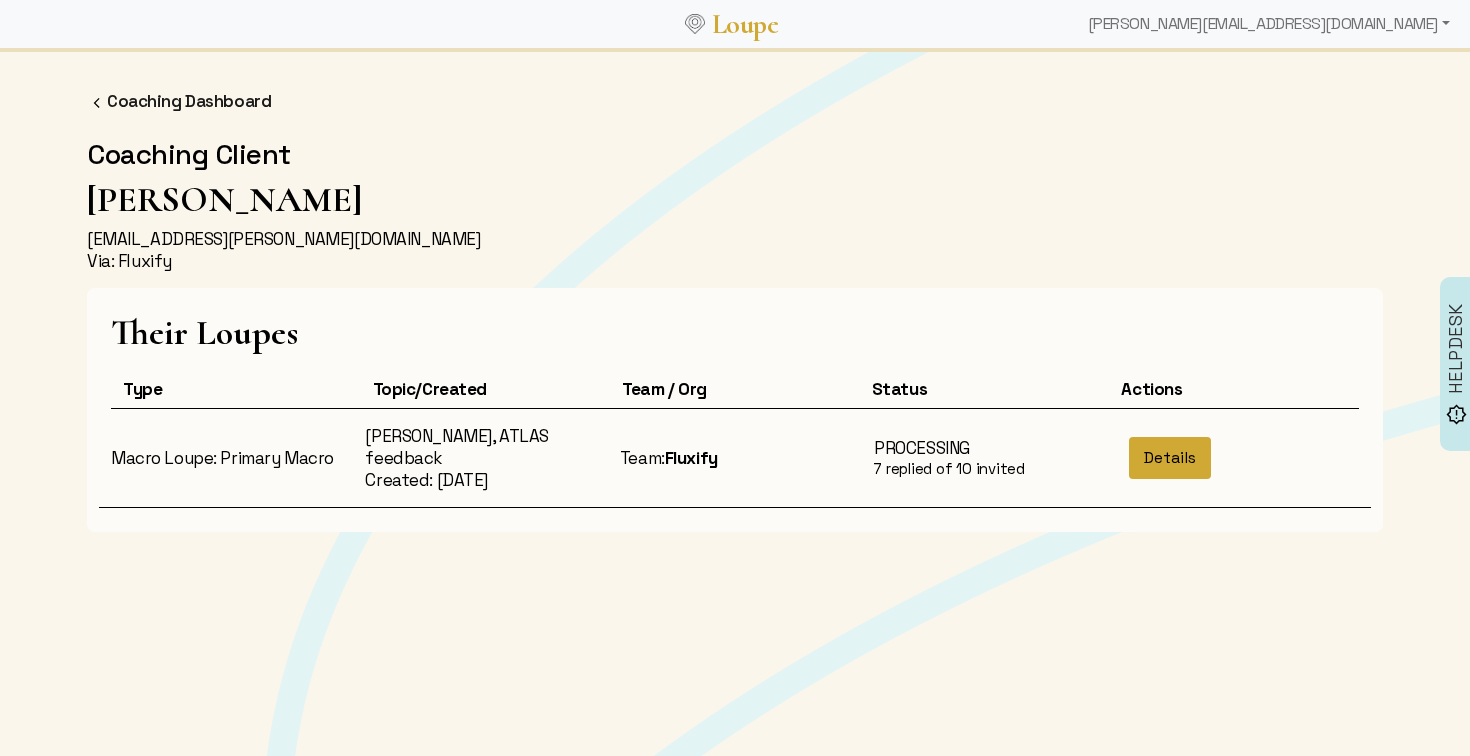 click on "Details" 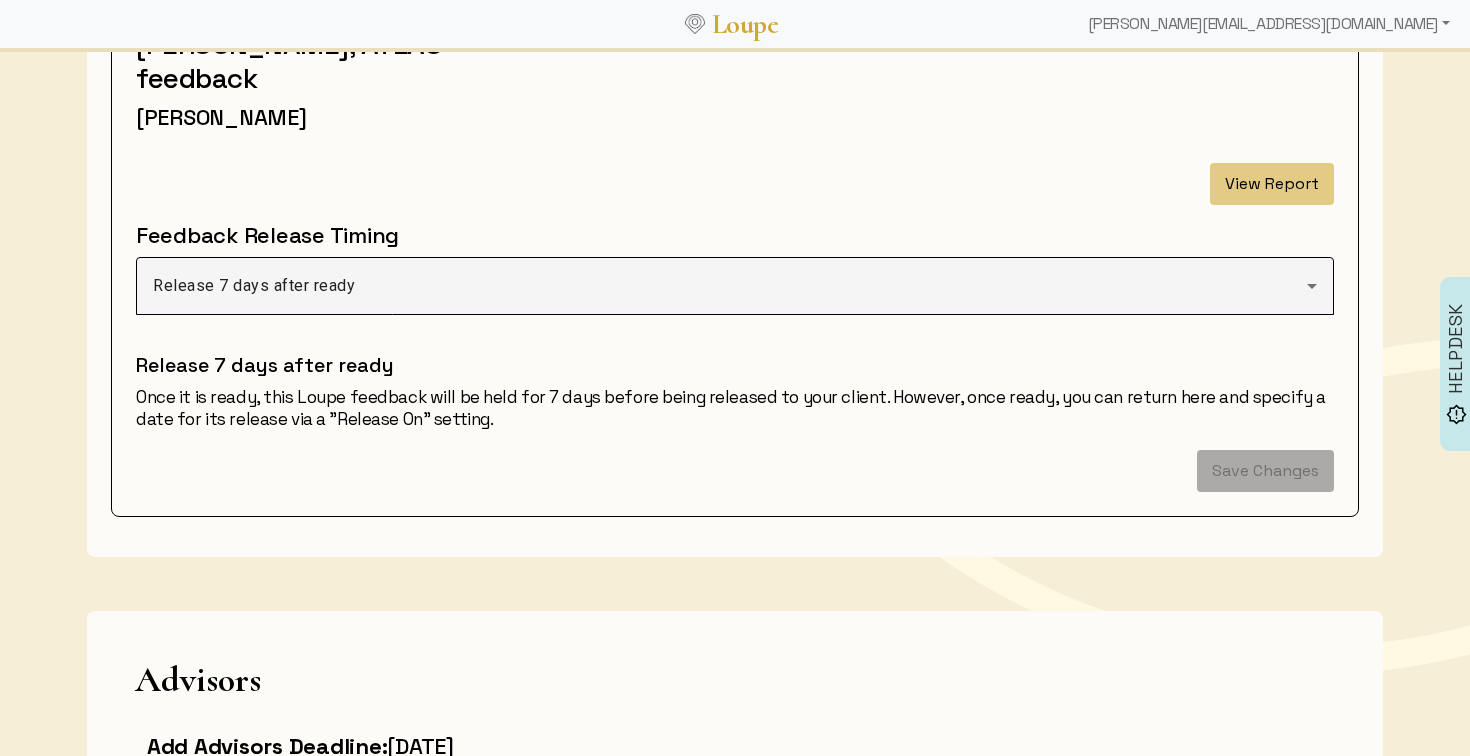 scroll, scrollTop: 316, scrollLeft: 0, axis: vertical 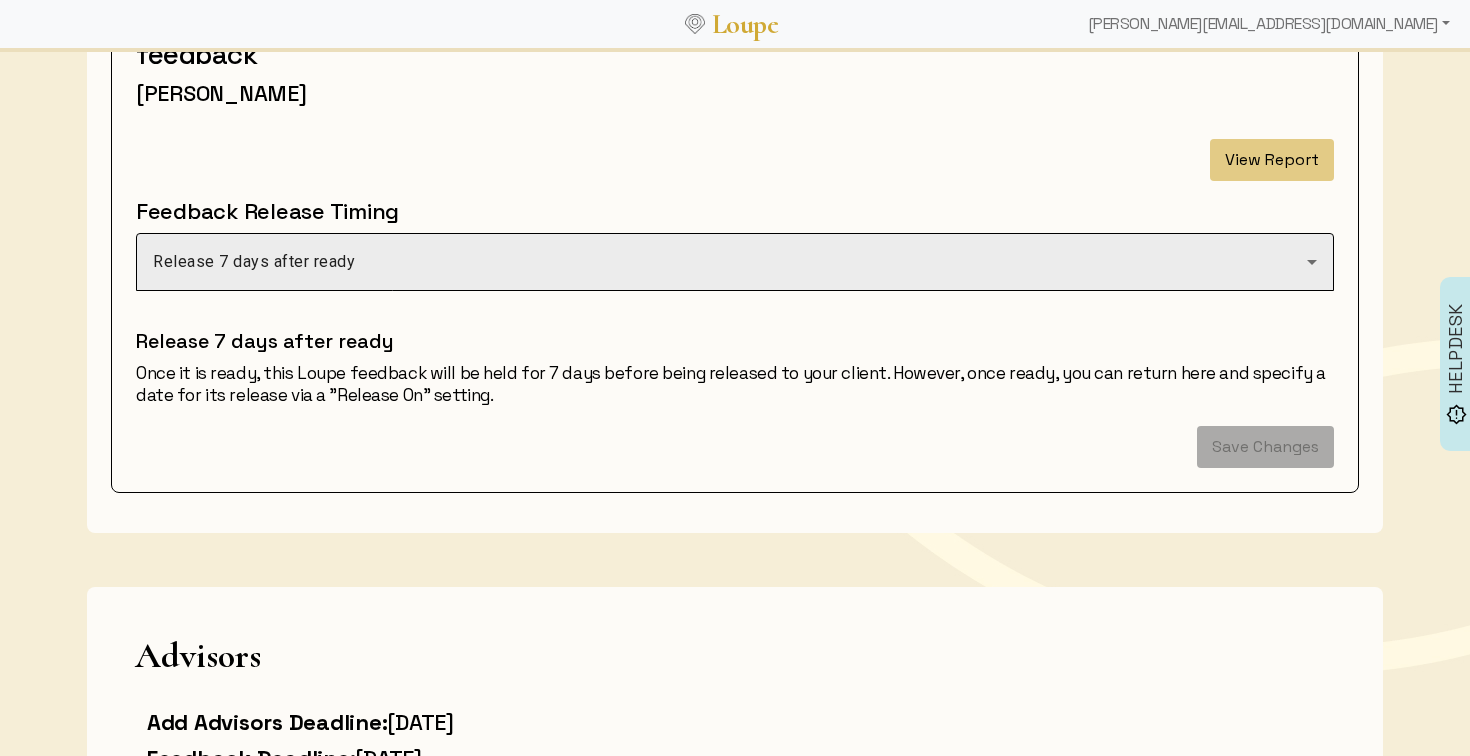 click on "Release 7 days after ready" 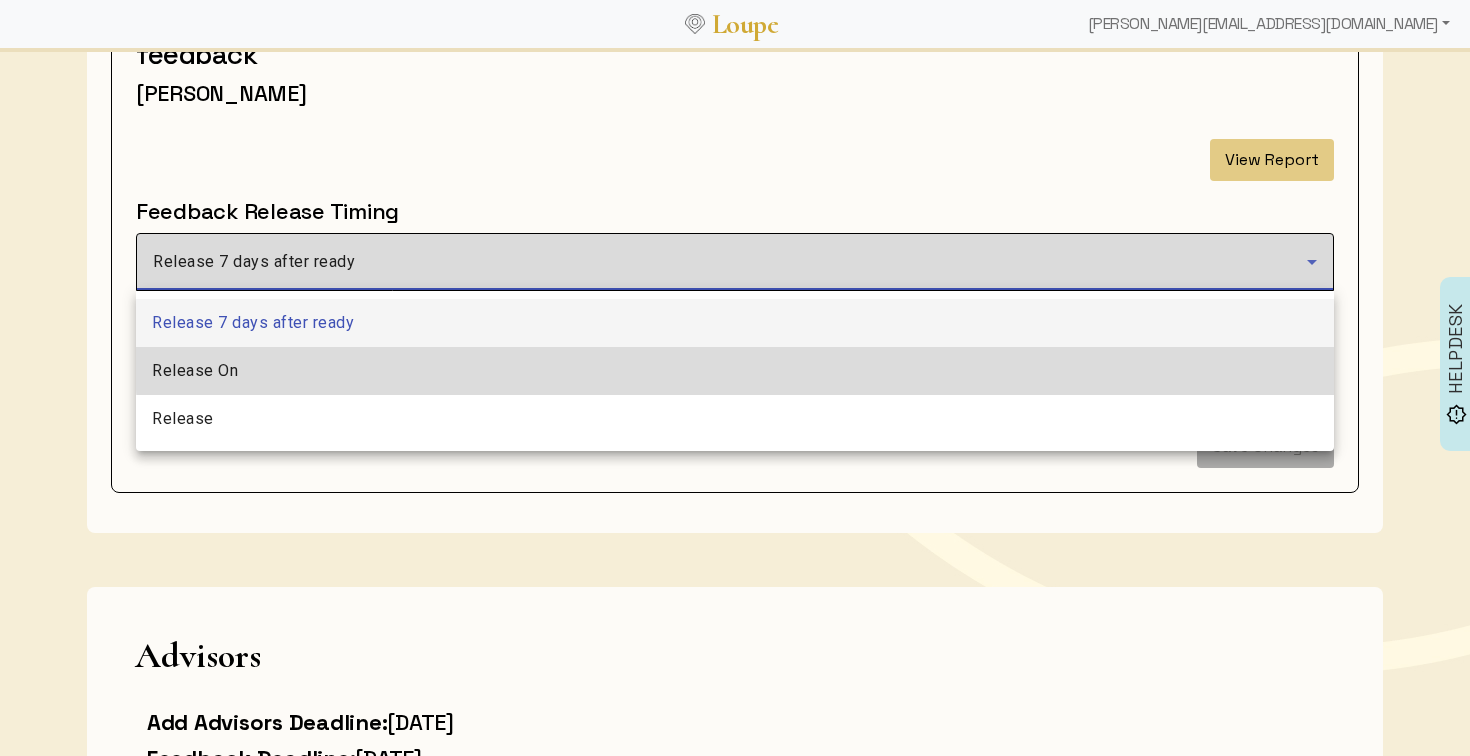 click on "Release On" at bounding box center [735, 371] 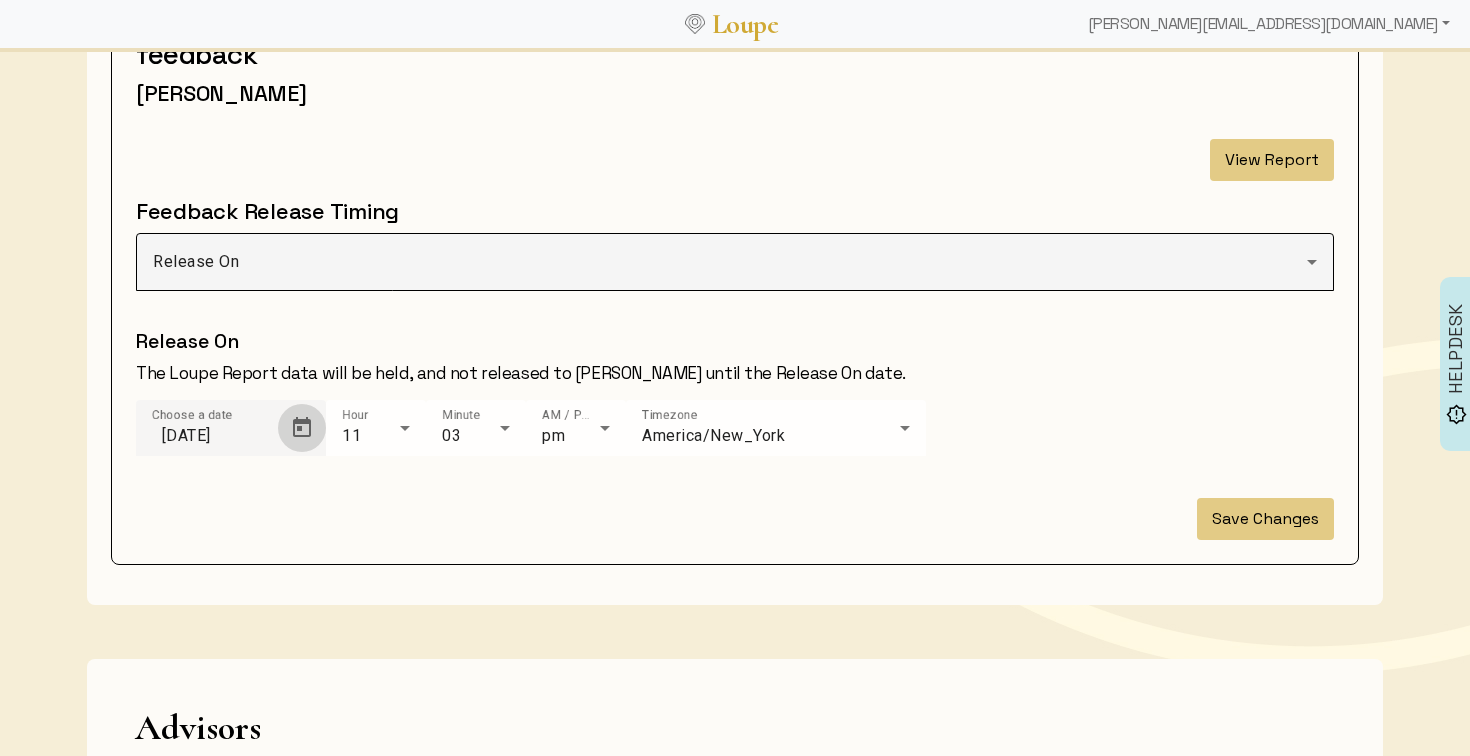 click 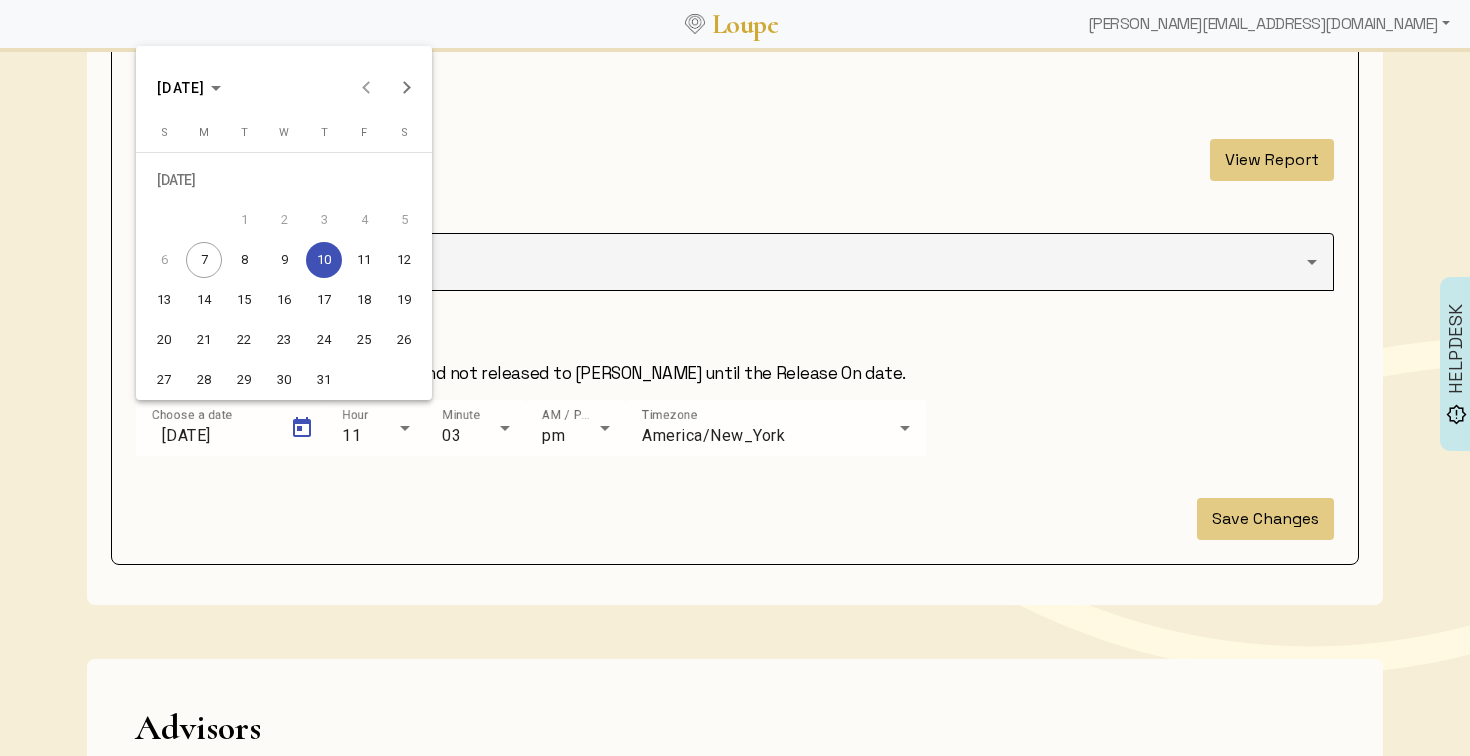 click on "9" at bounding box center [284, 260] 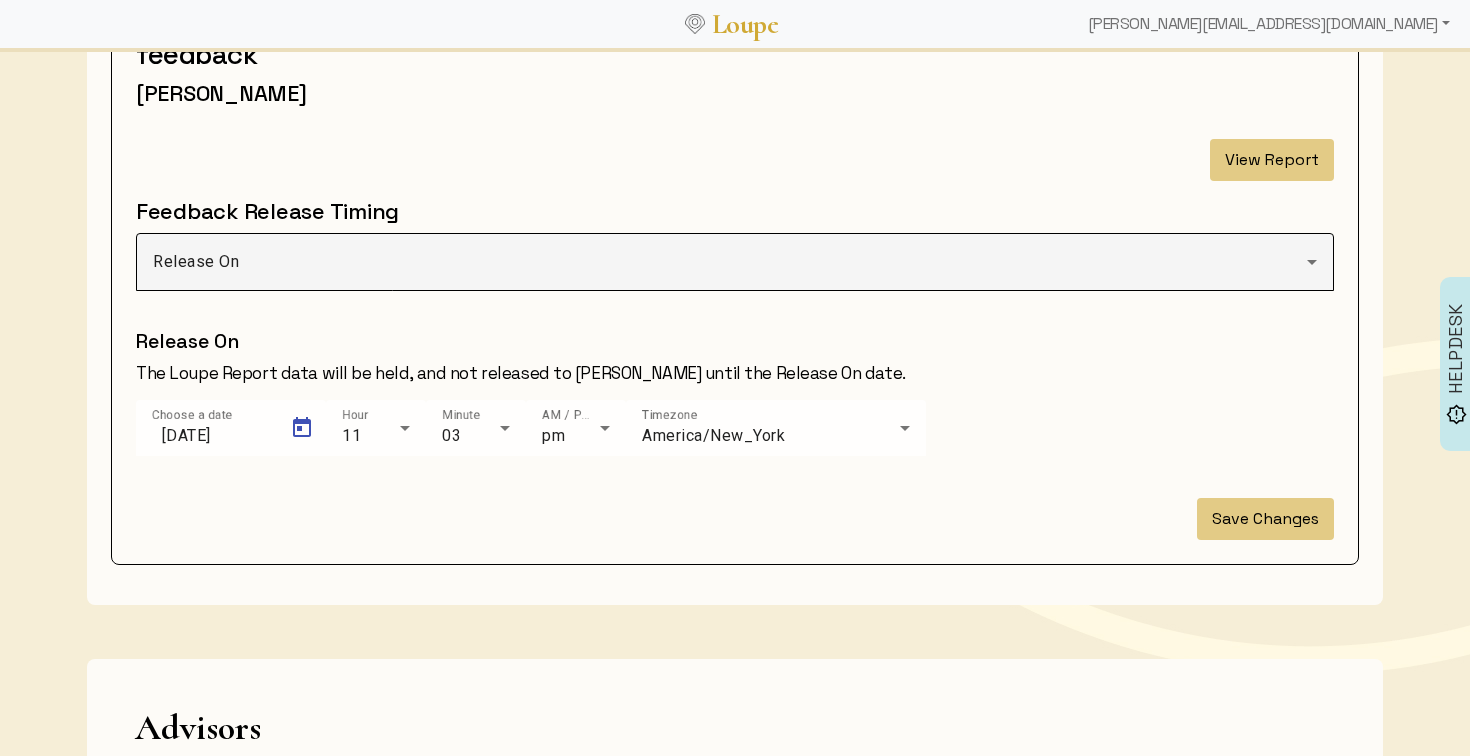 type on "7/9/2025" 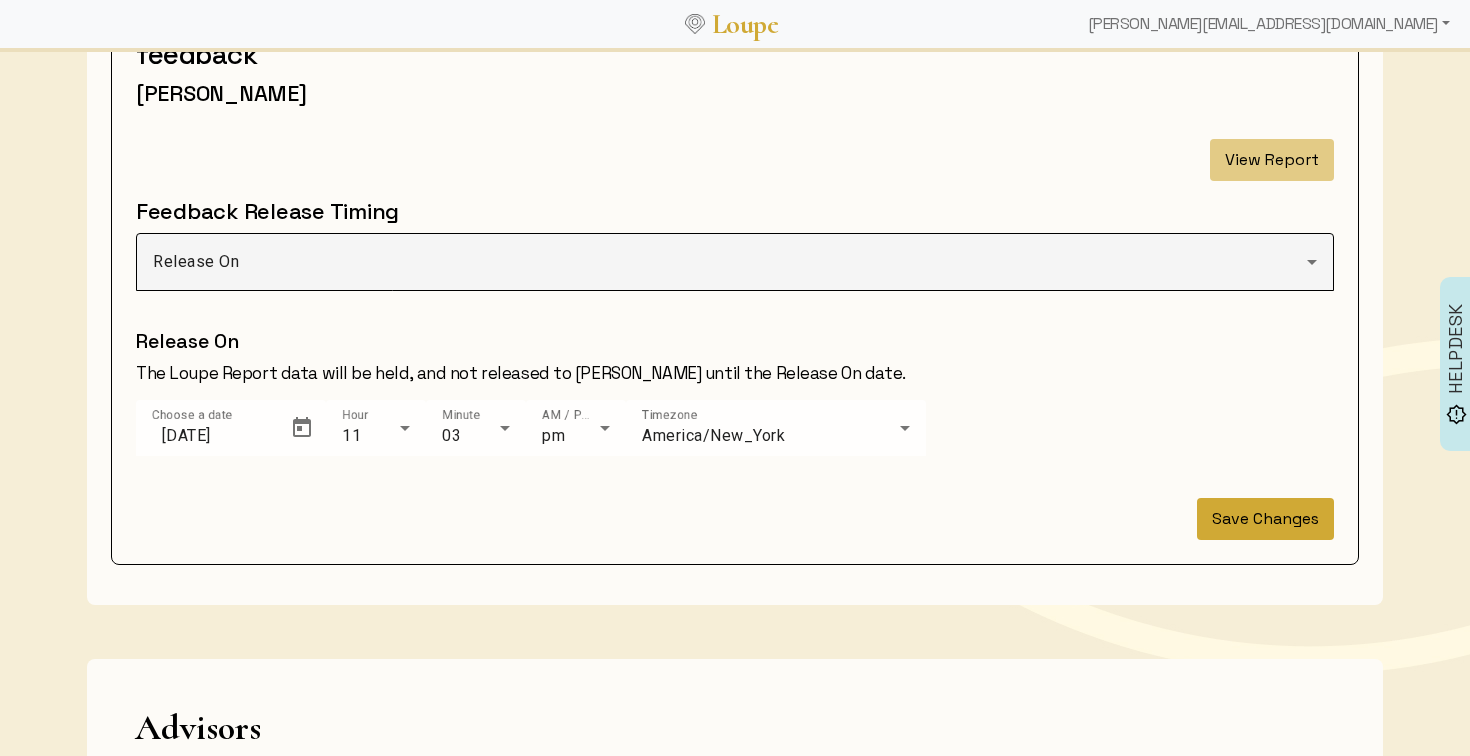 click on "Save Changes" 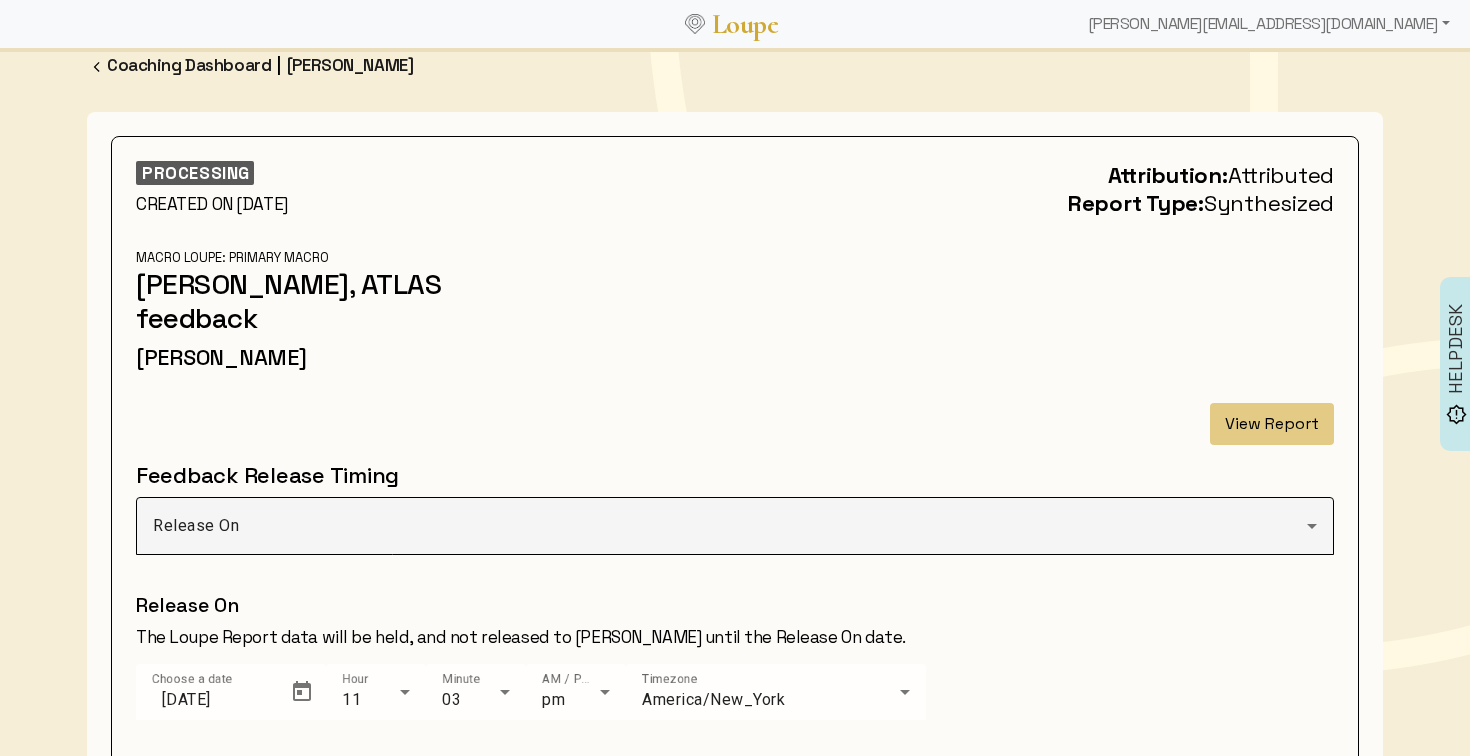 scroll, scrollTop: 28, scrollLeft: 0, axis: vertical 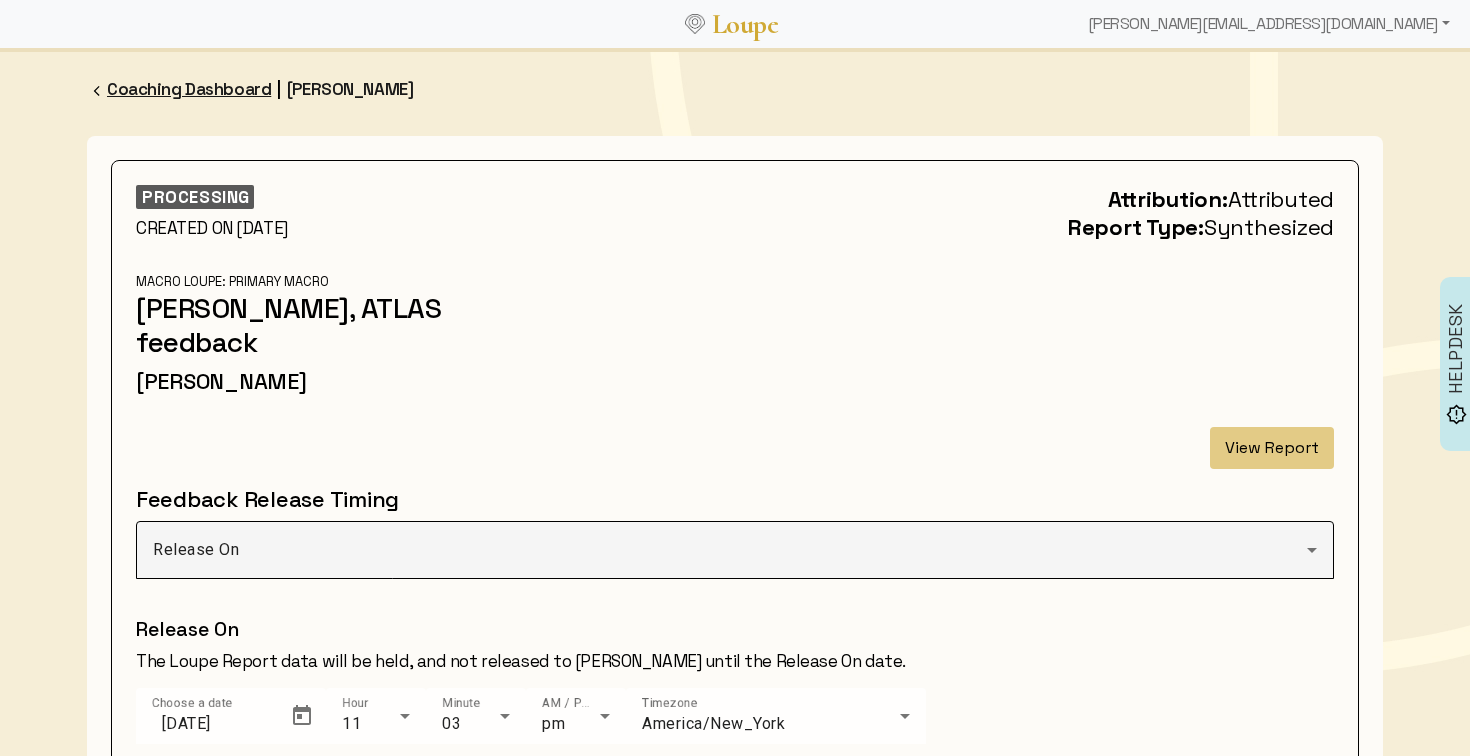 click on "Coaching Dashboard" 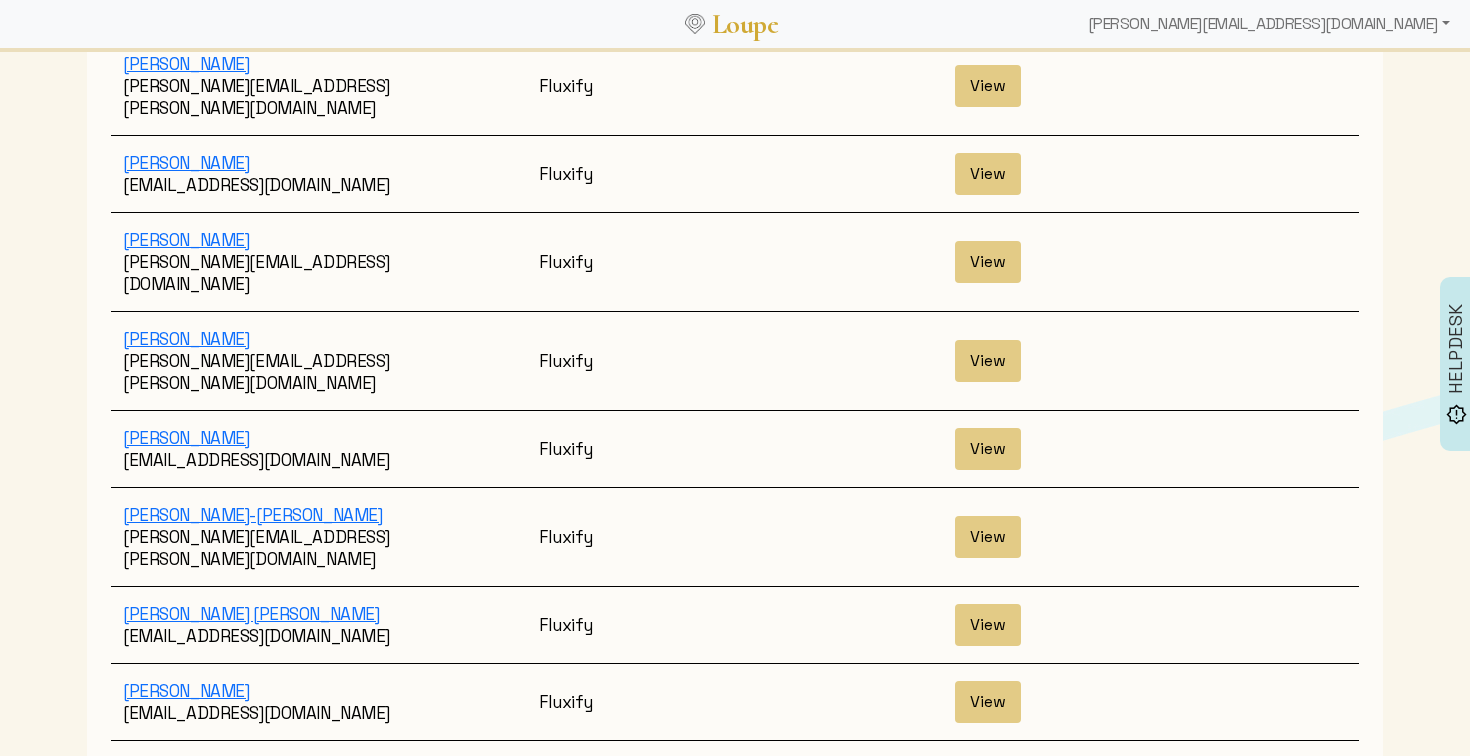 scroll, scrollTop: 3622, scrollLeft: 0, axis: vertical 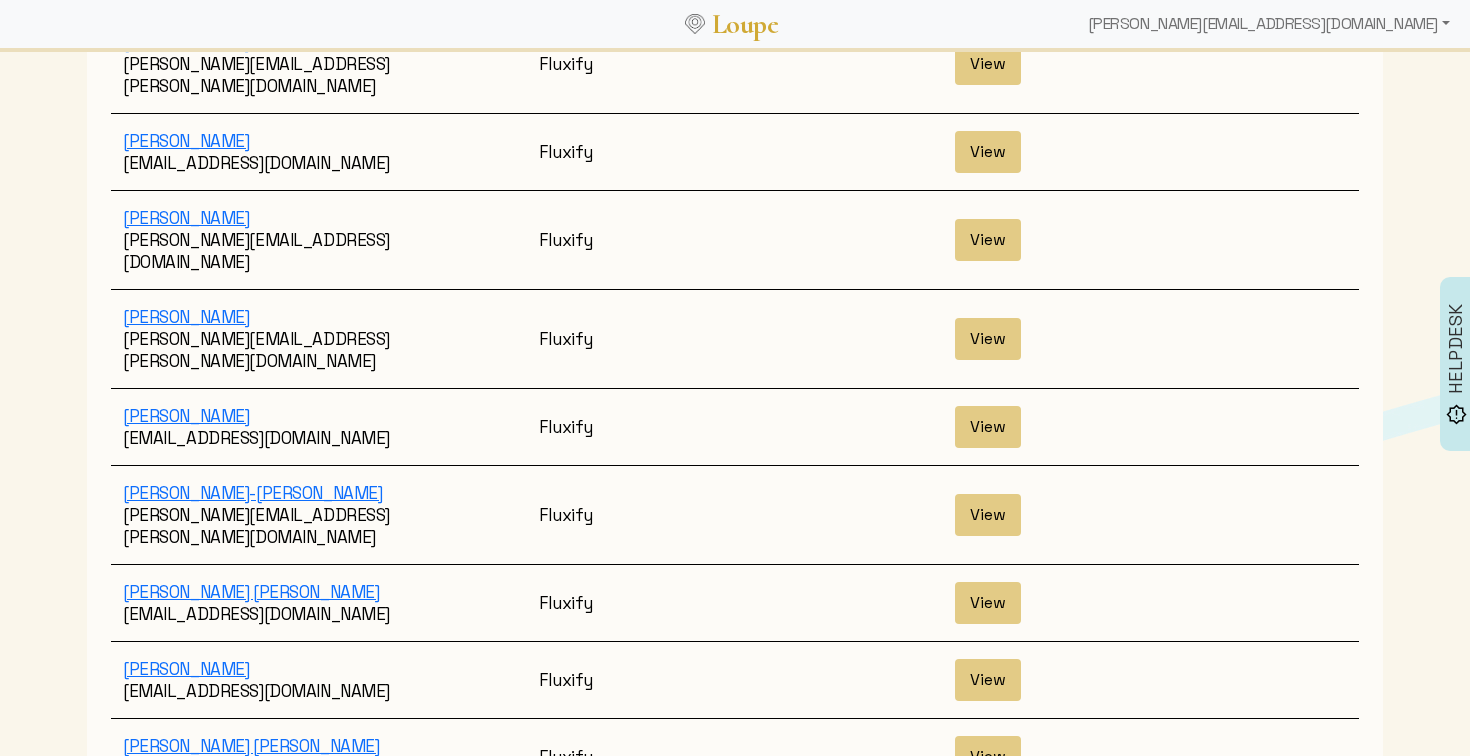 click on "2 (current)" 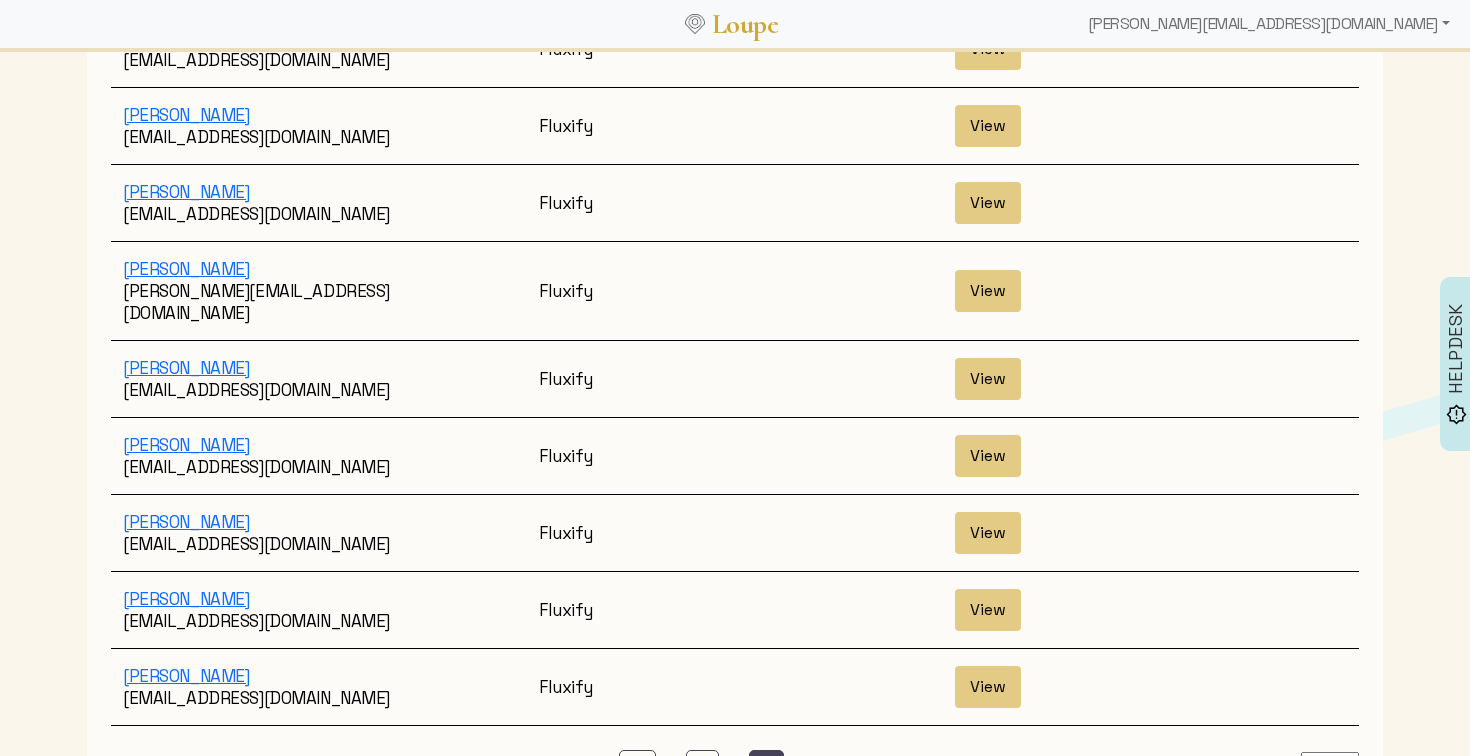scroll, scrollTop: 373, scrollLeft: 0, axis: vertical 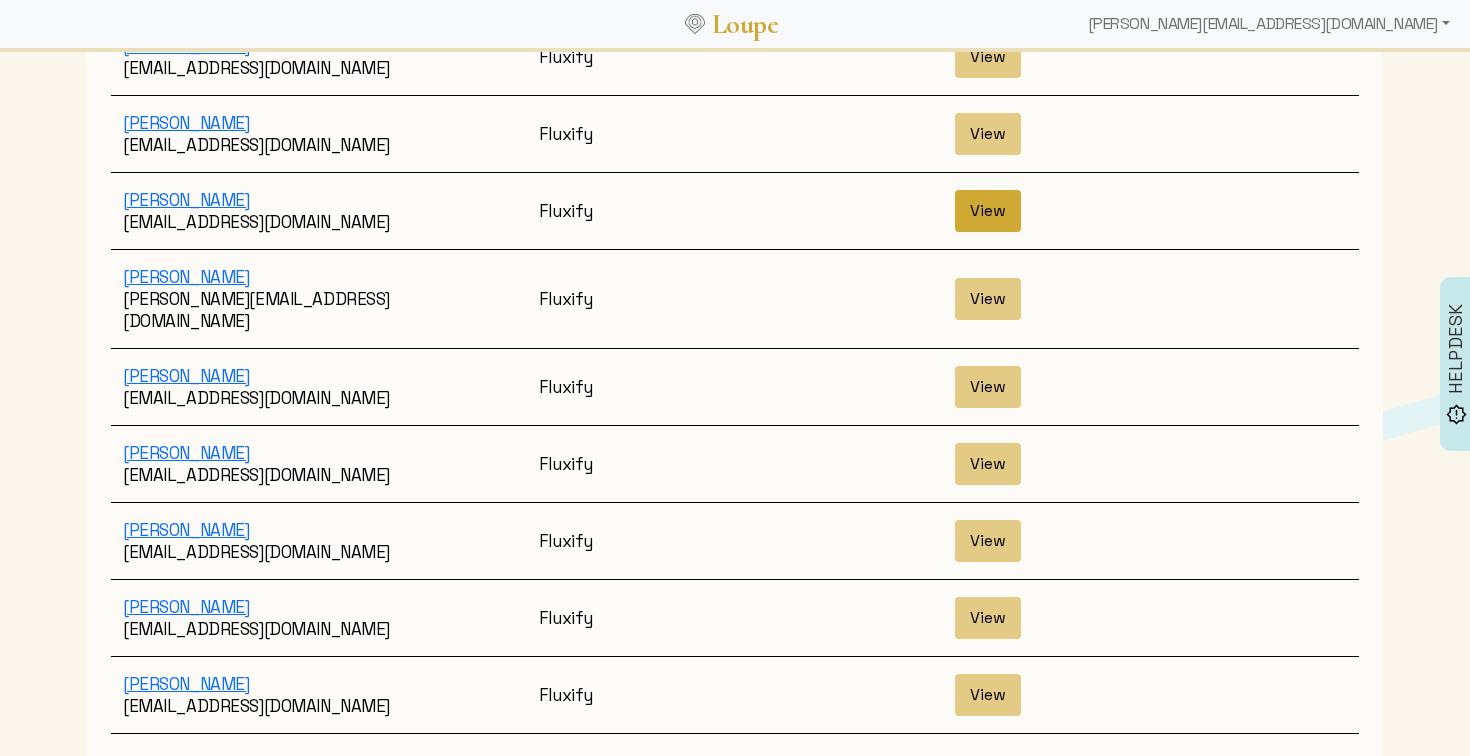 click on "View" 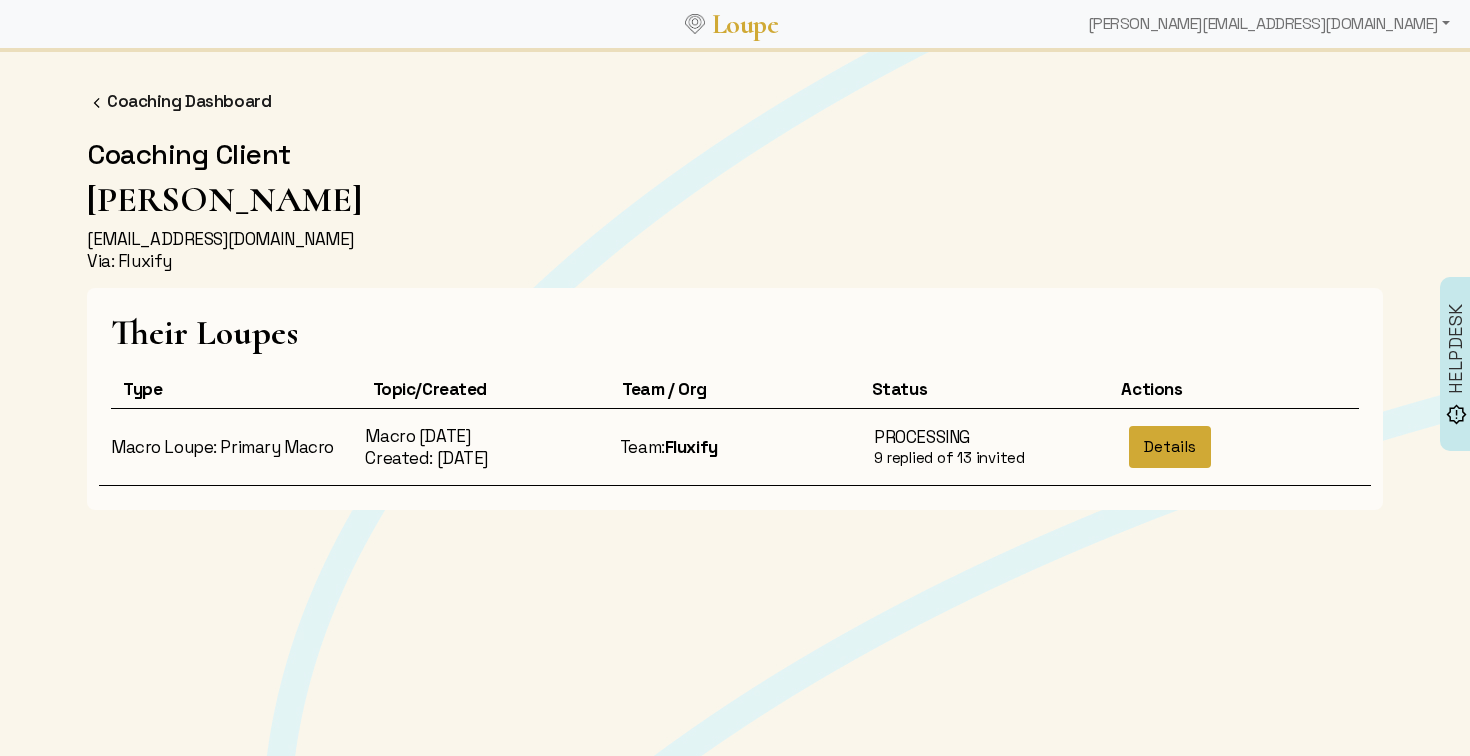 click on "Details" 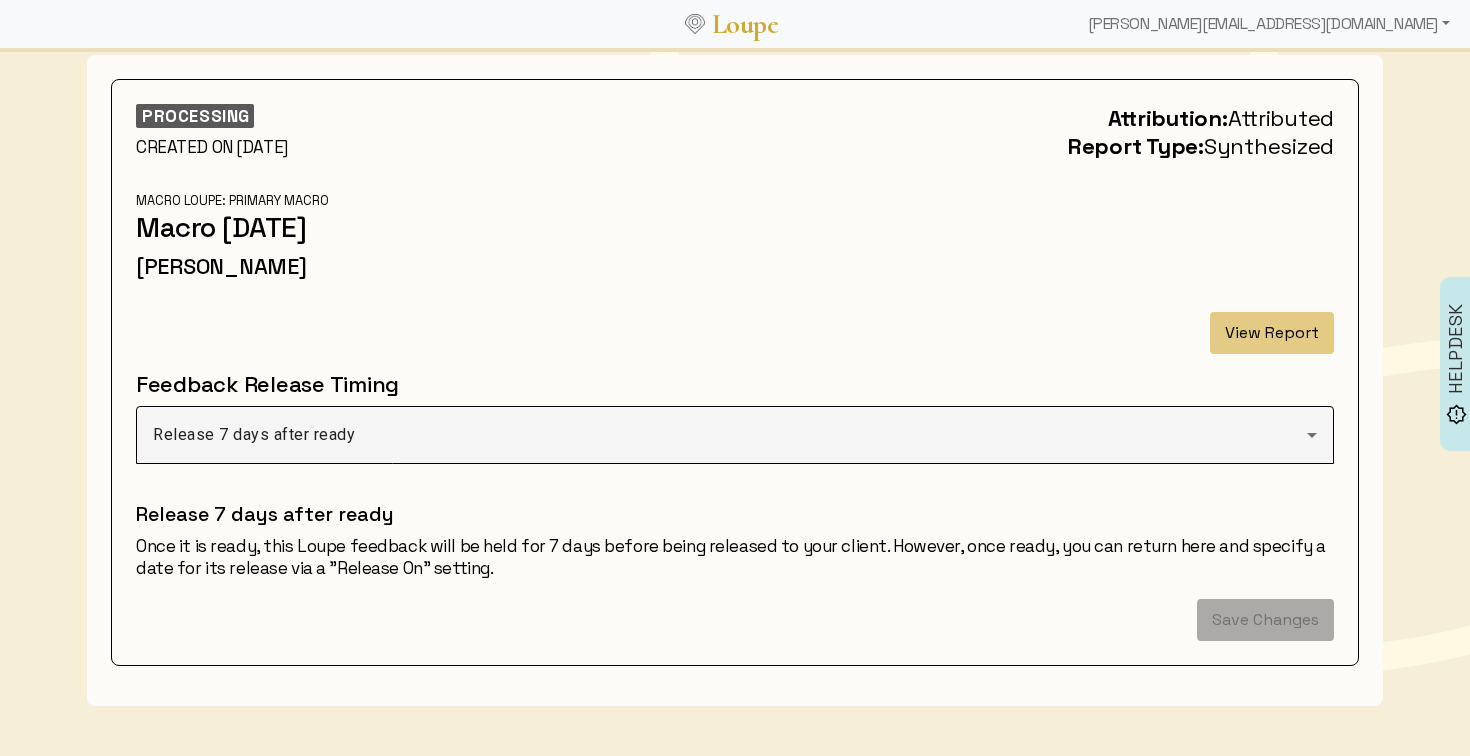 scroll, scrollTop: 156, scrollLeft: 0, axis: vertical 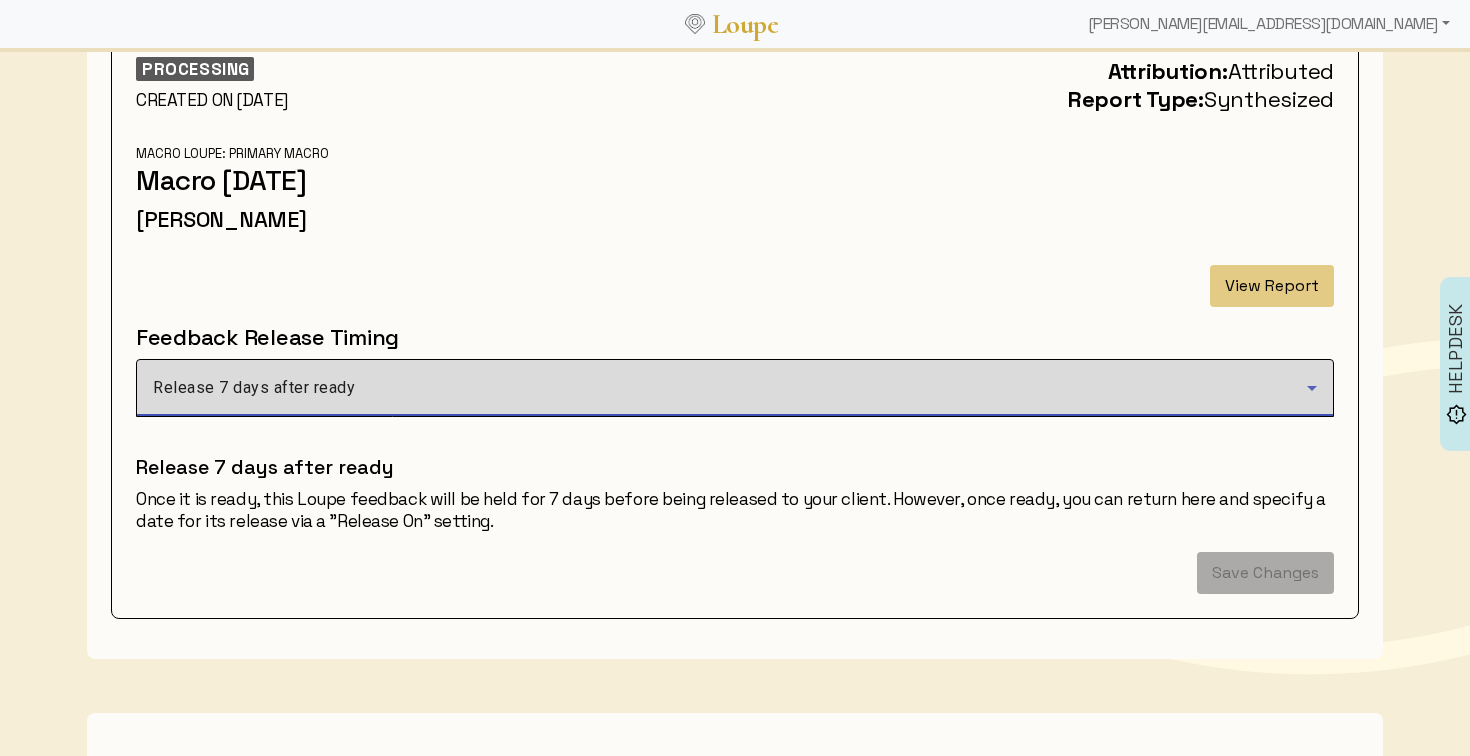 click on "Release 7 days after ready" at bounding box center [730, 388] 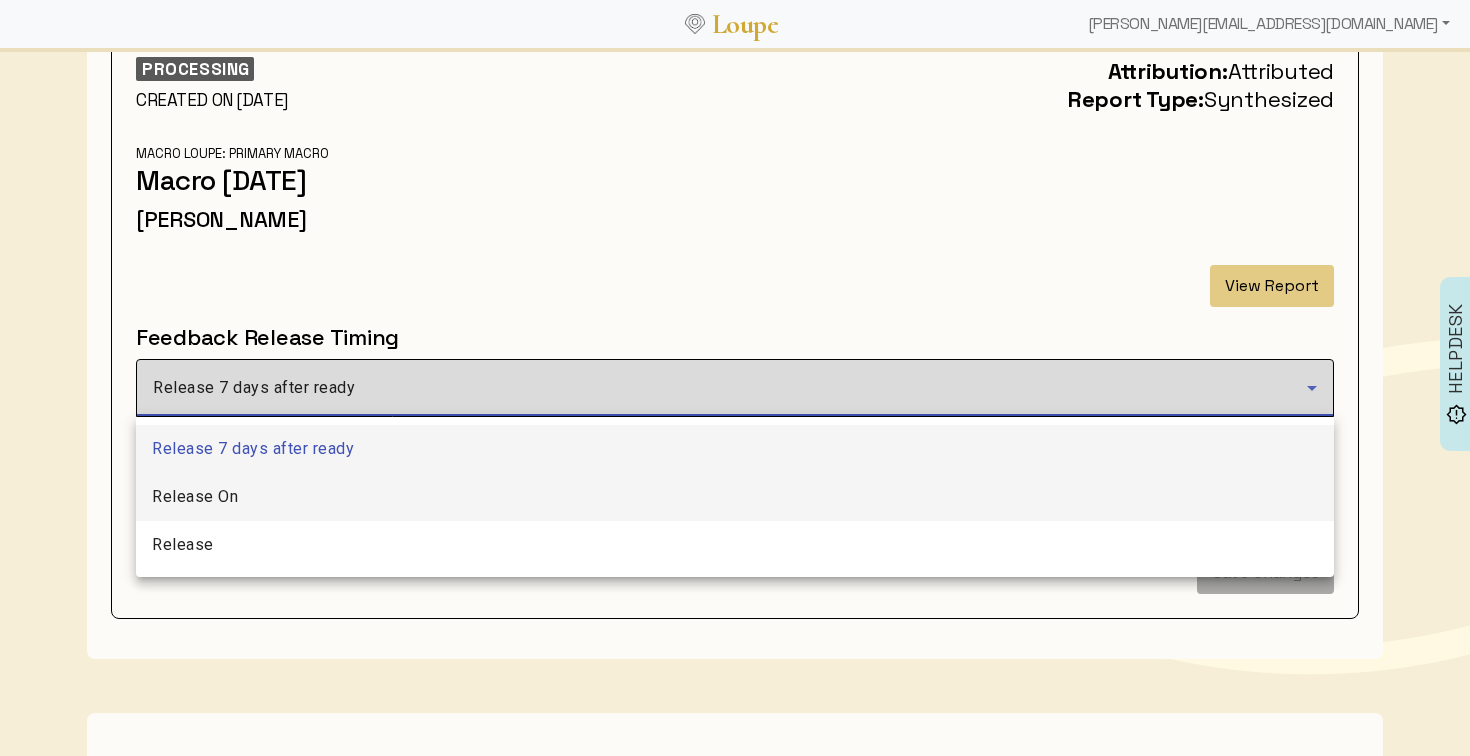click on "Release On" at bounding box center [735, 497] 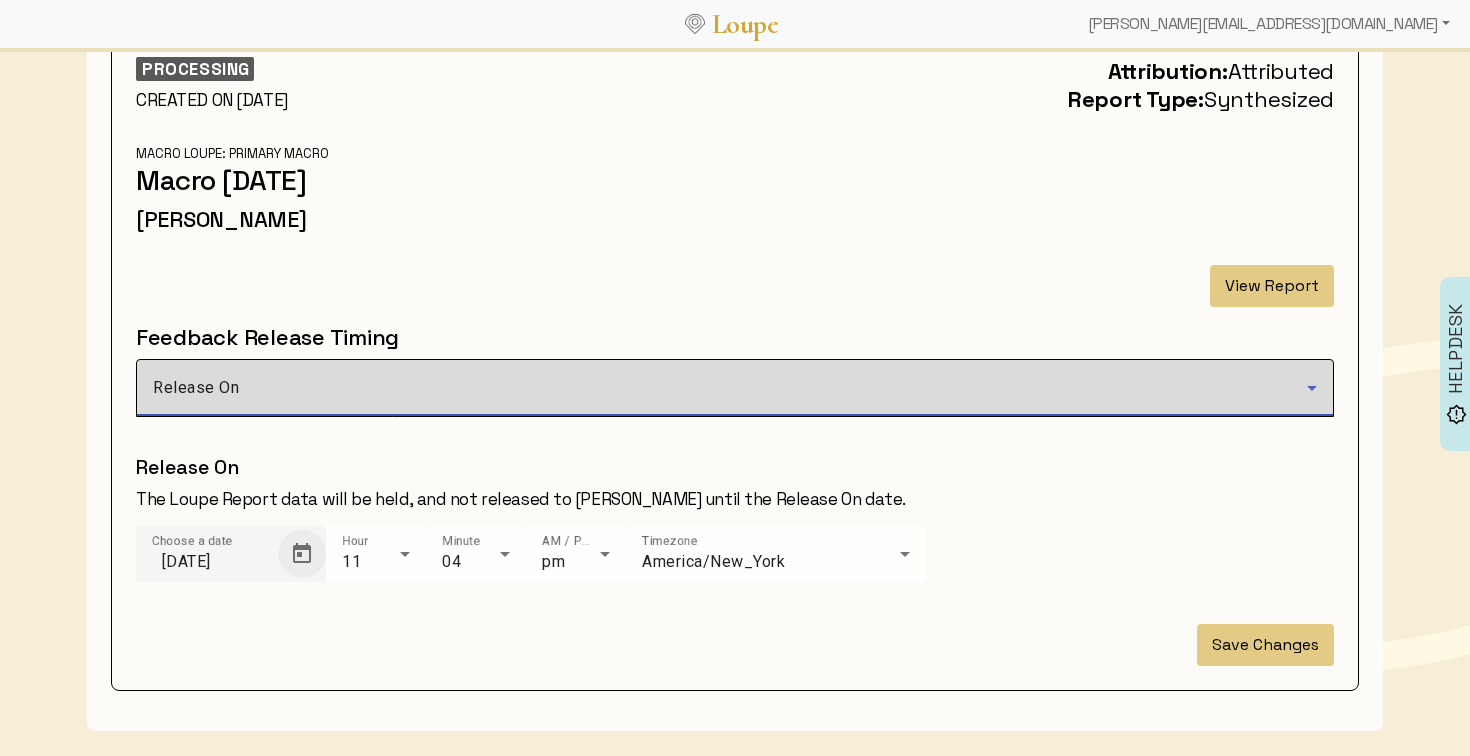 click 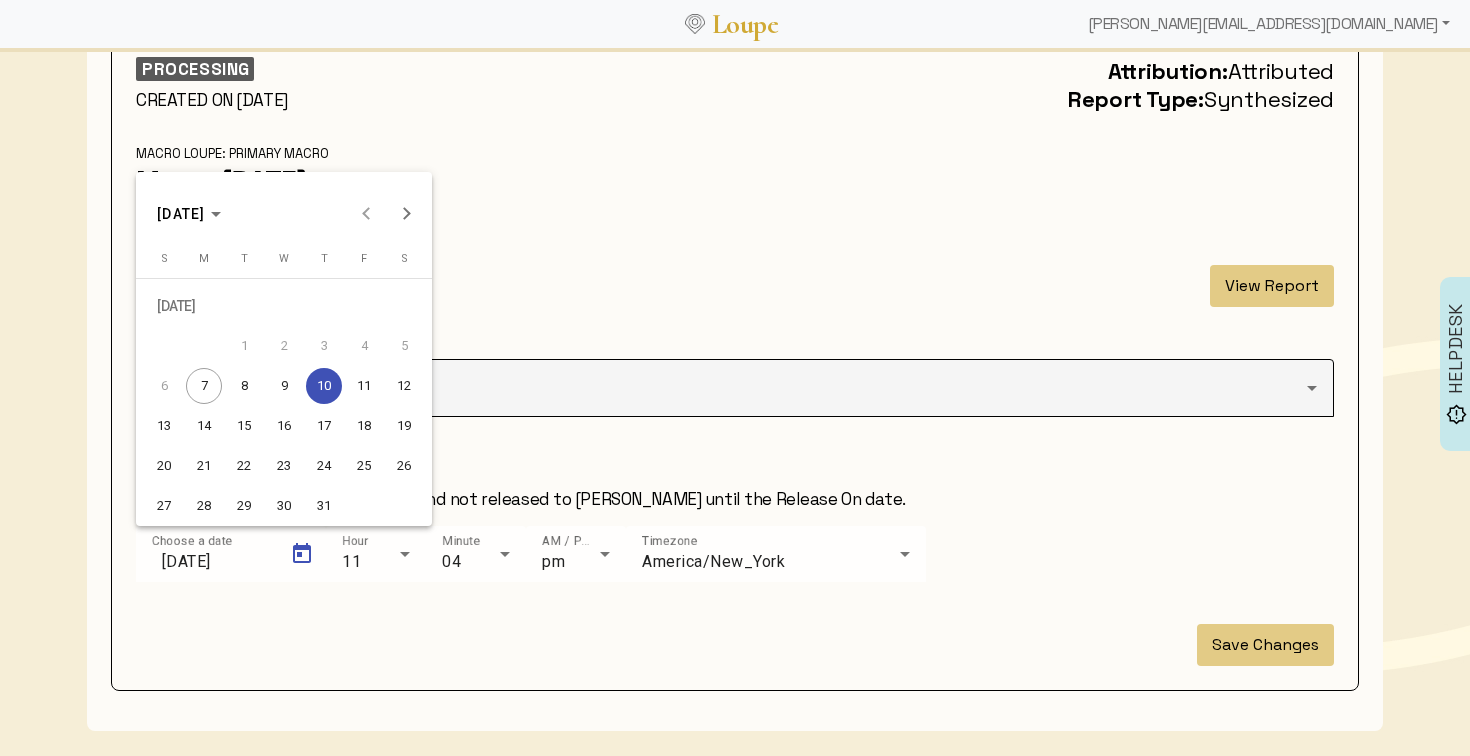 click on "9" at bounding box center (284, 386) 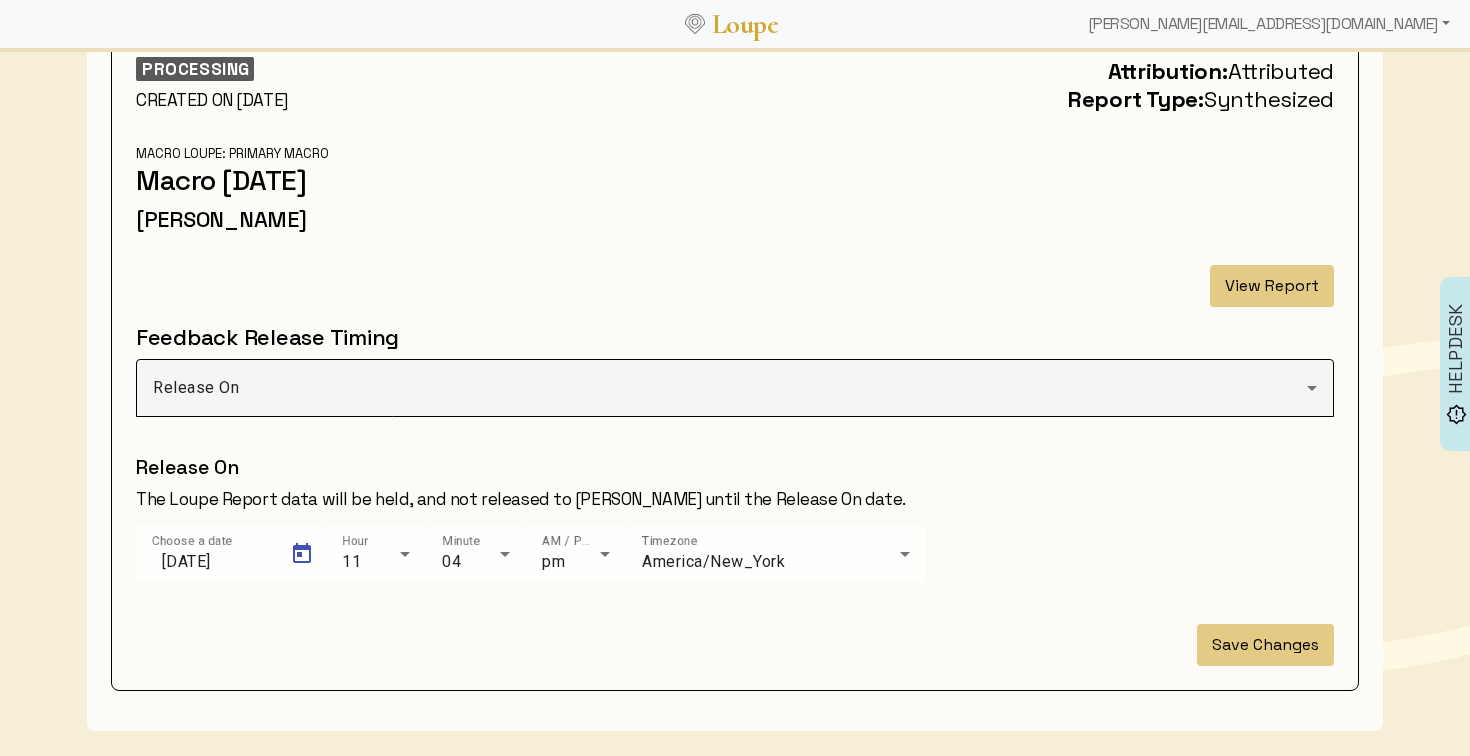 type on "7/9/2025" 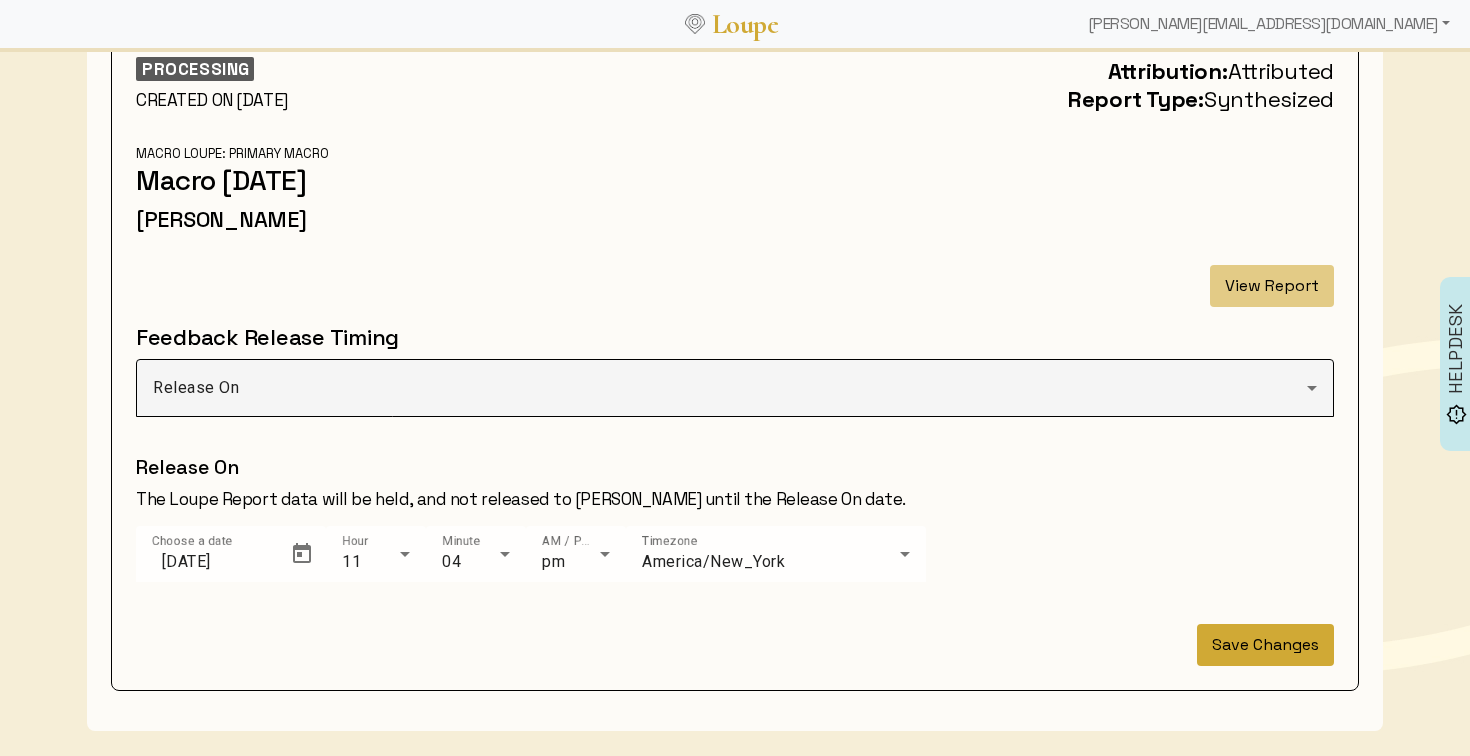 click on "Save Changes" 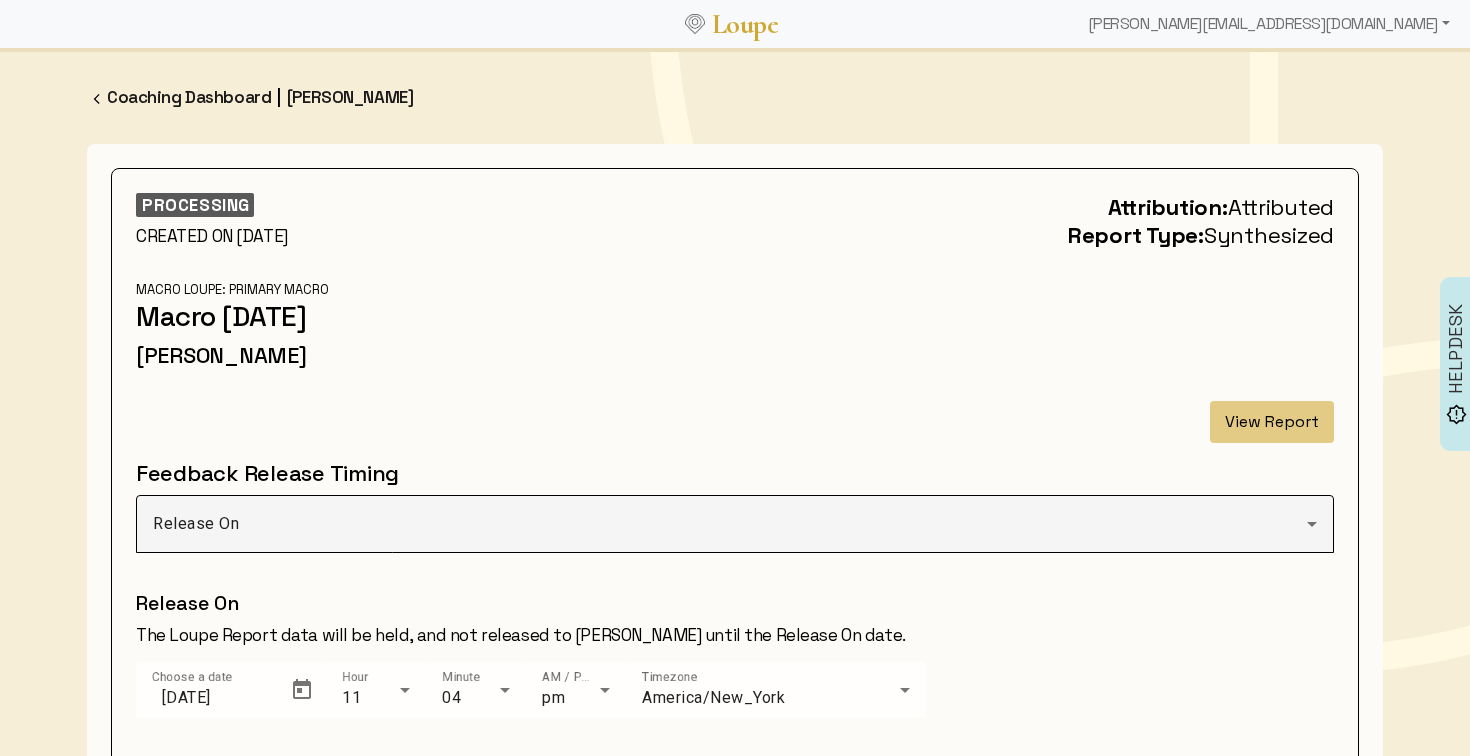 scroll, scrollTop: 0, scrollLeft: 0, axis: both 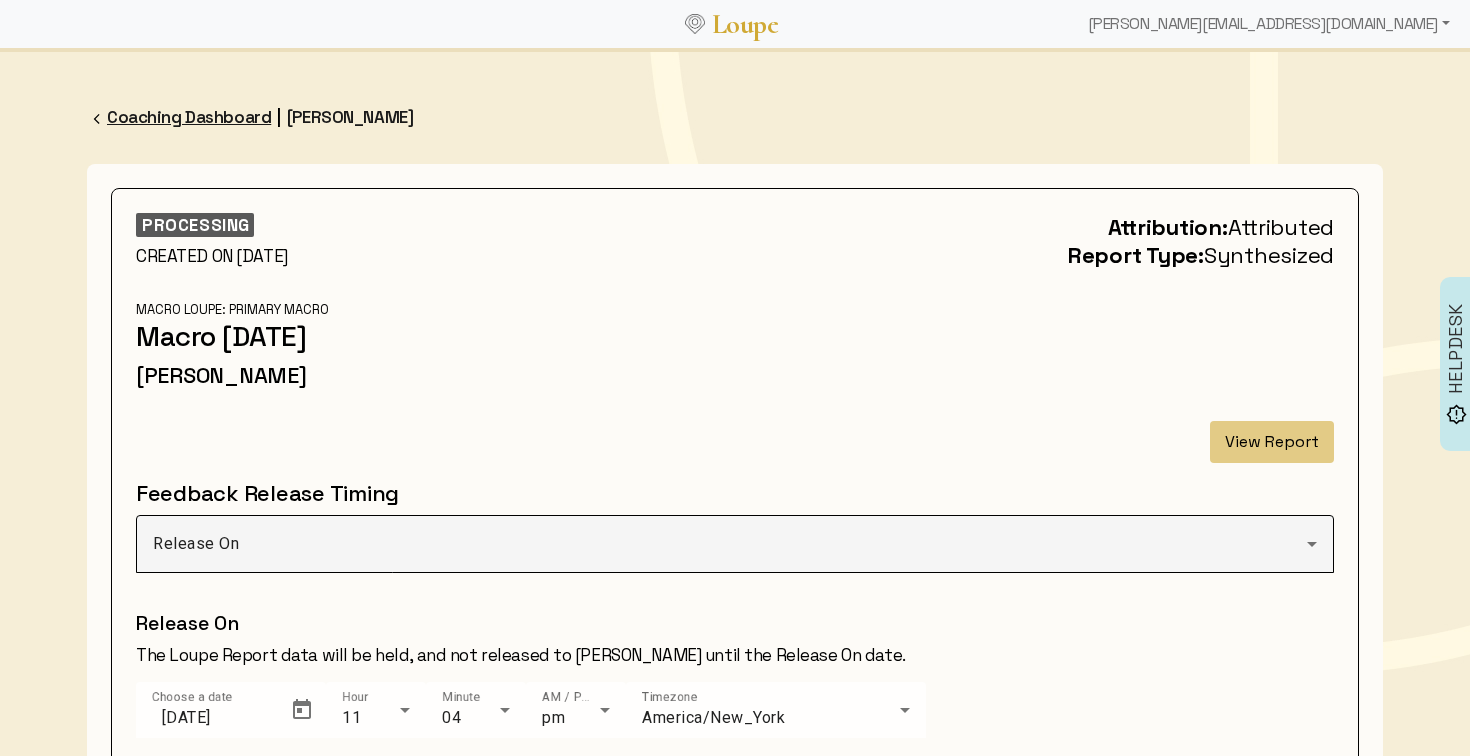 click on "Coaching Dashboard" 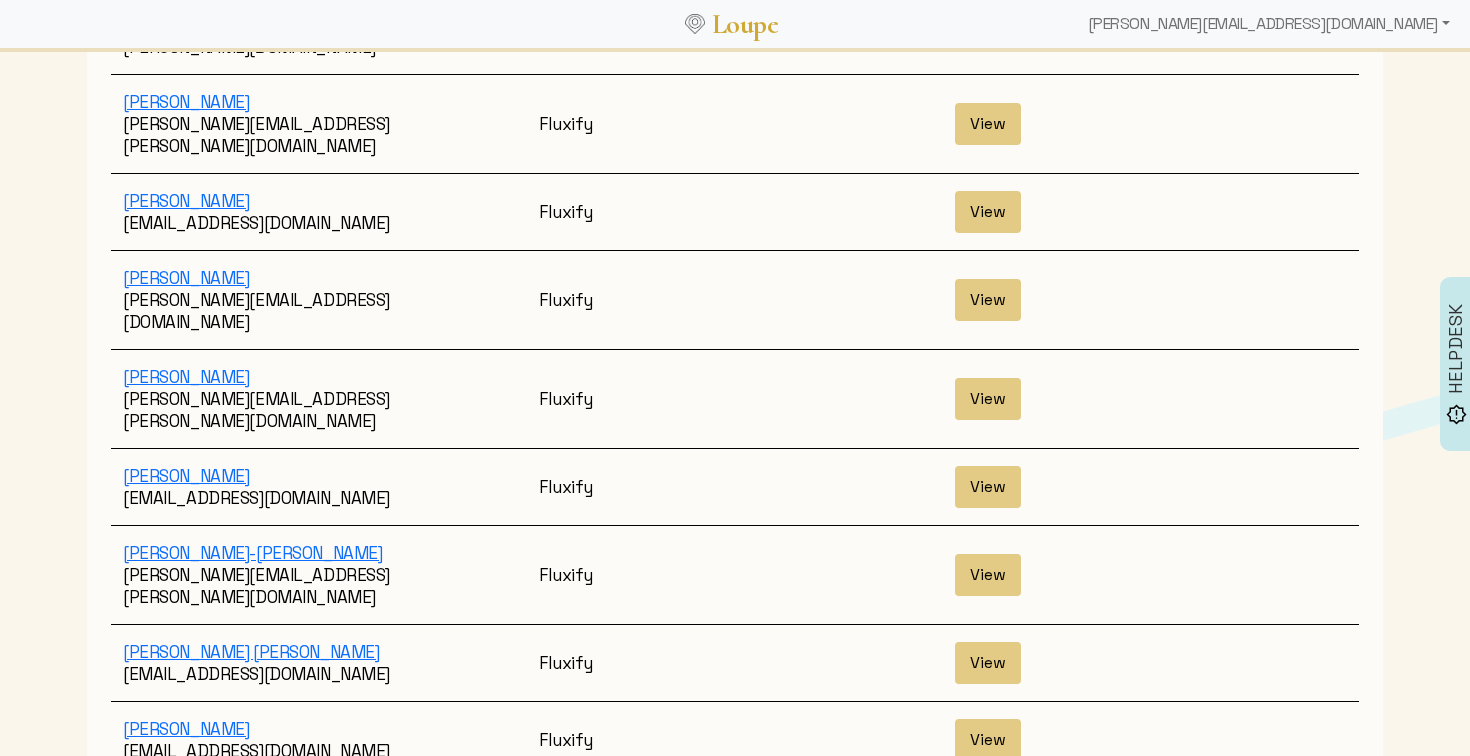 scroll, scrollTop: 3604, scrollLeft: 0, axis: vertical 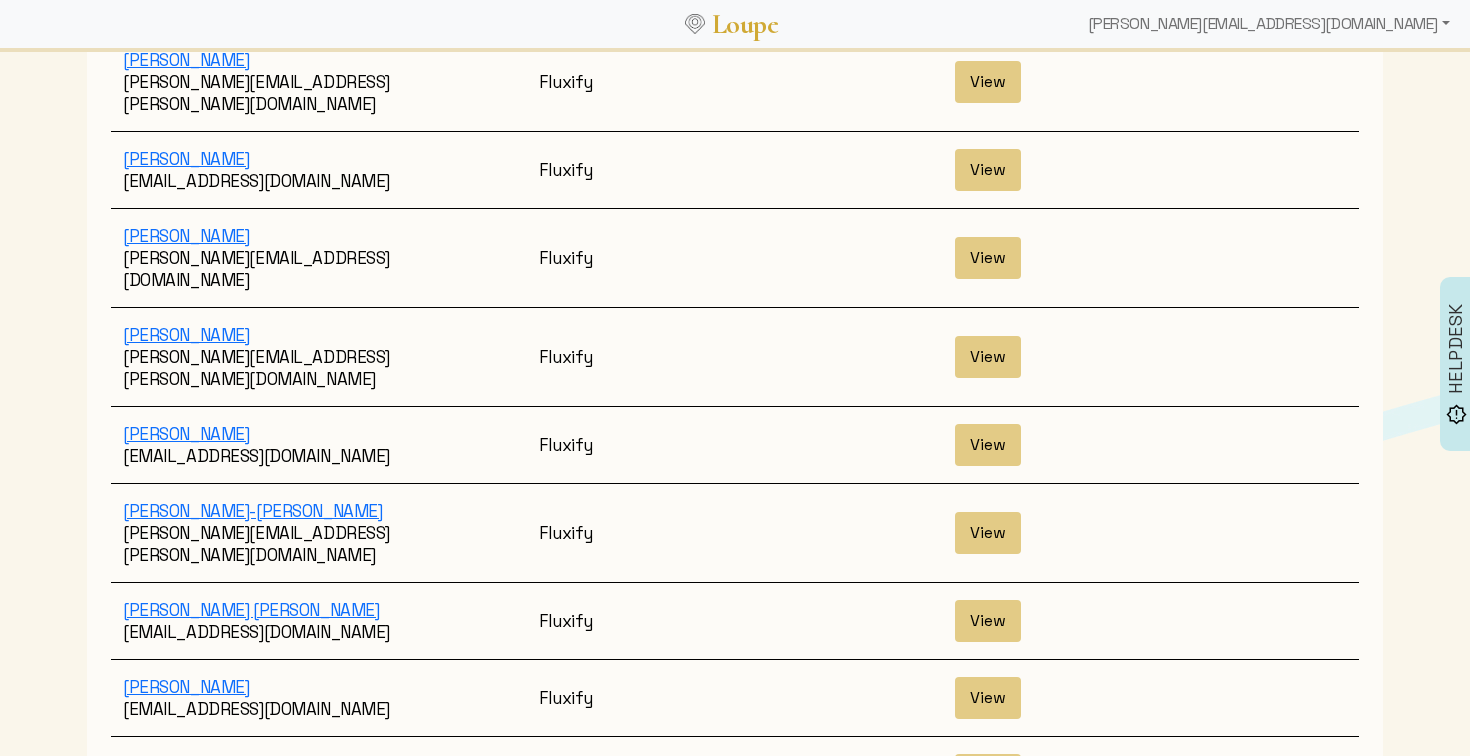 click on "2 (current)" 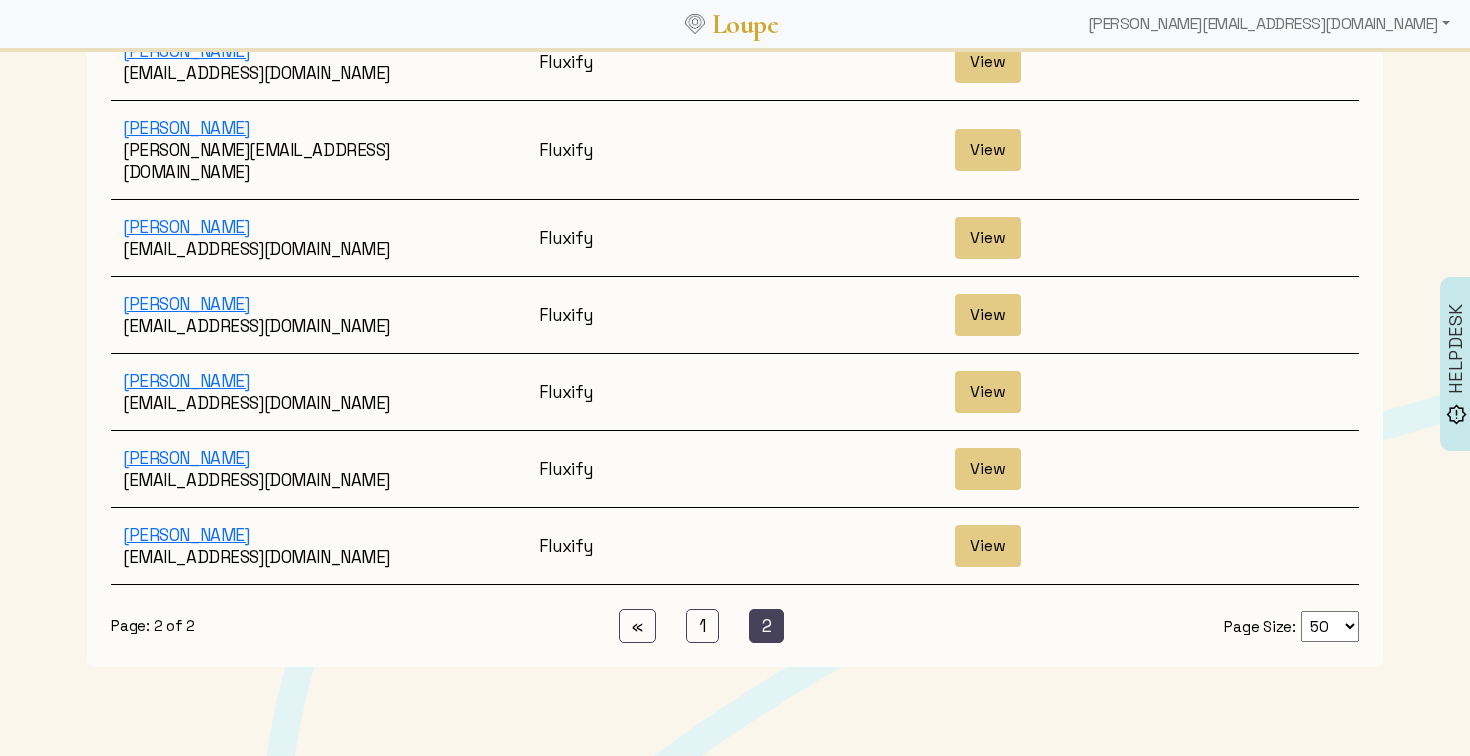 scroll, scrollTop: 519, scrollLeft: 0, axis: vertical 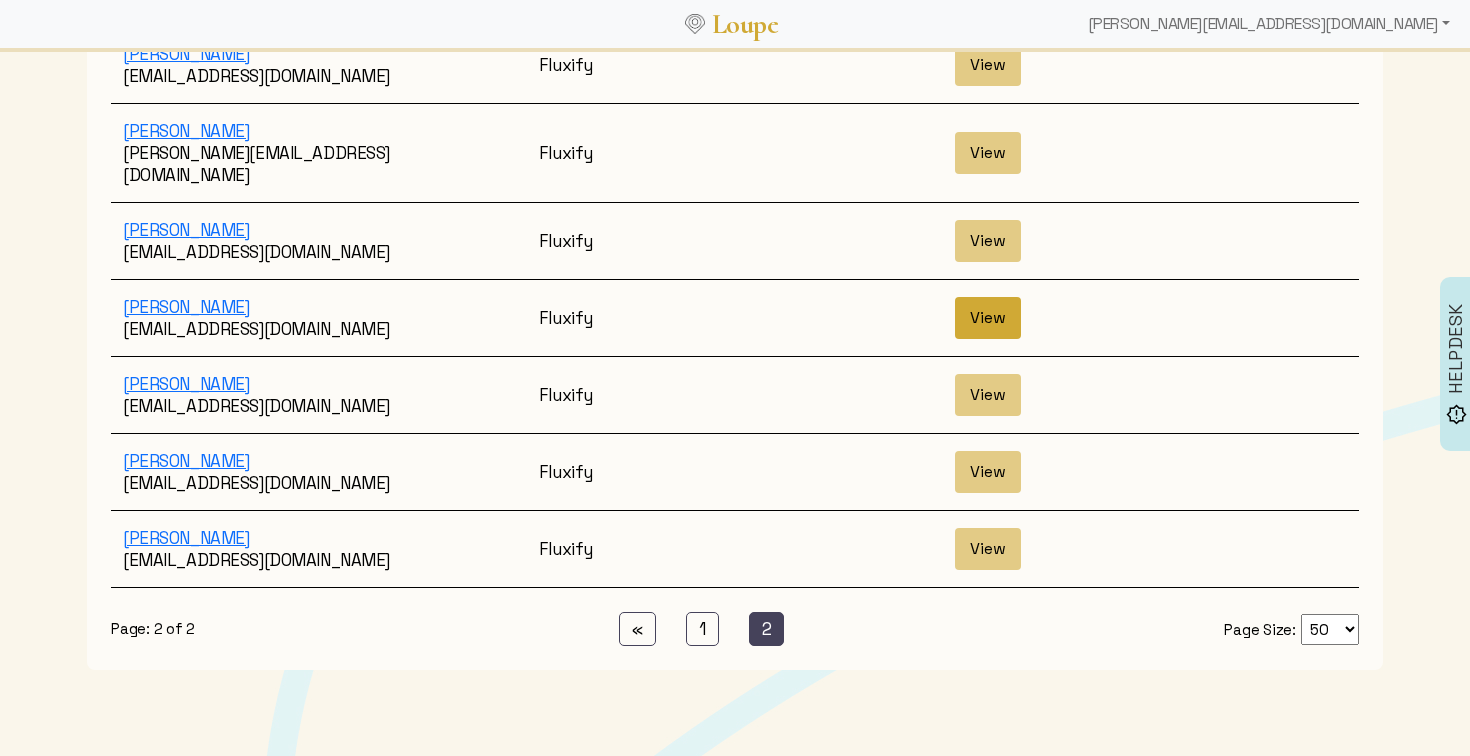 click on "View" 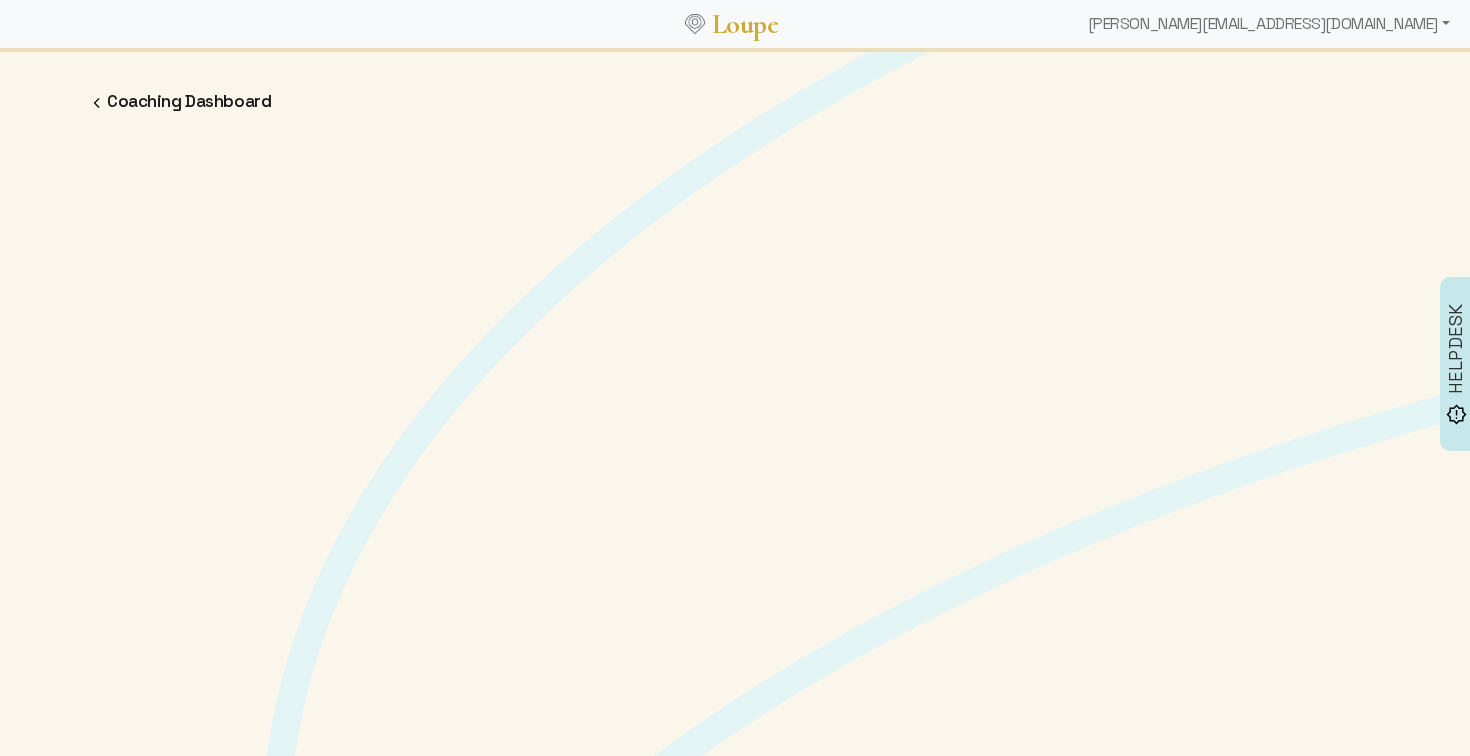 scroll, scrollTop: 0, scrollLeft: 0, axis: both 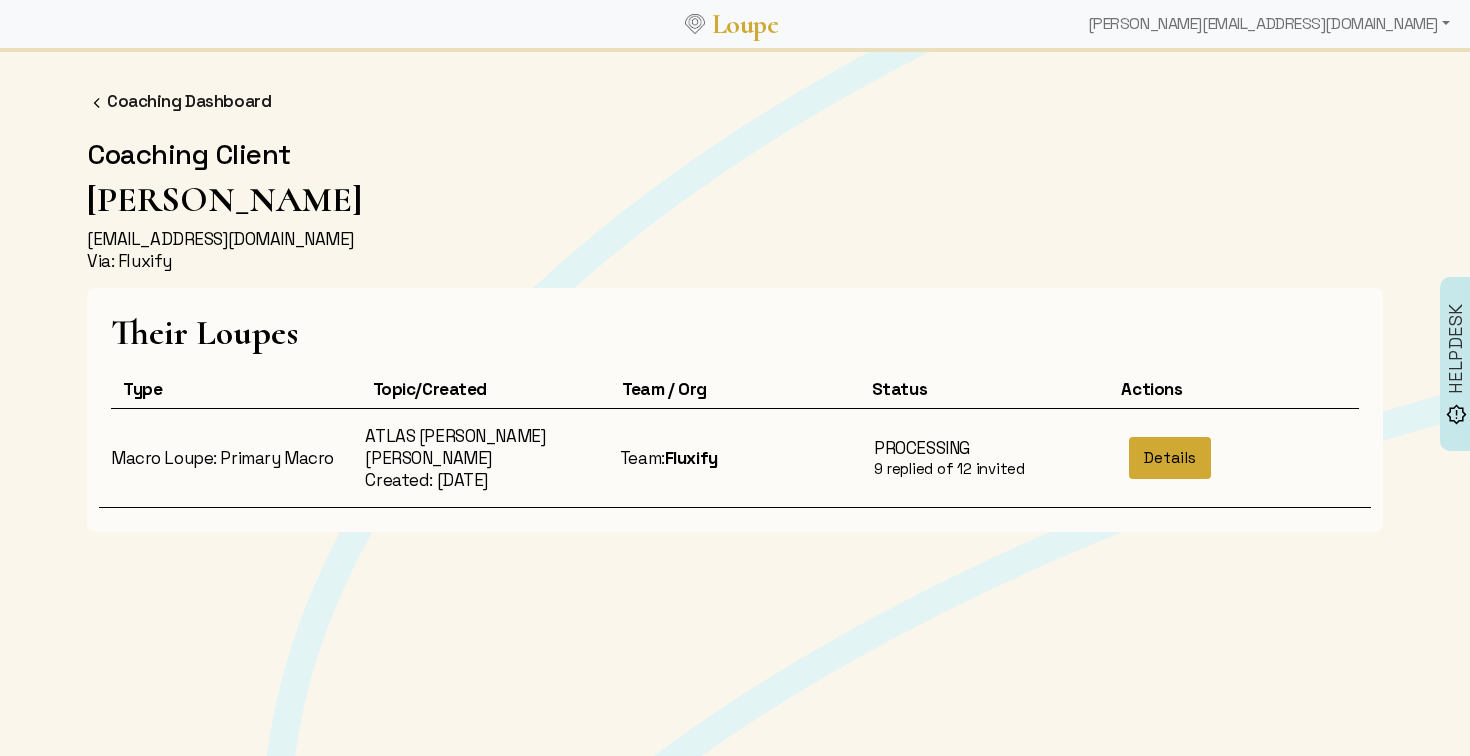 click on "Details" 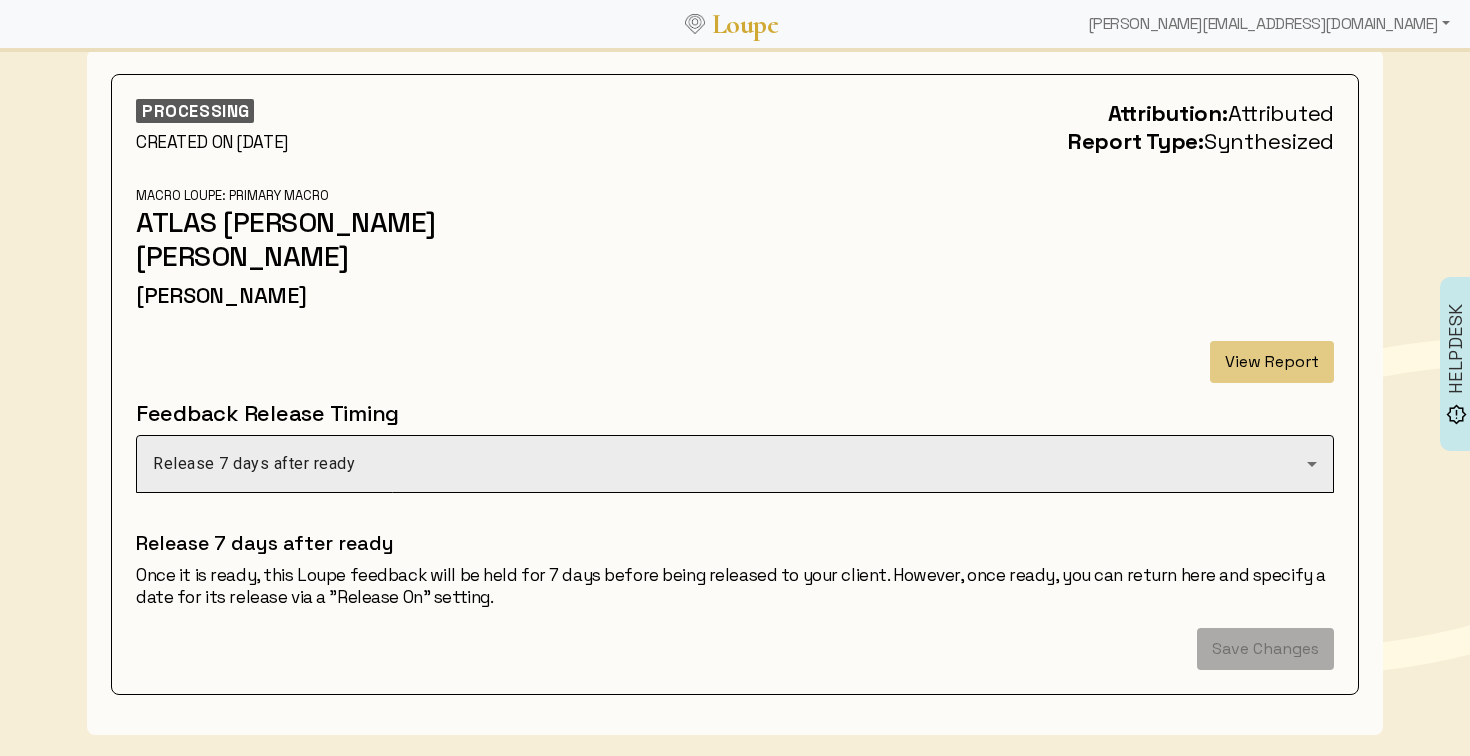 scroll, scrollTop: 116, scrollLeft: 0, axis: vertical 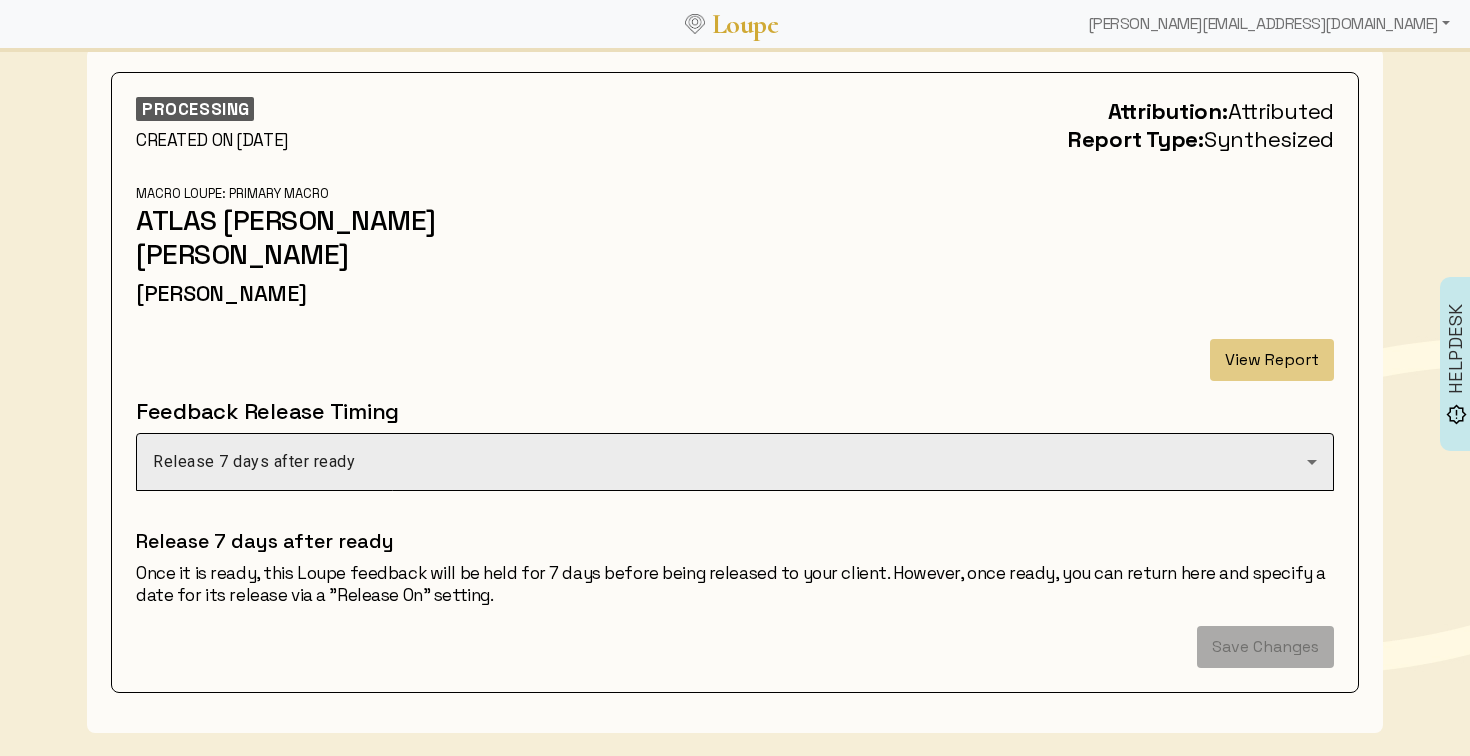 click on "Release 7 days after ready" 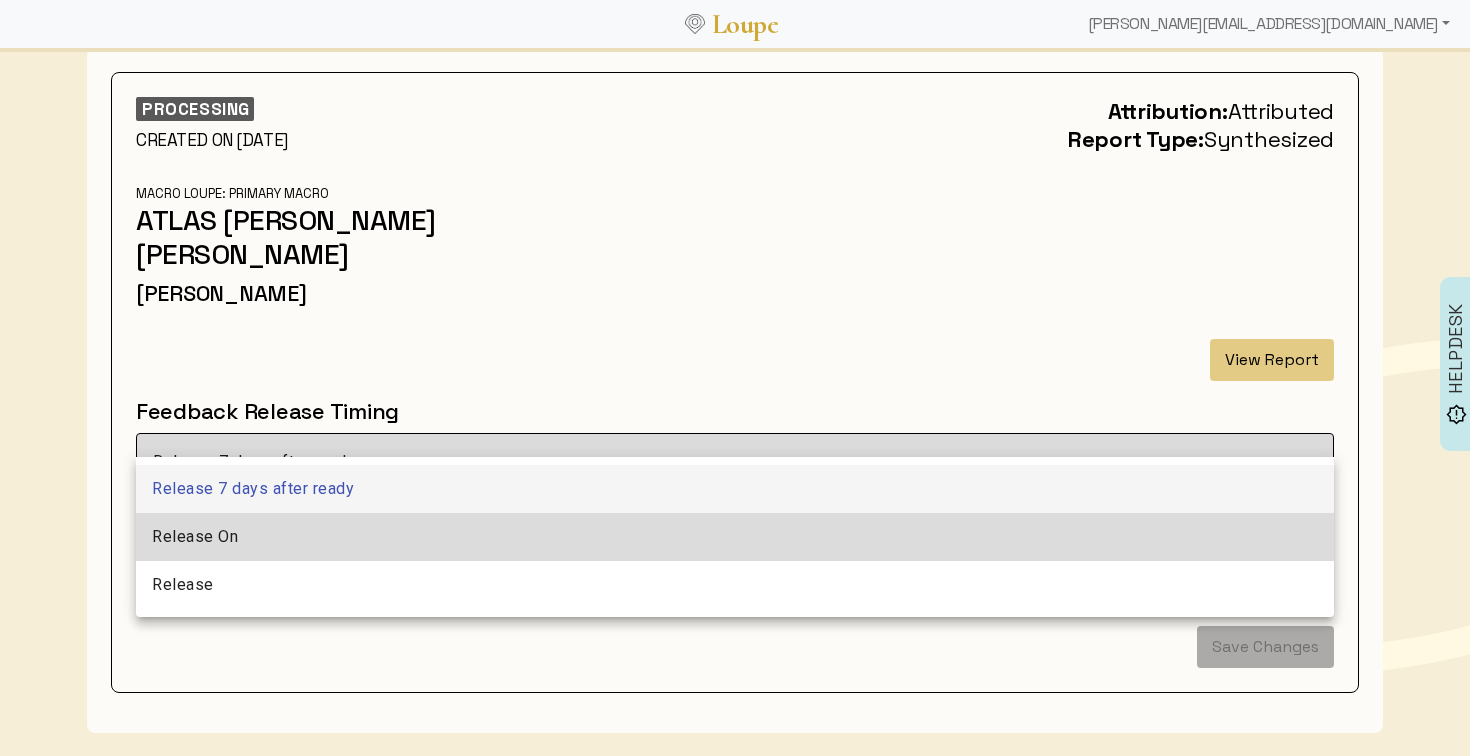 click on "Release On" at bounding box center [735, 537] 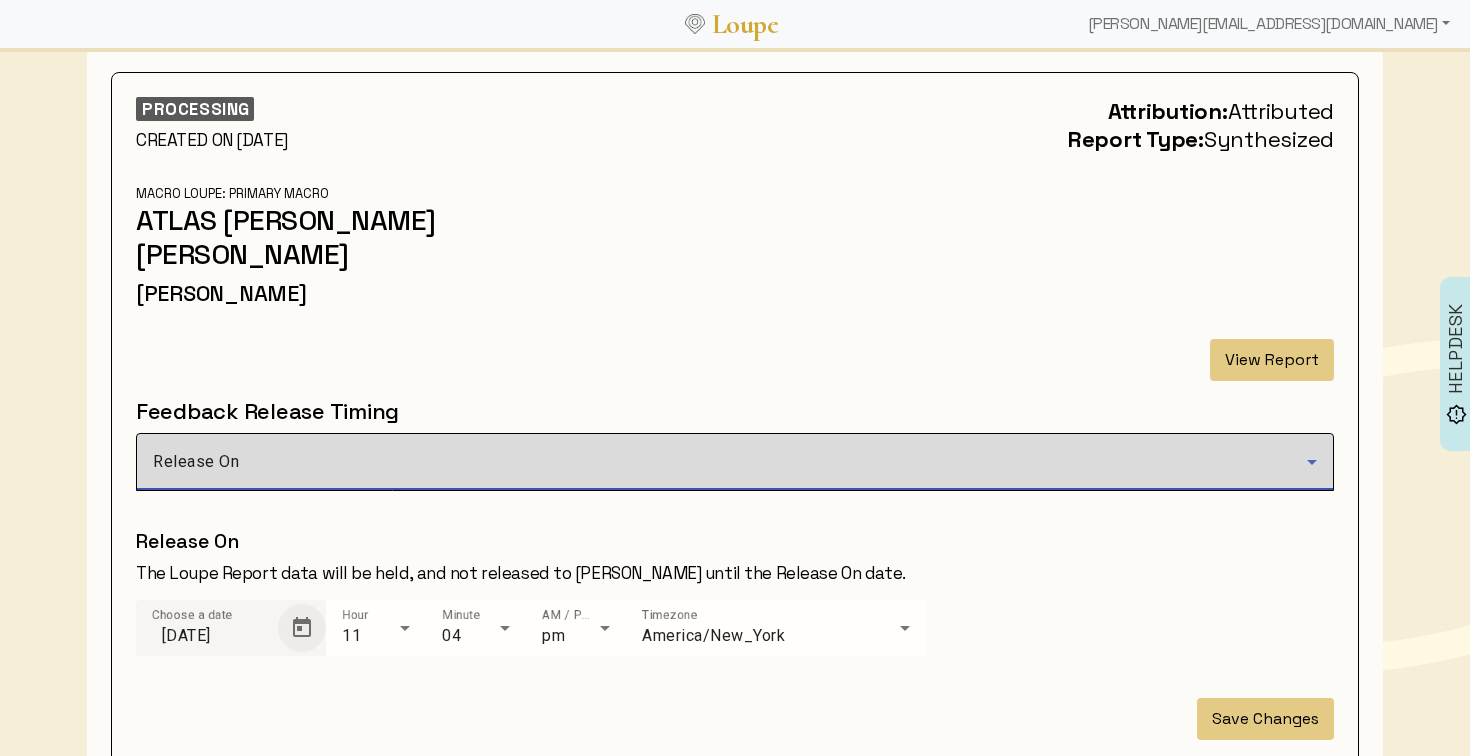 click 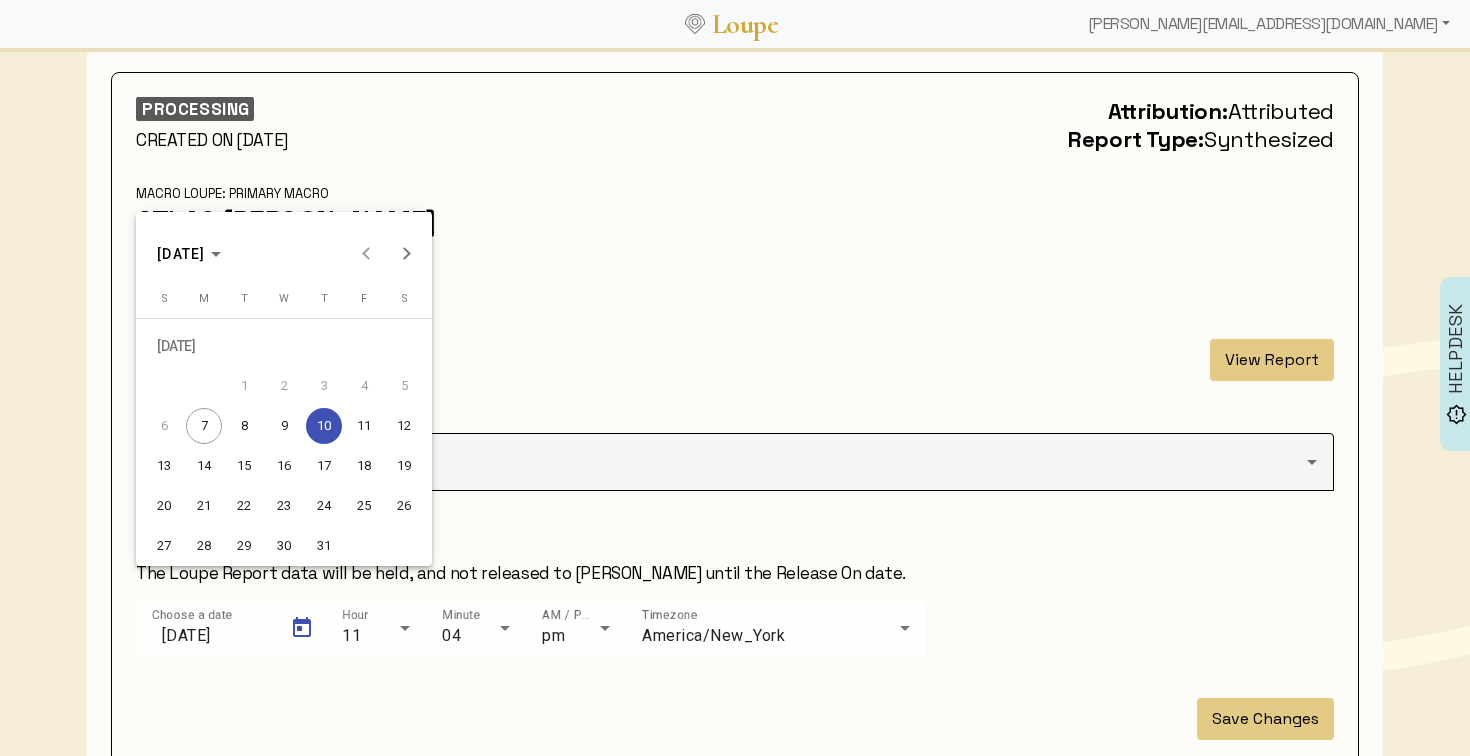 click on "9" at bounding box center [284, 426] 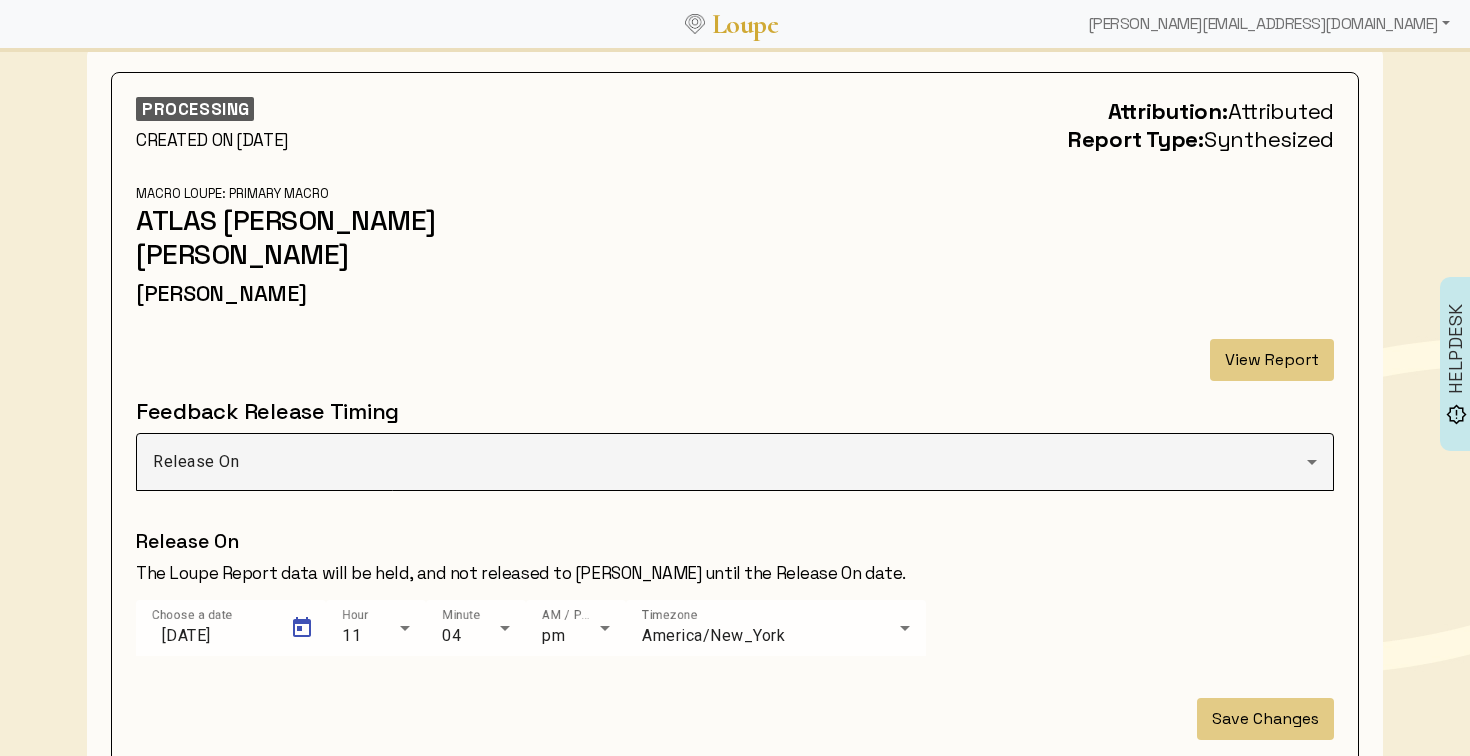 type on "7/9/2025" 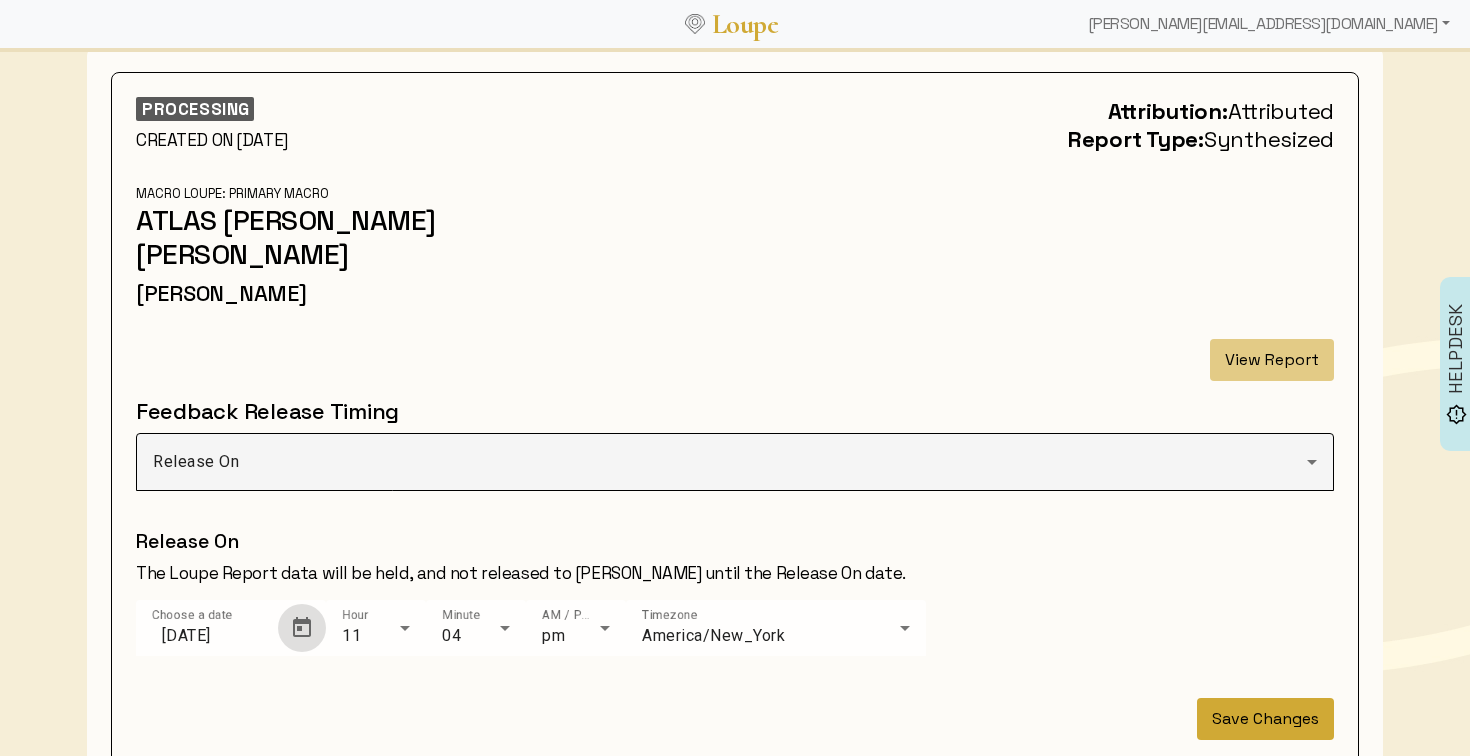 click on "Save Changes" 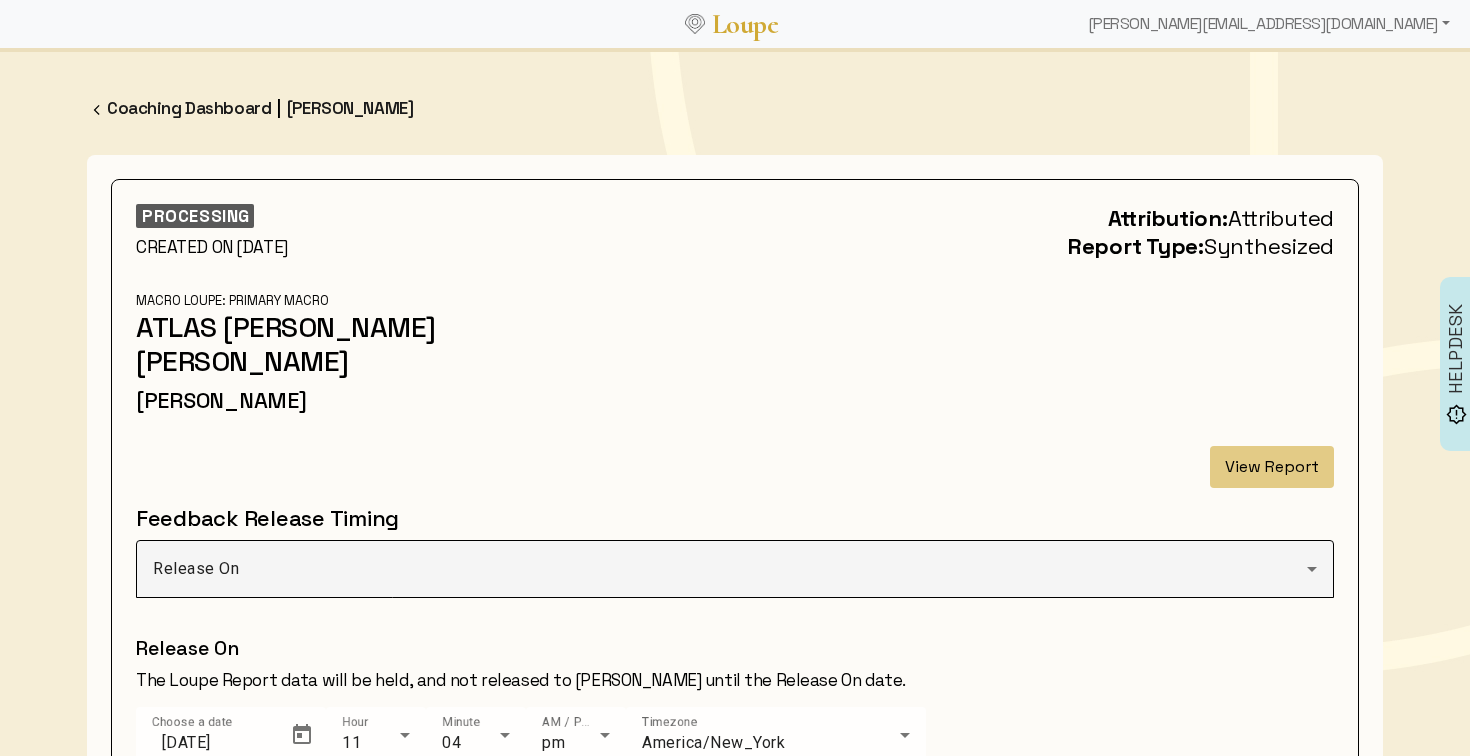 scroll, scrollTop: 0, scrollLeft: 0, axis: both 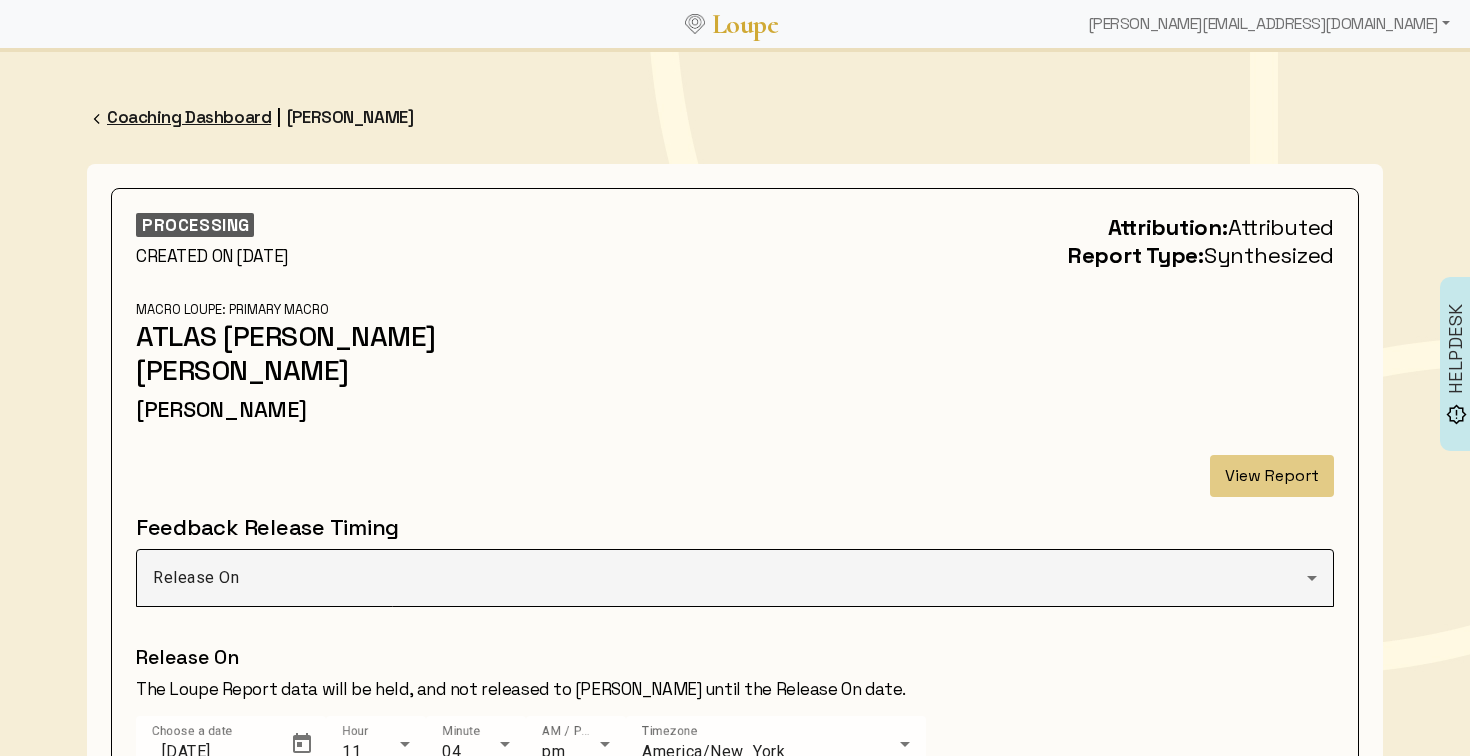 click on "Coaching Dashboard" 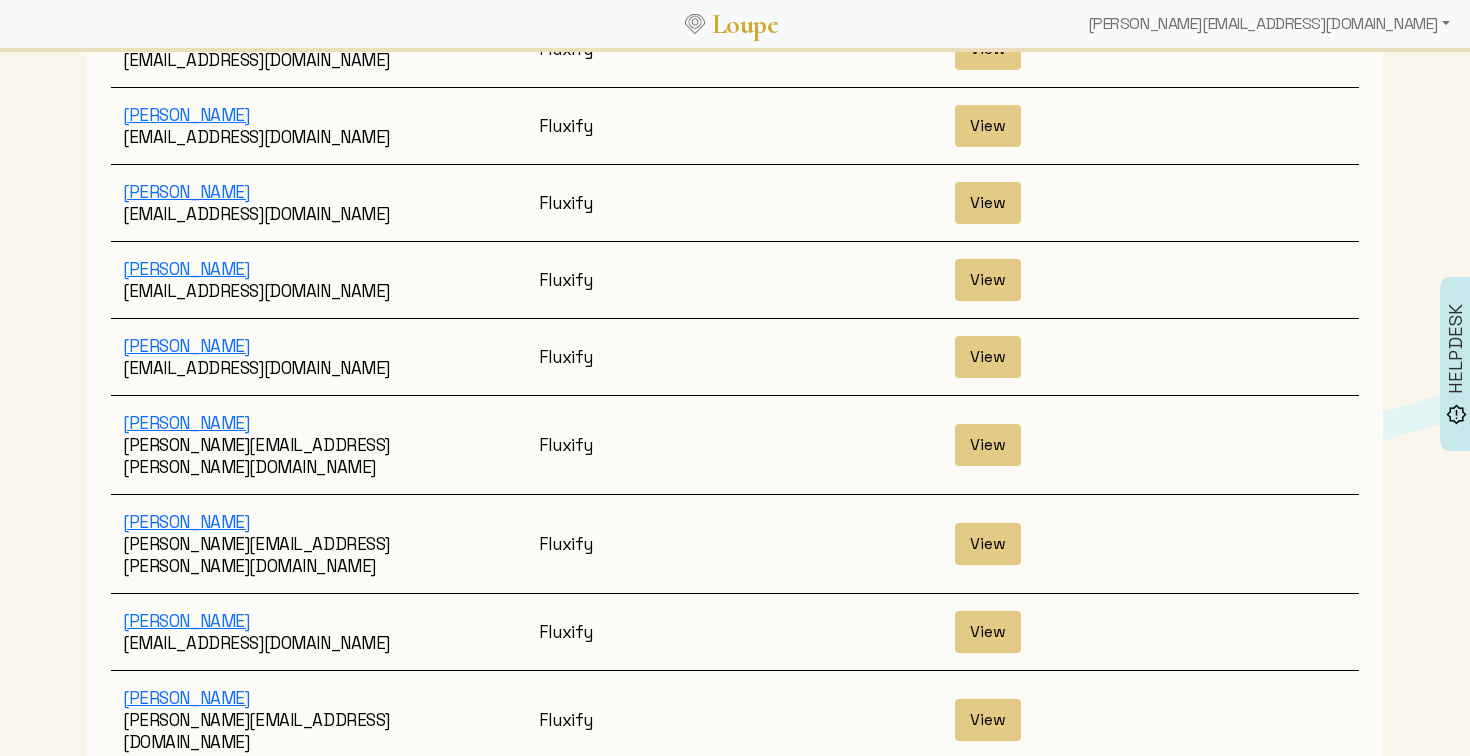 scroll, scrollTop: 3150, scrollLeft: 0, axis: vertical 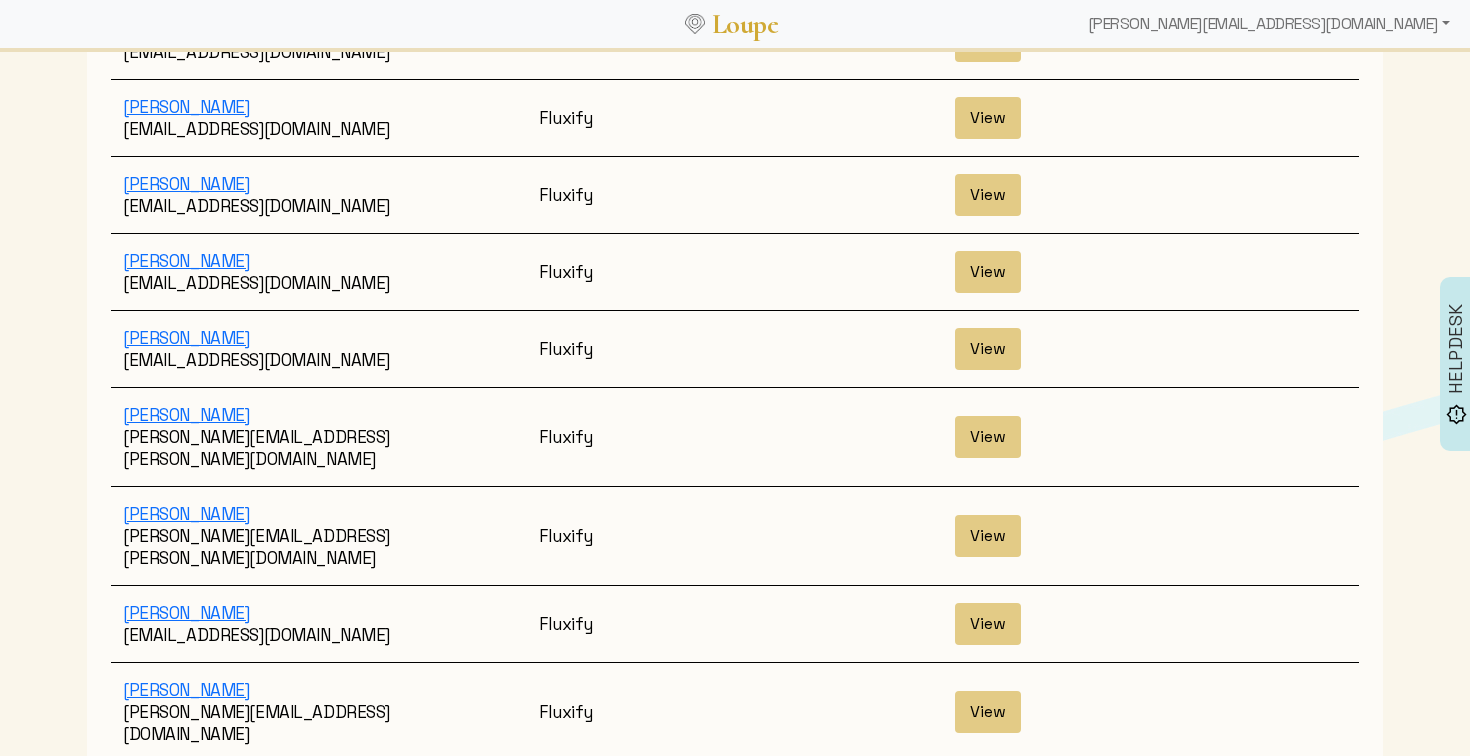 click on "View" 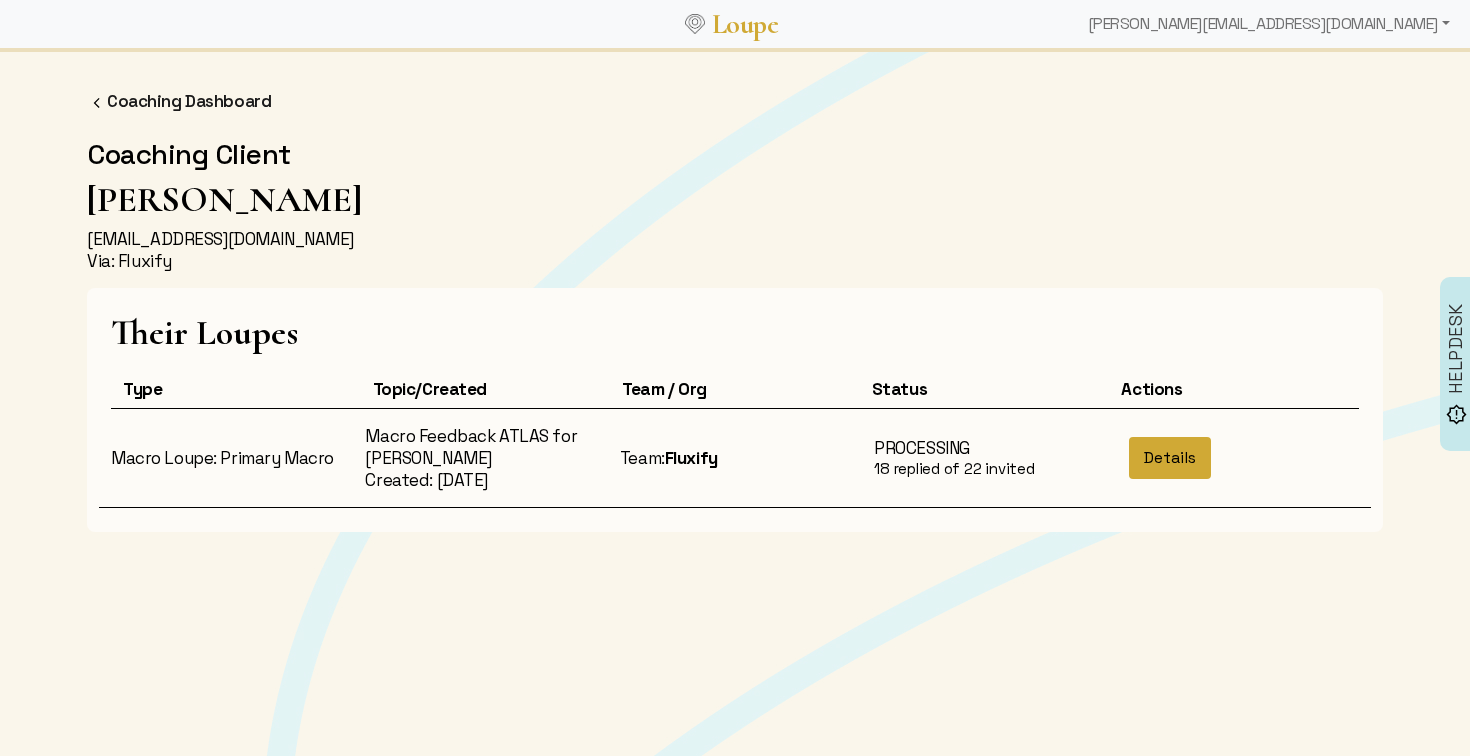 click on "Details" 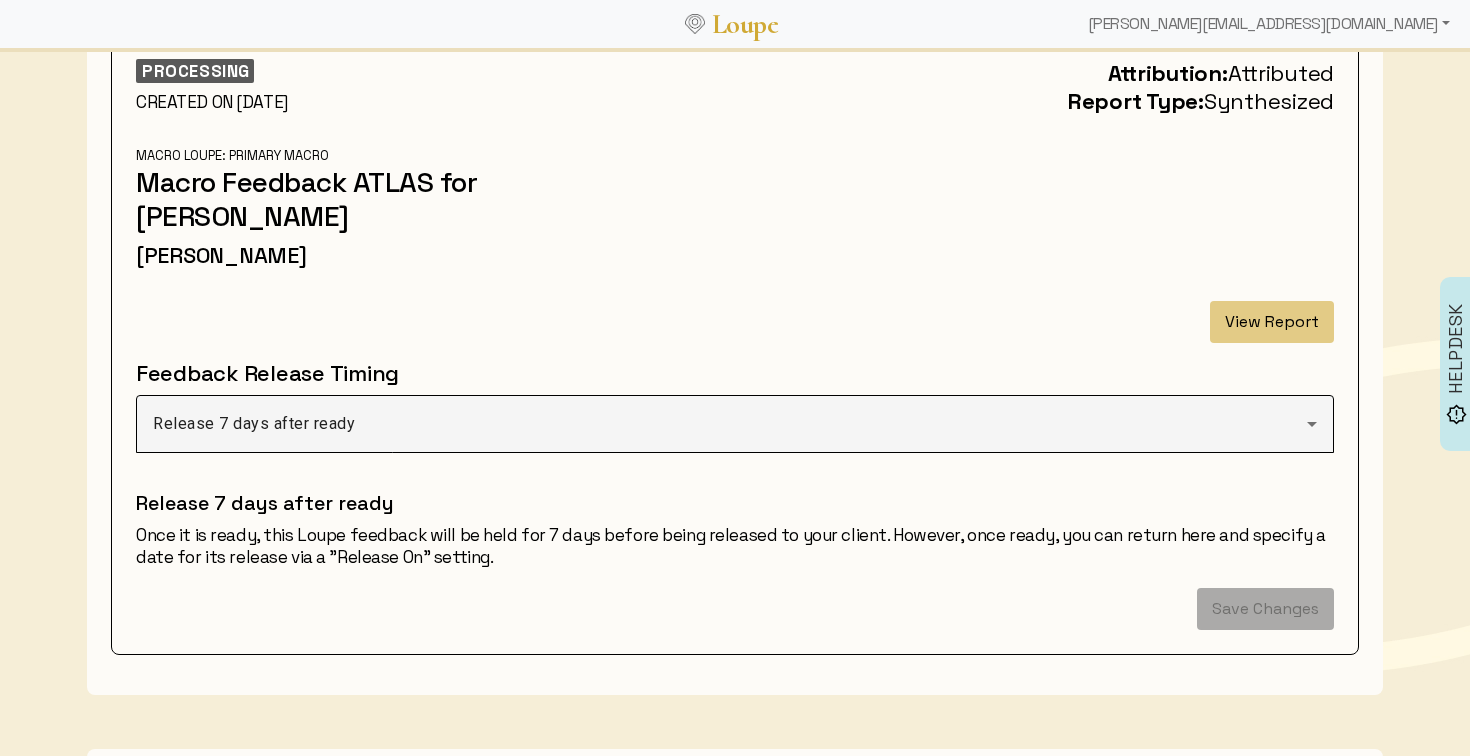 scroll, scrollTop: 189, scrollLeft: 0, axis: vertical 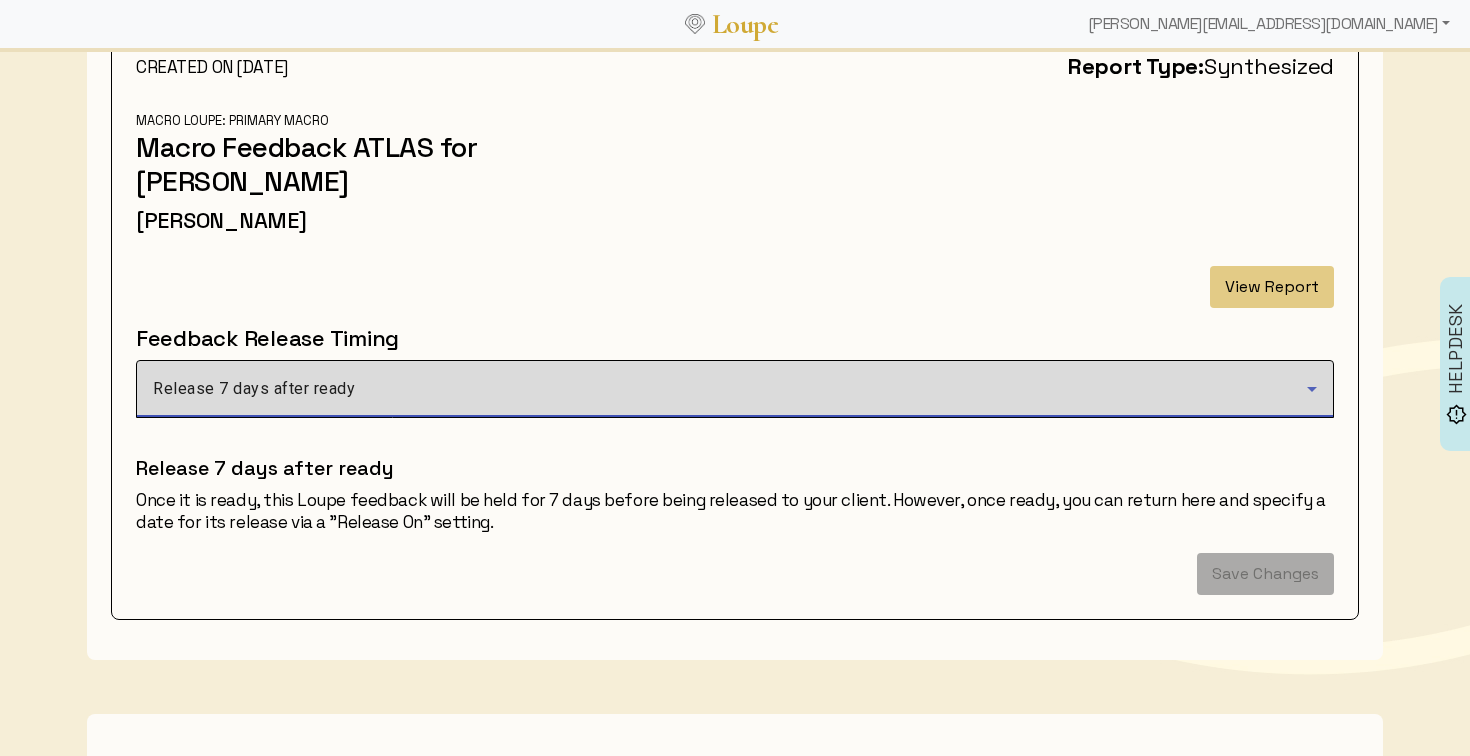click on "Release 7 days after ready" at bounding box center [730, 389] 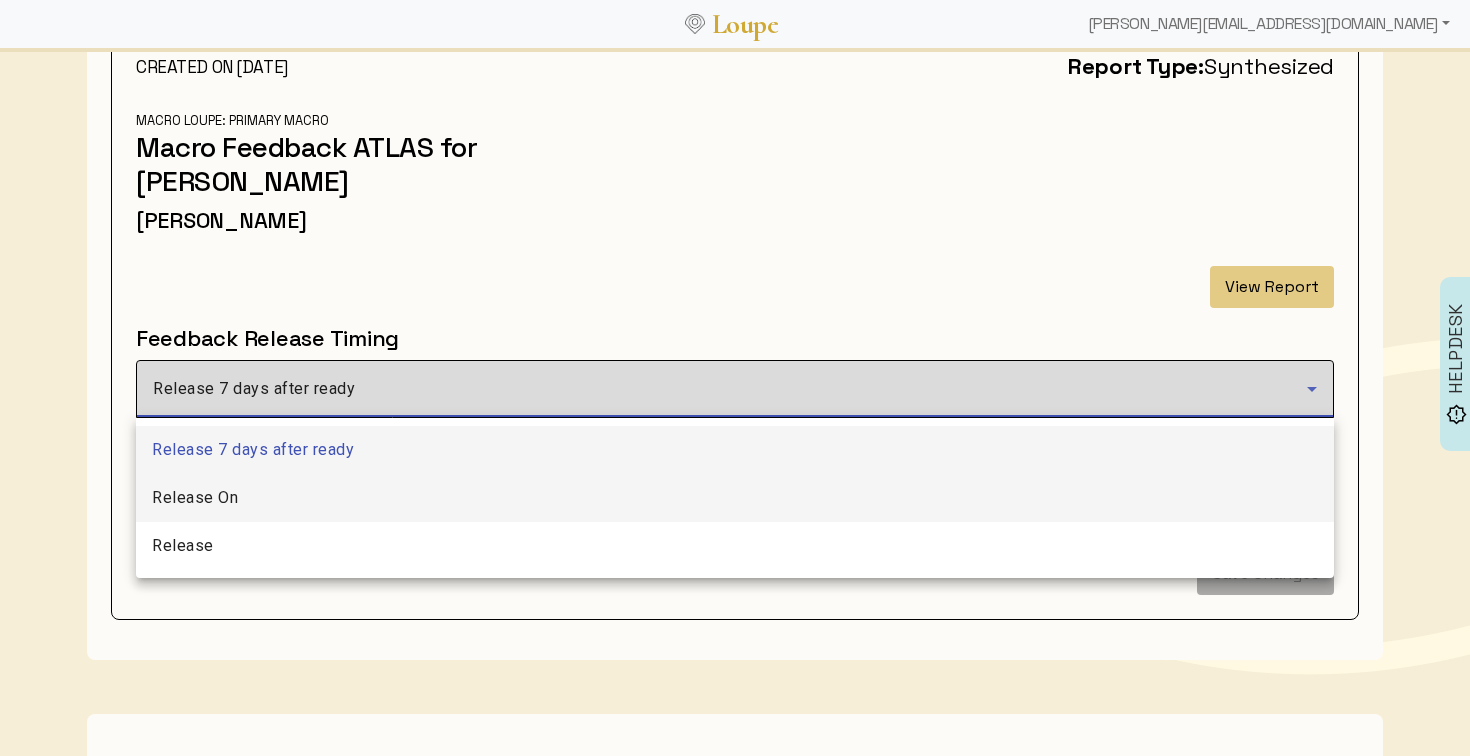 click on "Release On" at bounding box center (735, 498) 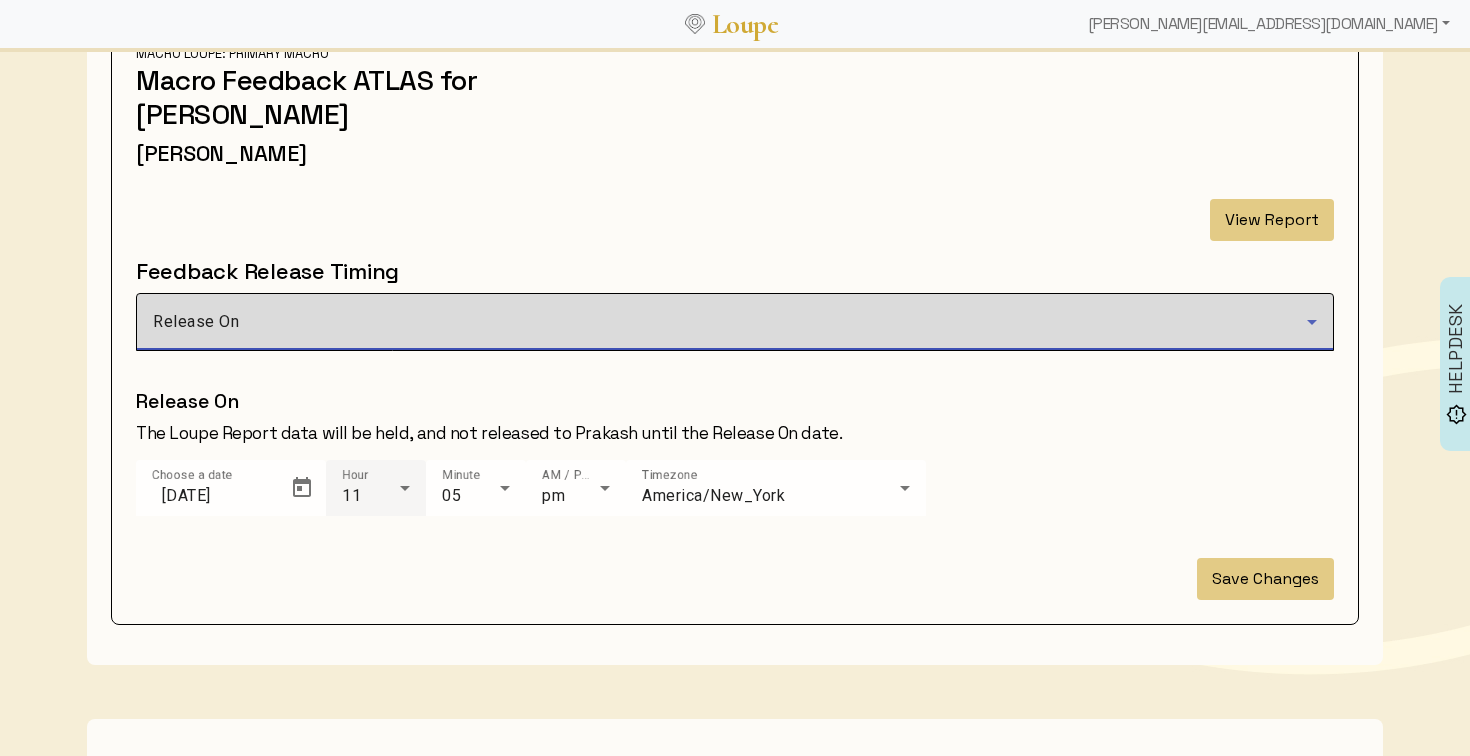 scroll, scrollTop: 268, scrollLeft: 0, axis: vertical 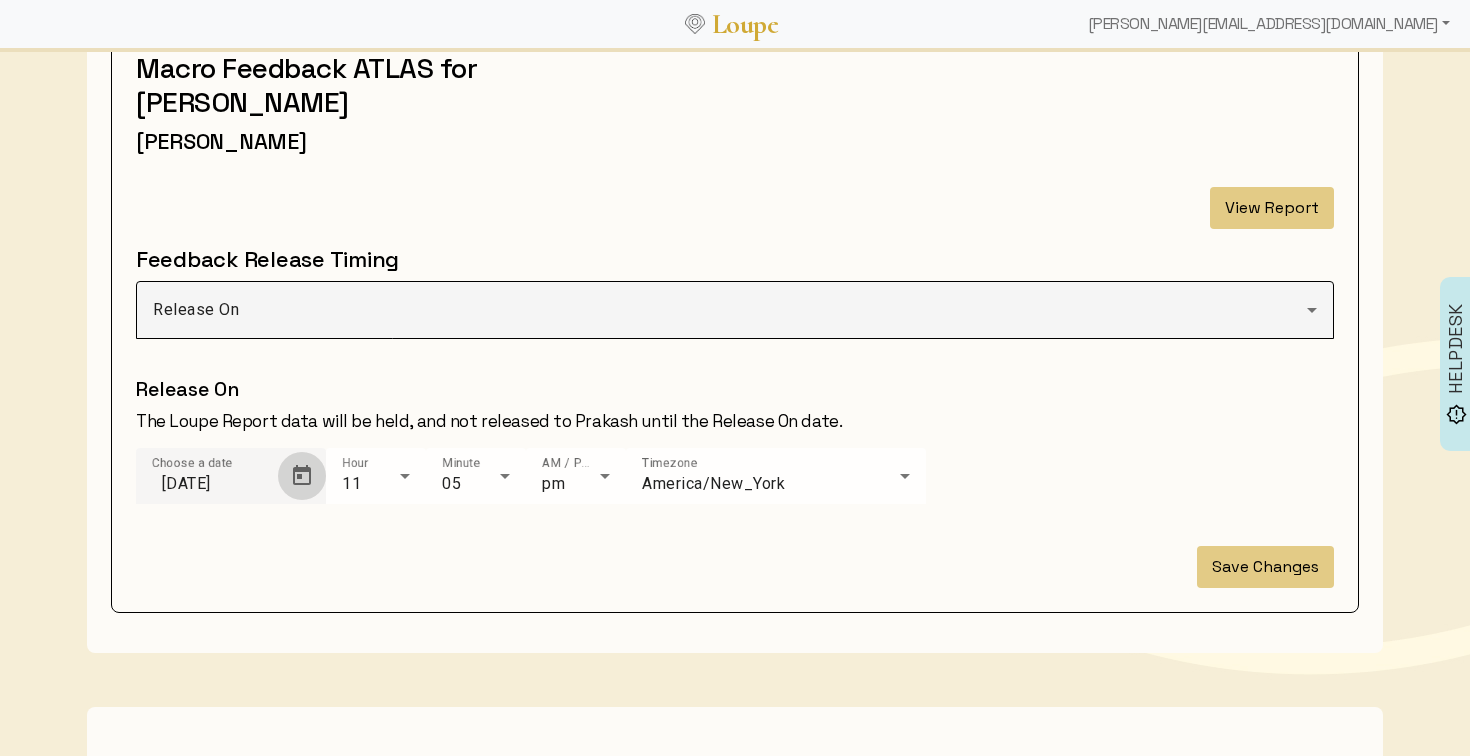 click 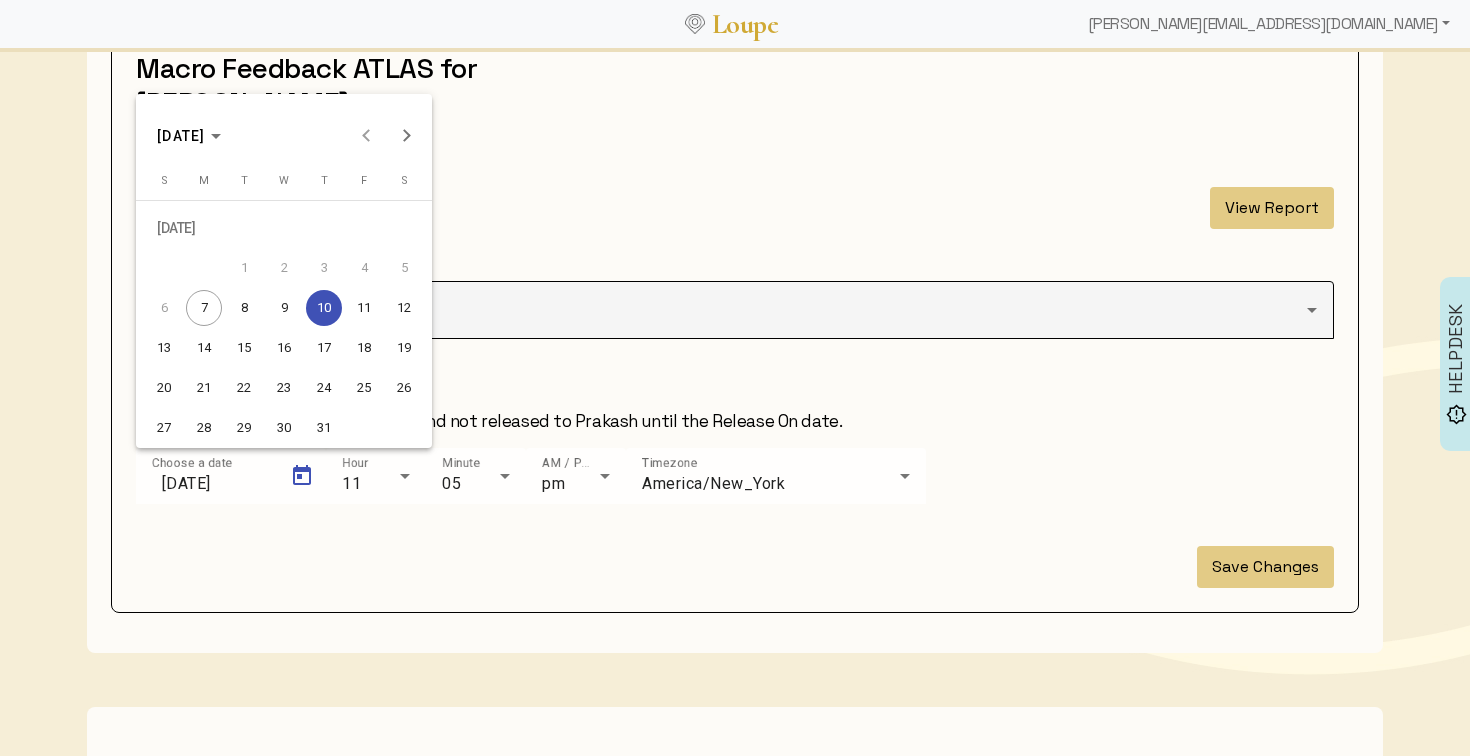 click on "9" at bounding box center (284, 308) 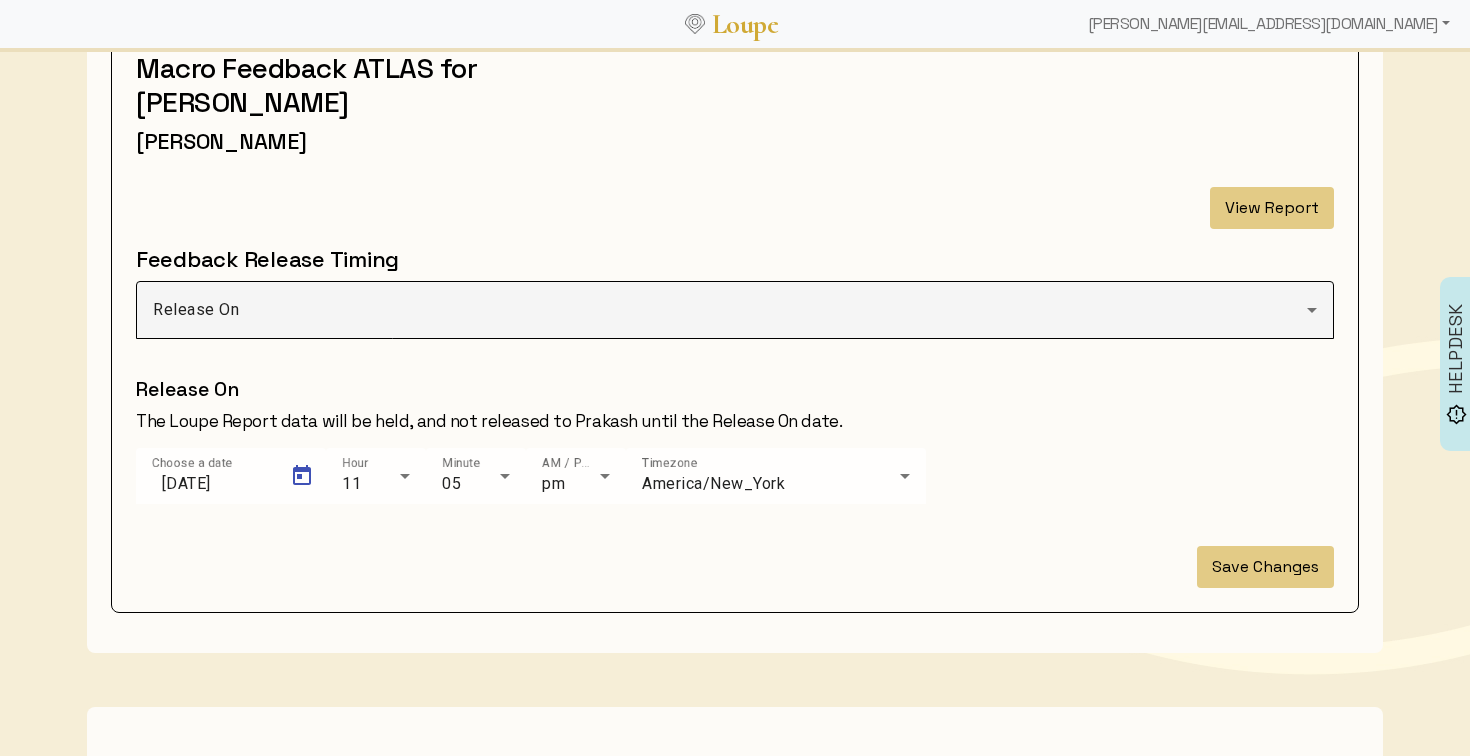 type on "7/9/2025" 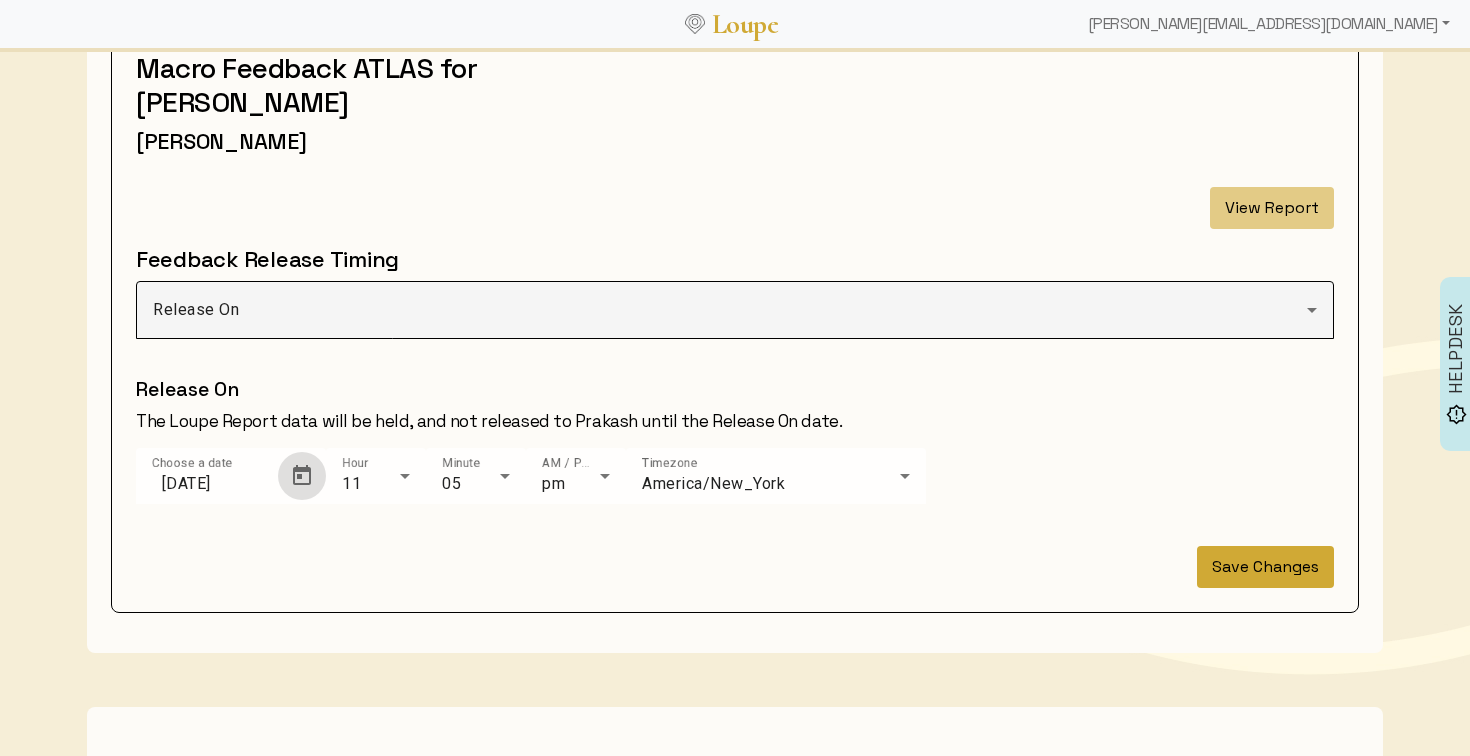 click on "Save Changes" 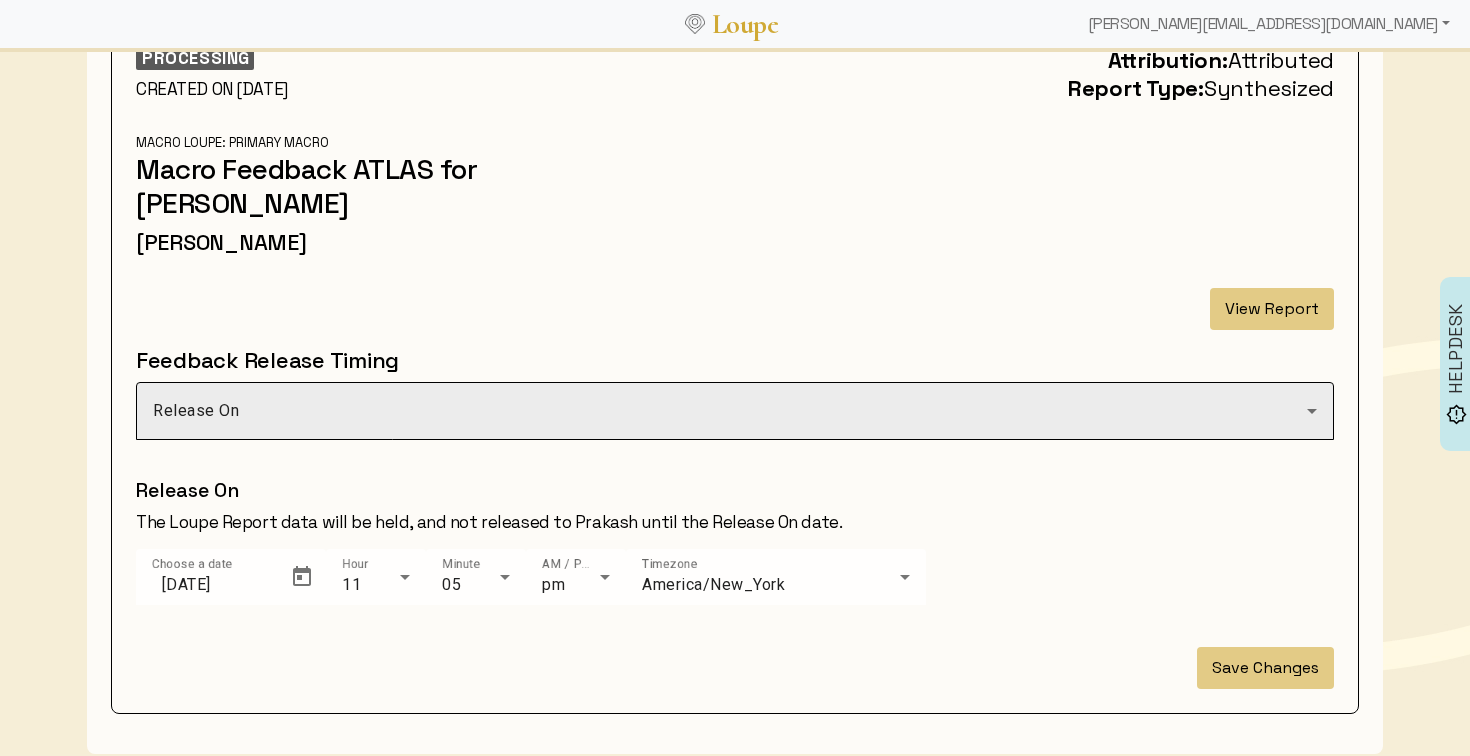 scroll, scrollTop: 0, scrollLeft: 0, axis: both 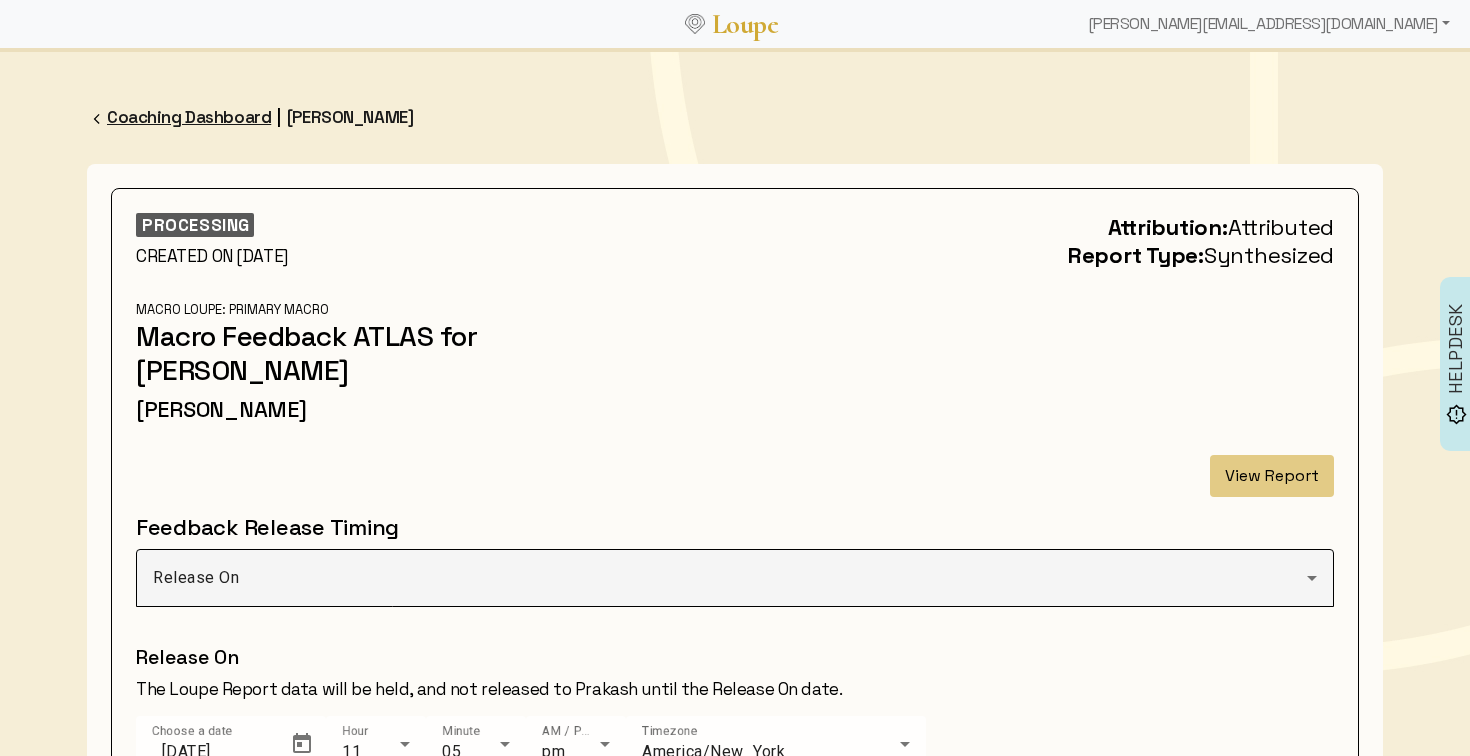 click on "Coaching Dashboard" 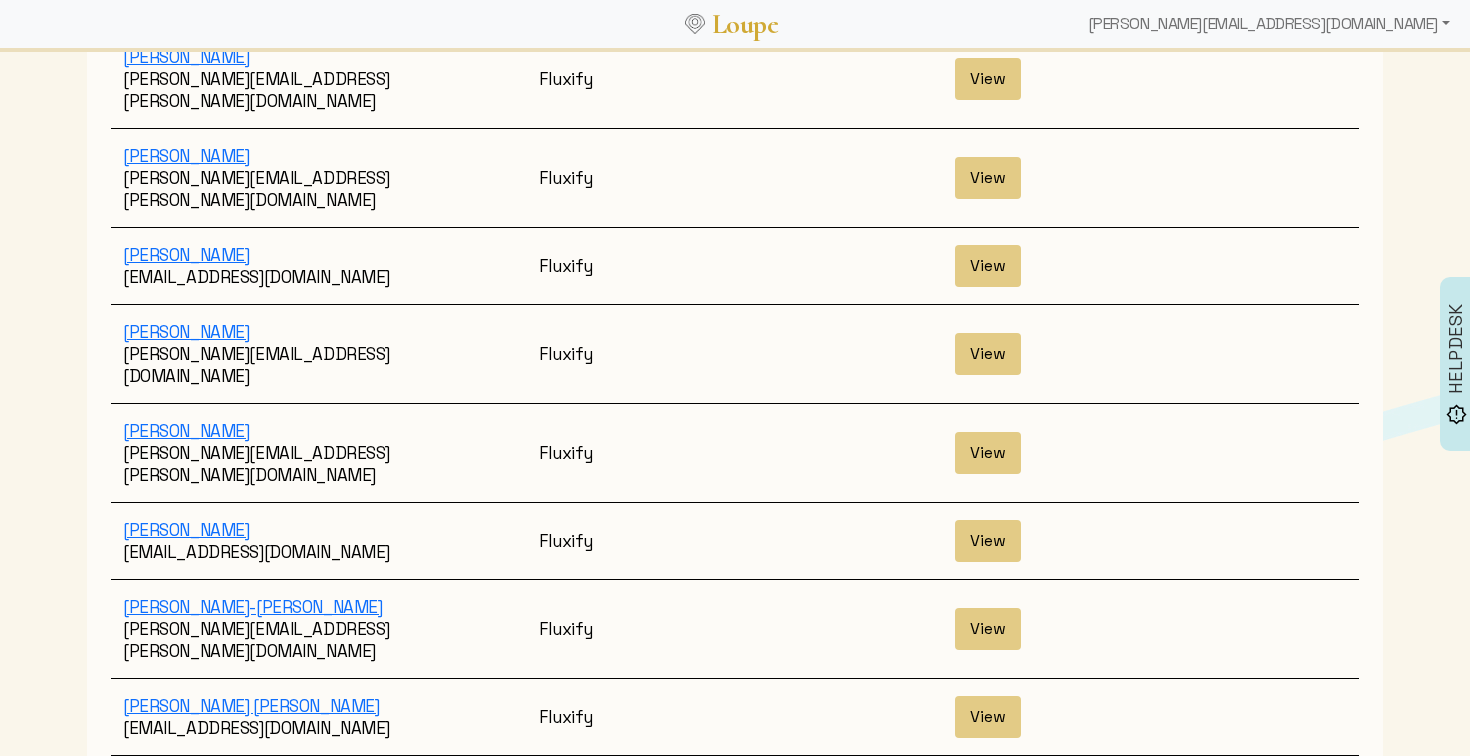 scroll, scrollTop: 3522, scrollLeft: 0, axis: vertical 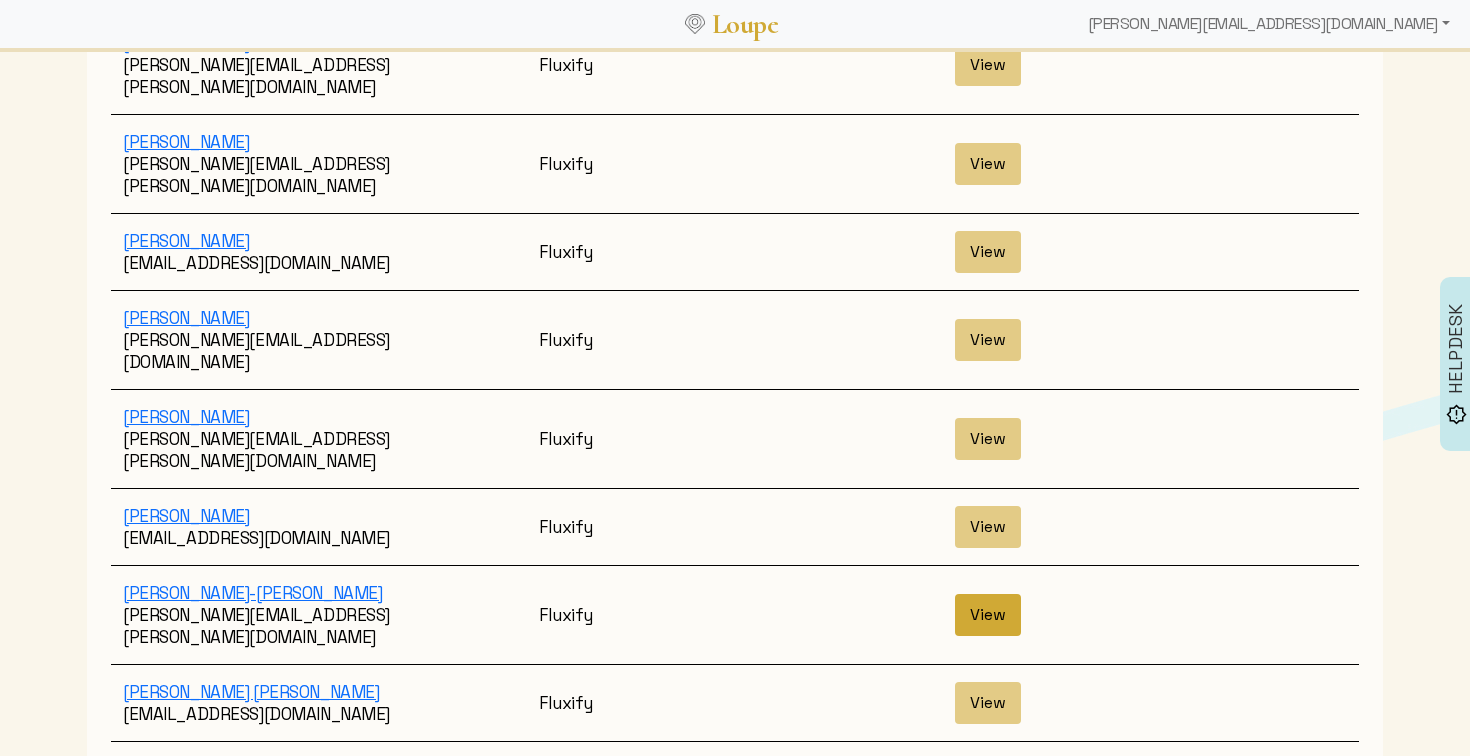 click on "View" 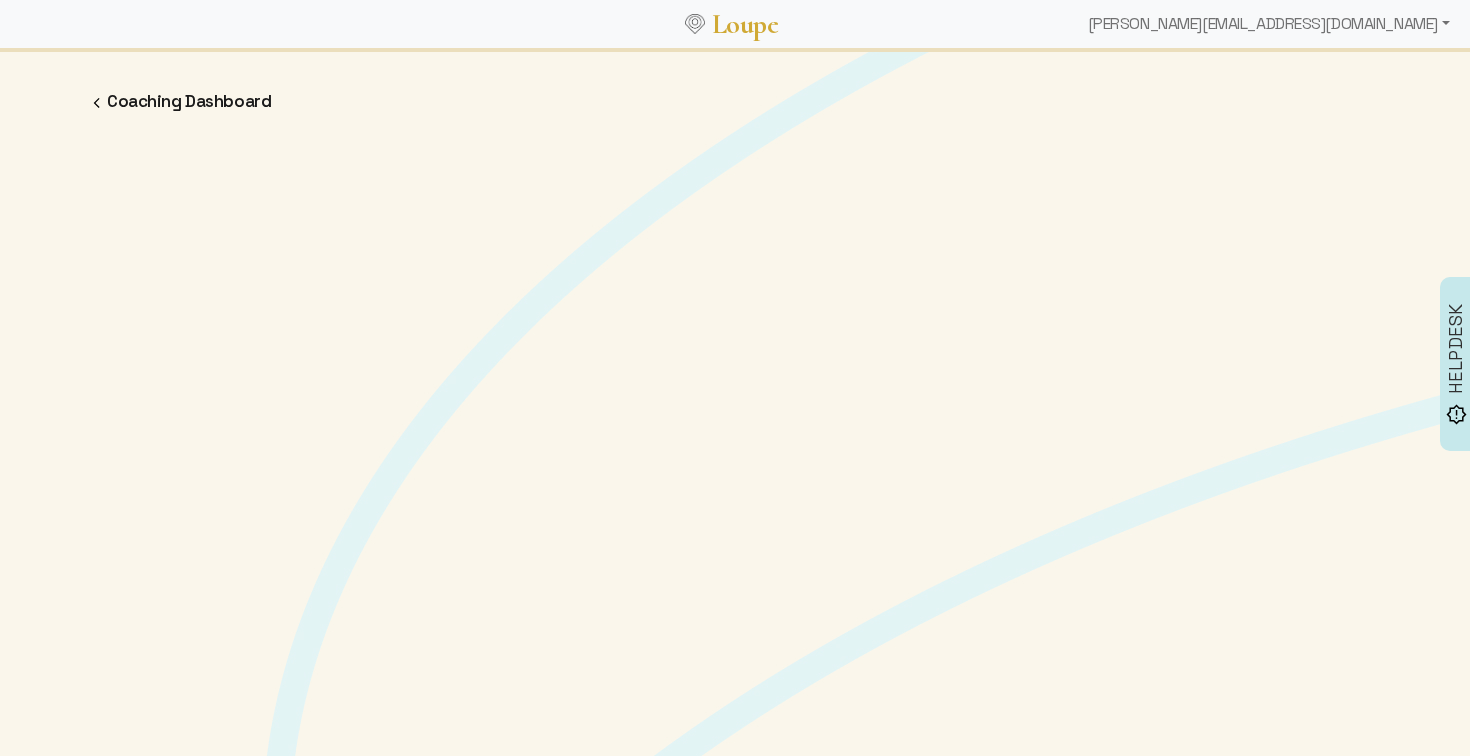 scroll, scrollTop: 0, scrollLeft: 0, axis: both 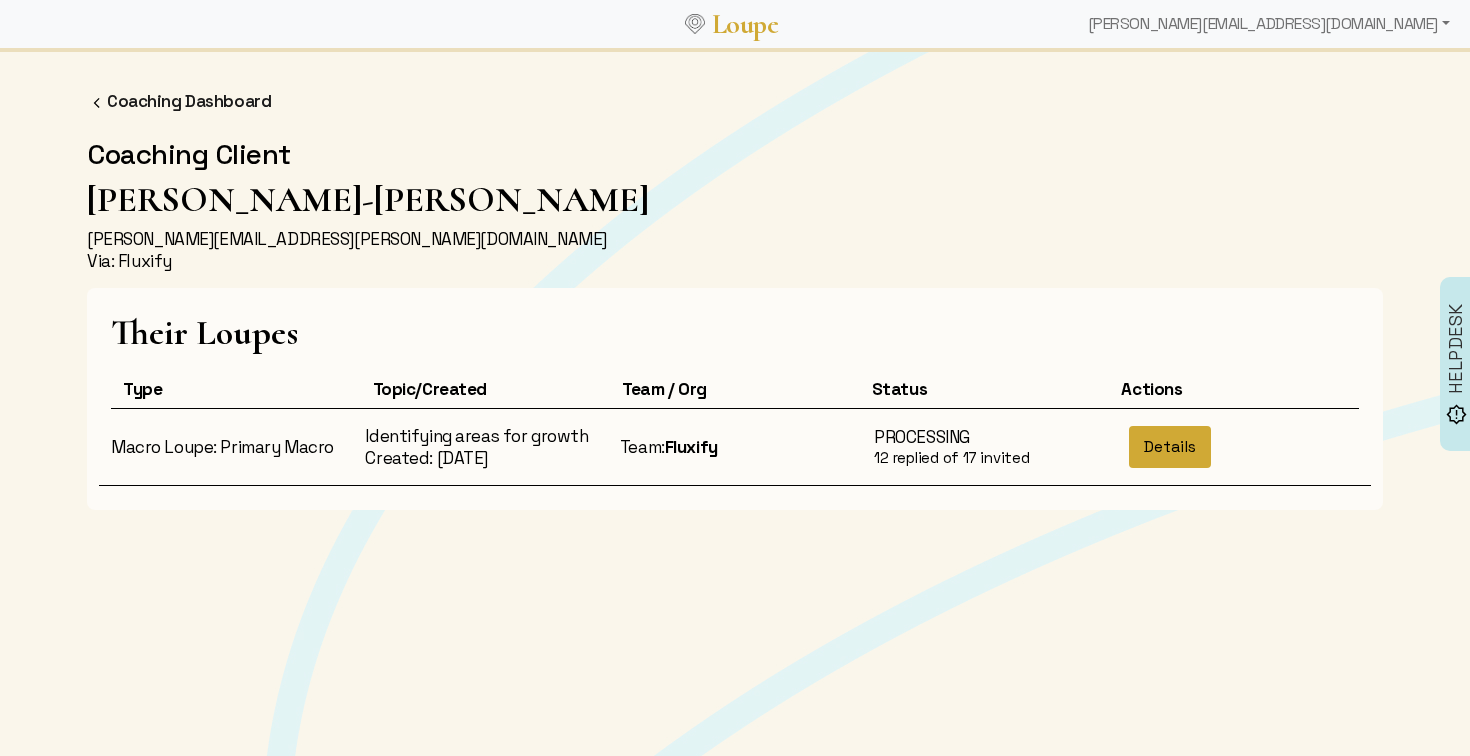 click on "Details" 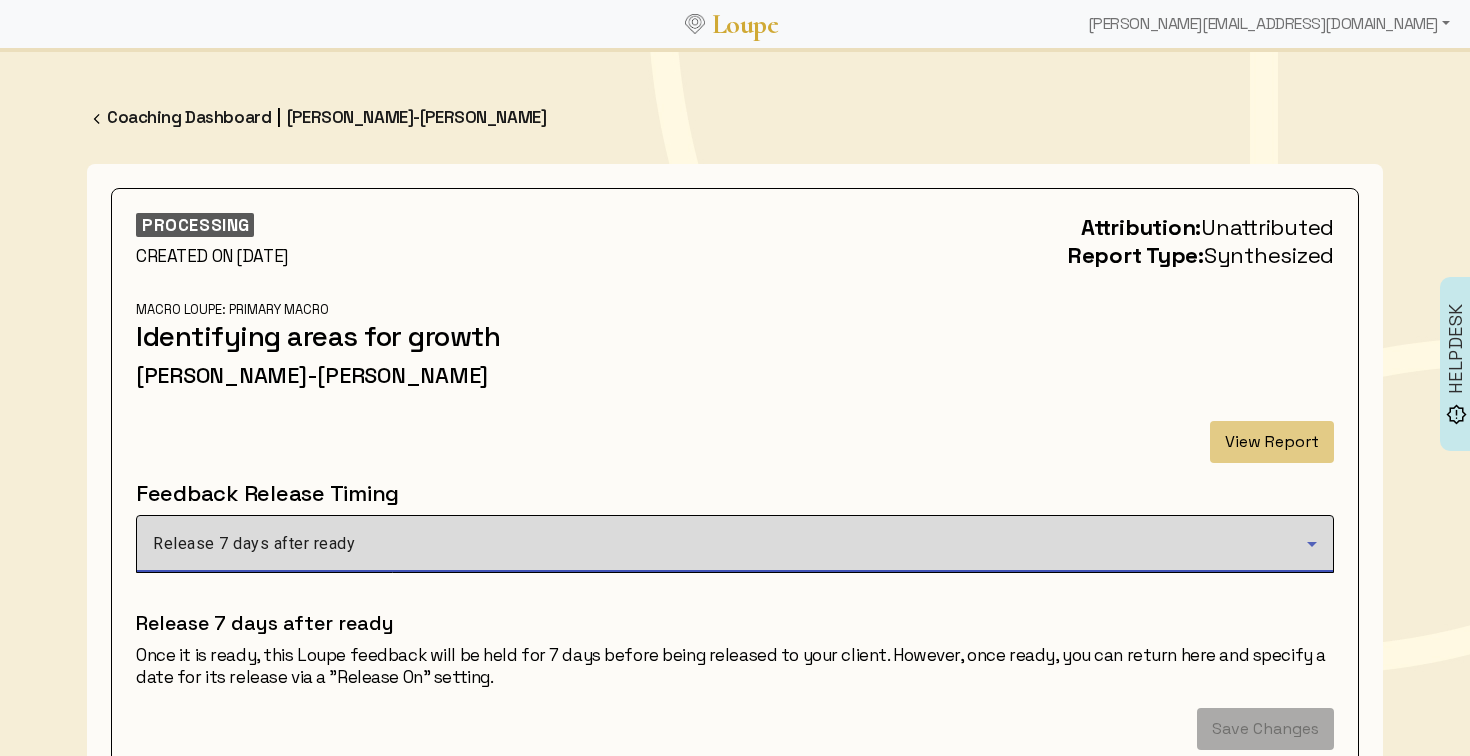 click on "Release 7 days after ready" at bounding box center [730, 544] 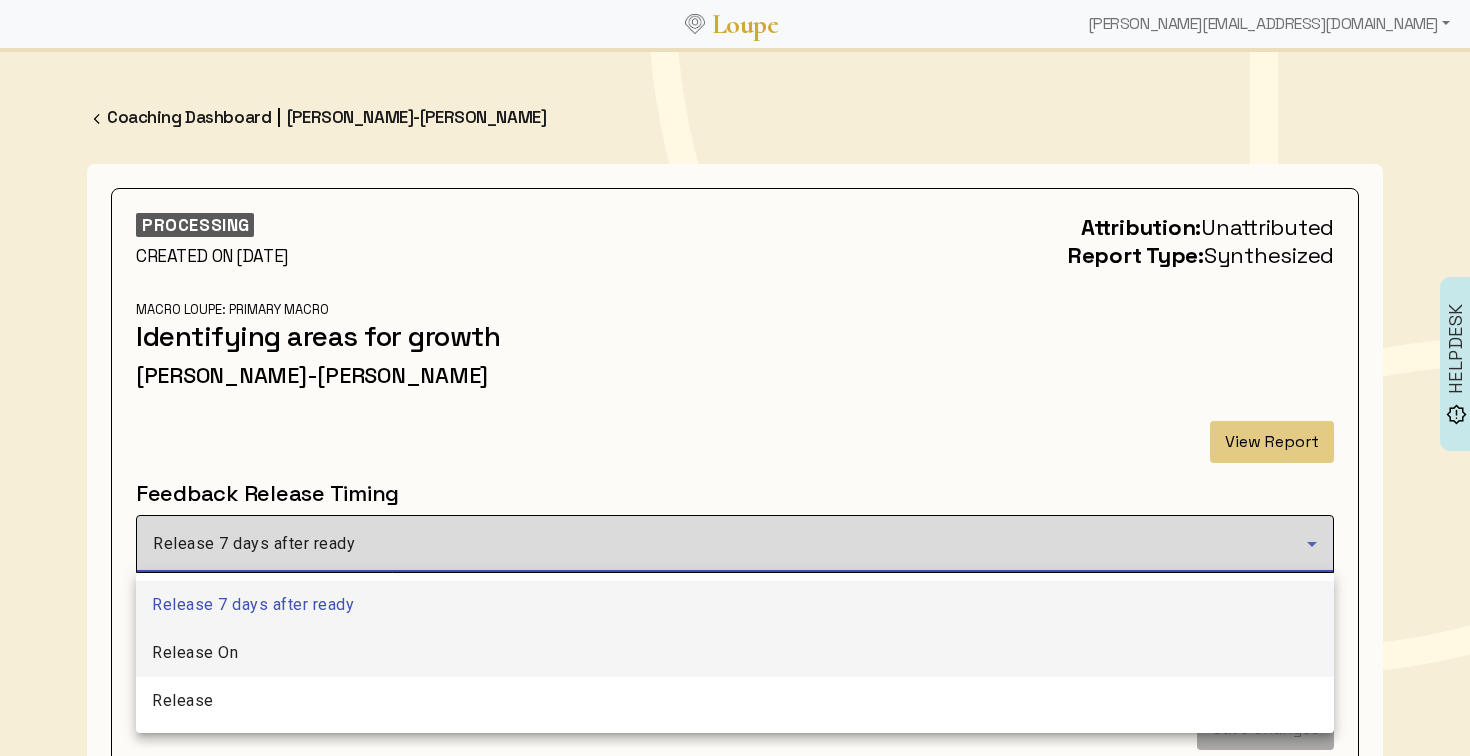click on "Release On" at bounding box center [735, 653] 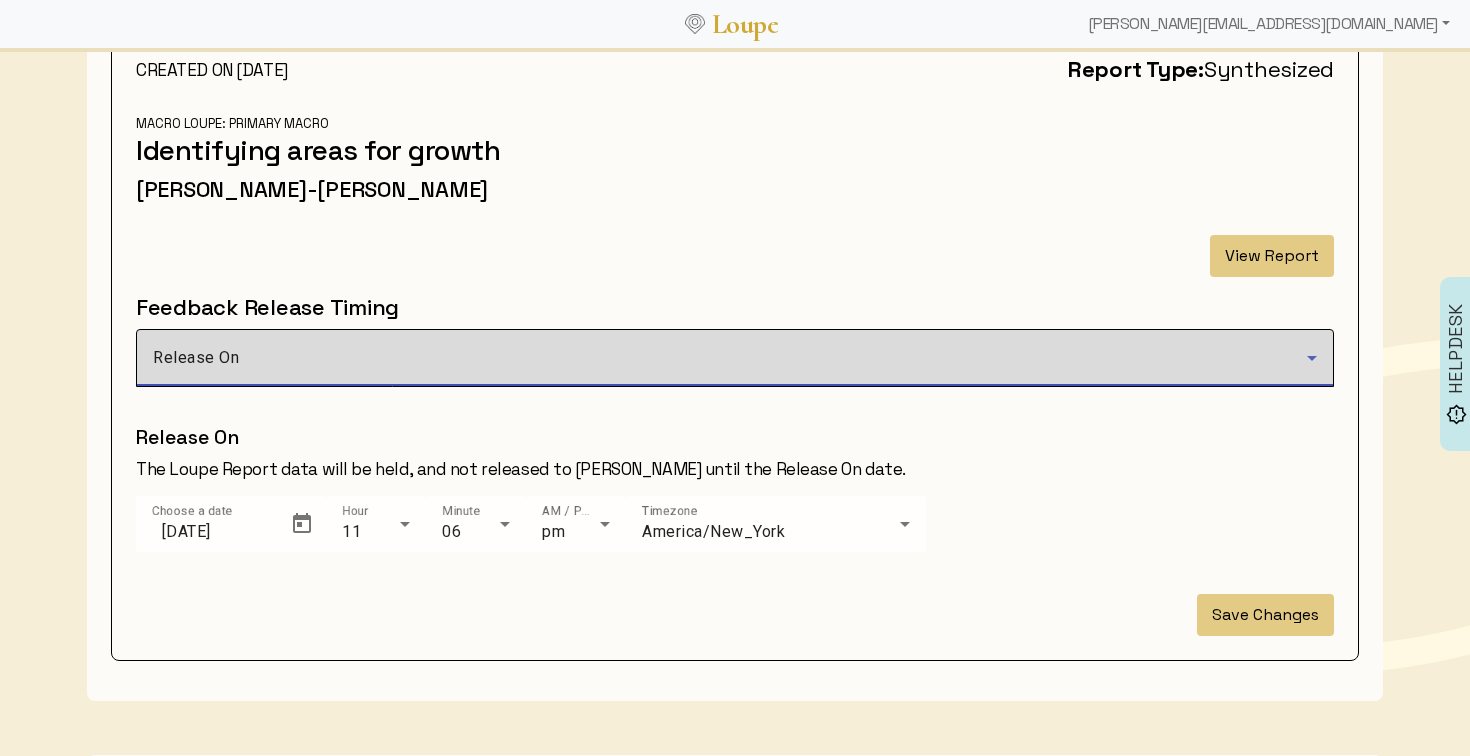 scroll, scrollTop: 211, scrollLeft: 0, axis: vertical 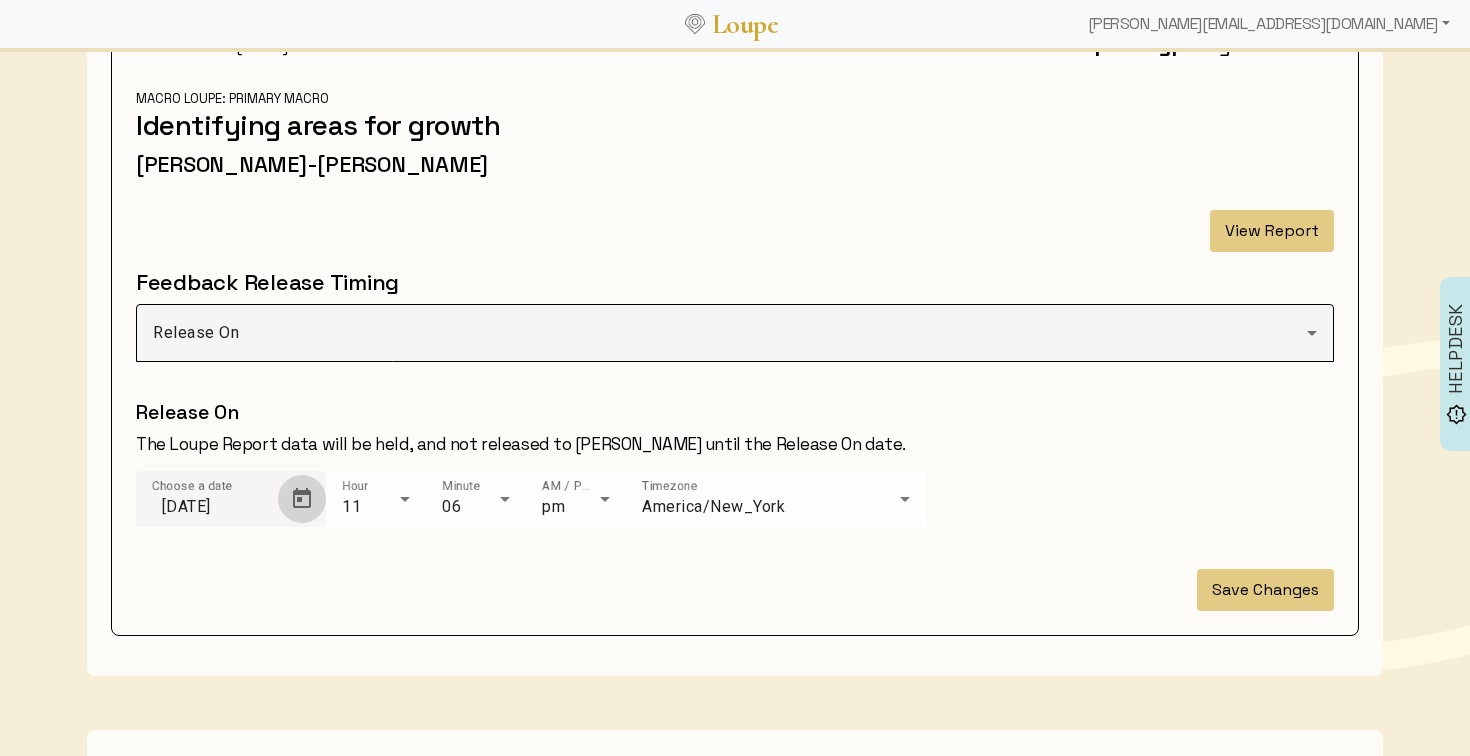 click 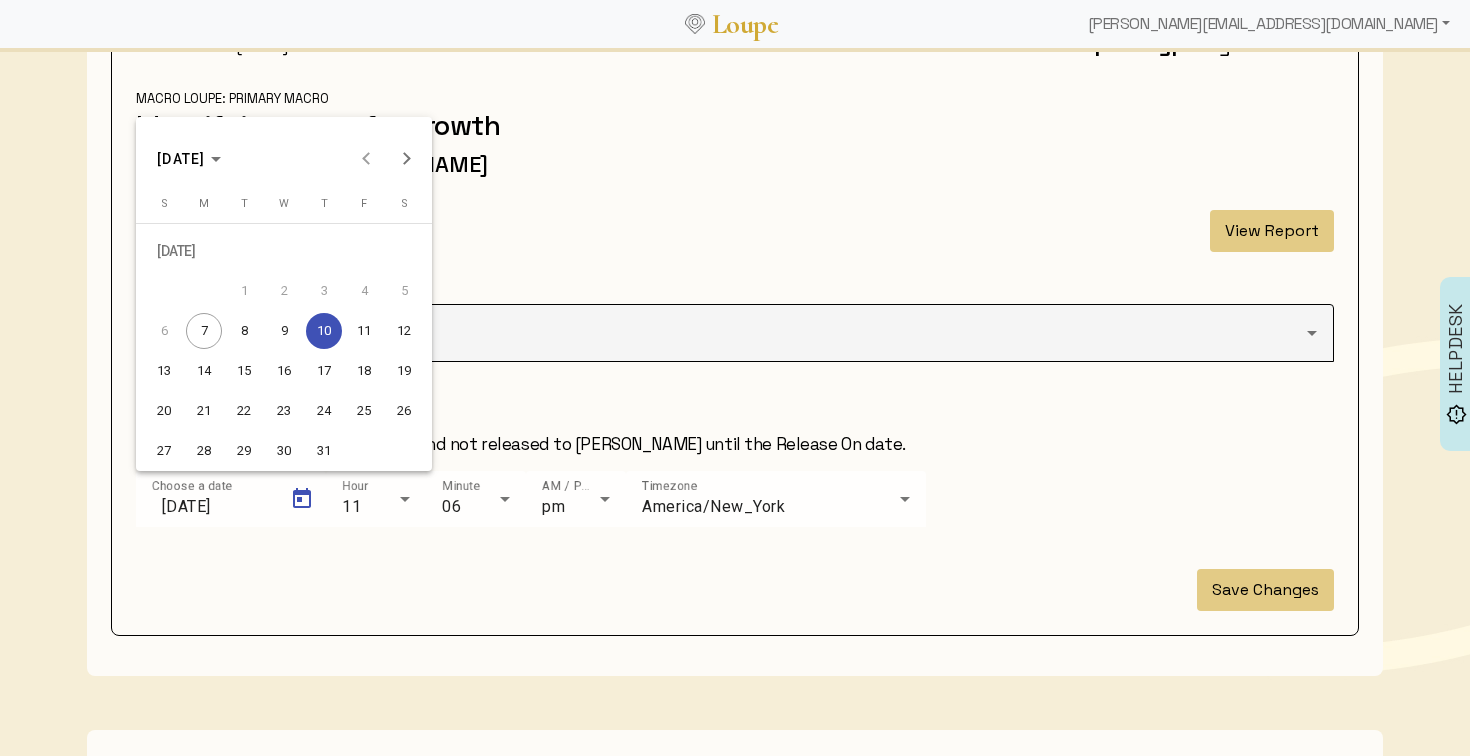 click on "9" at bounding box center [284, 331] 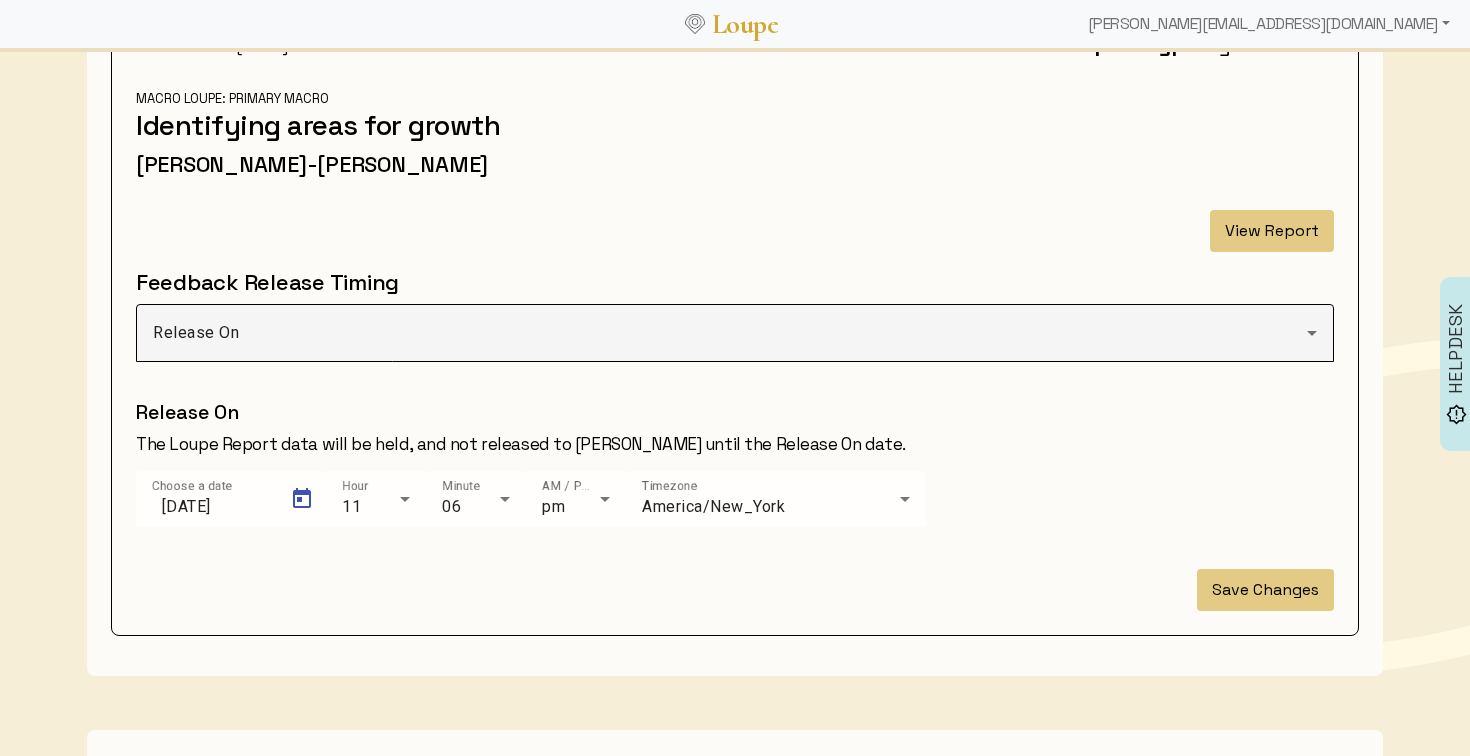 type on "7/9/2025" 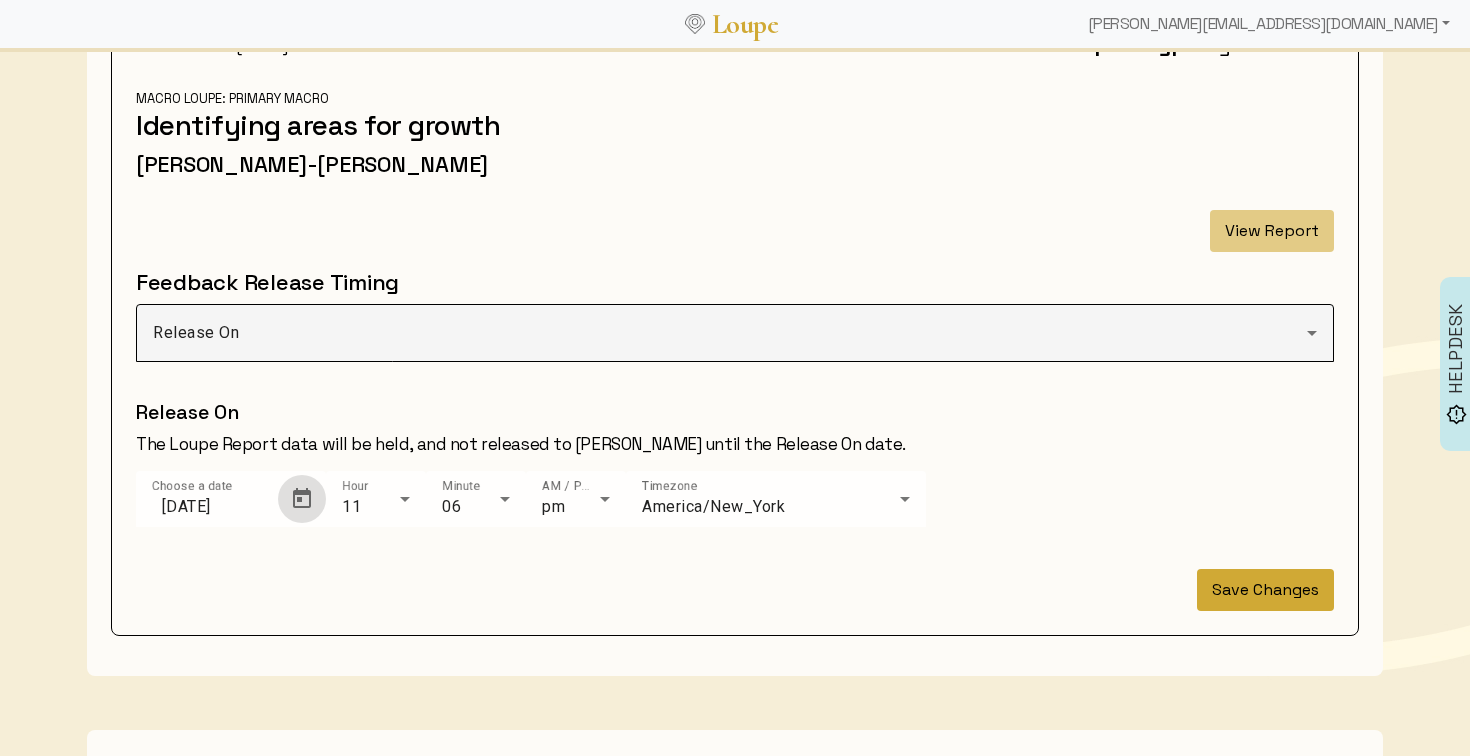 click on "Save Changes" 